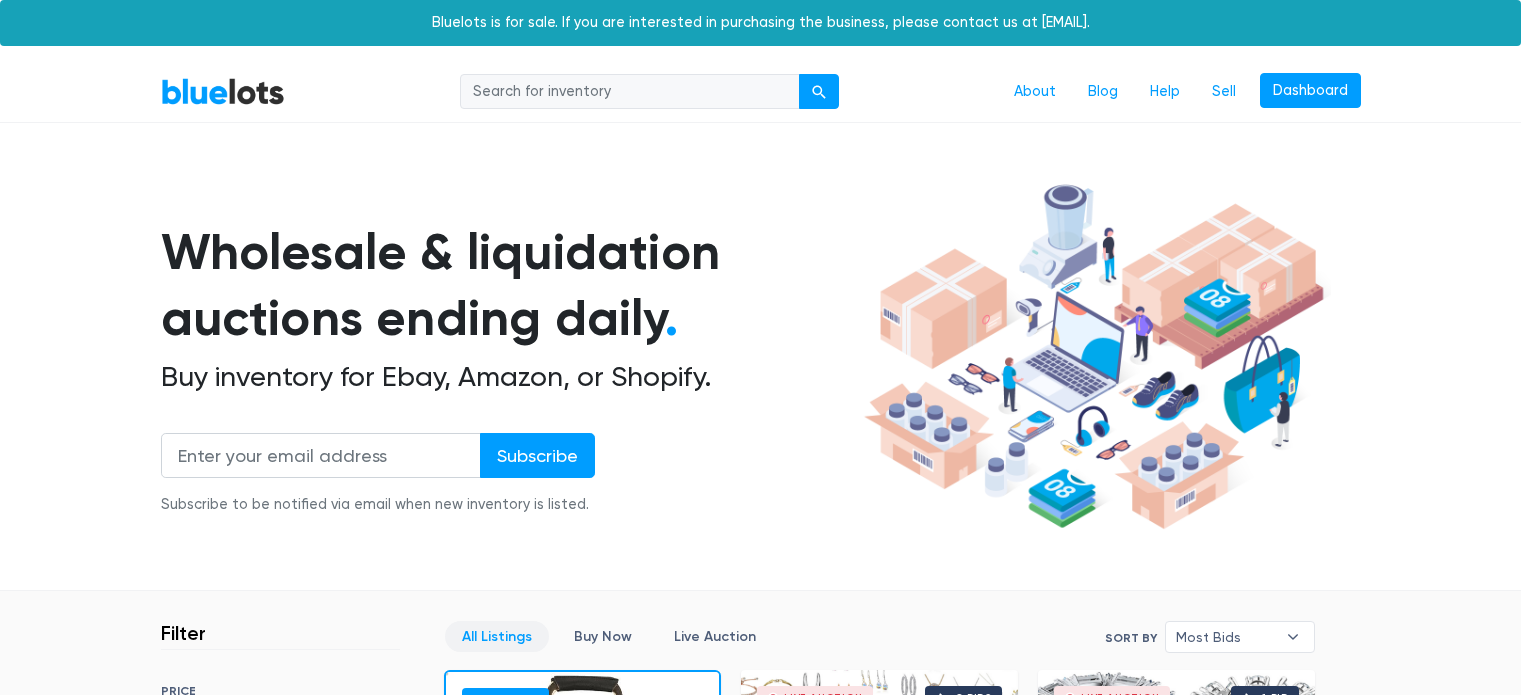 scroll, scrollTop: 0, scrollLeft: 0, axis: both 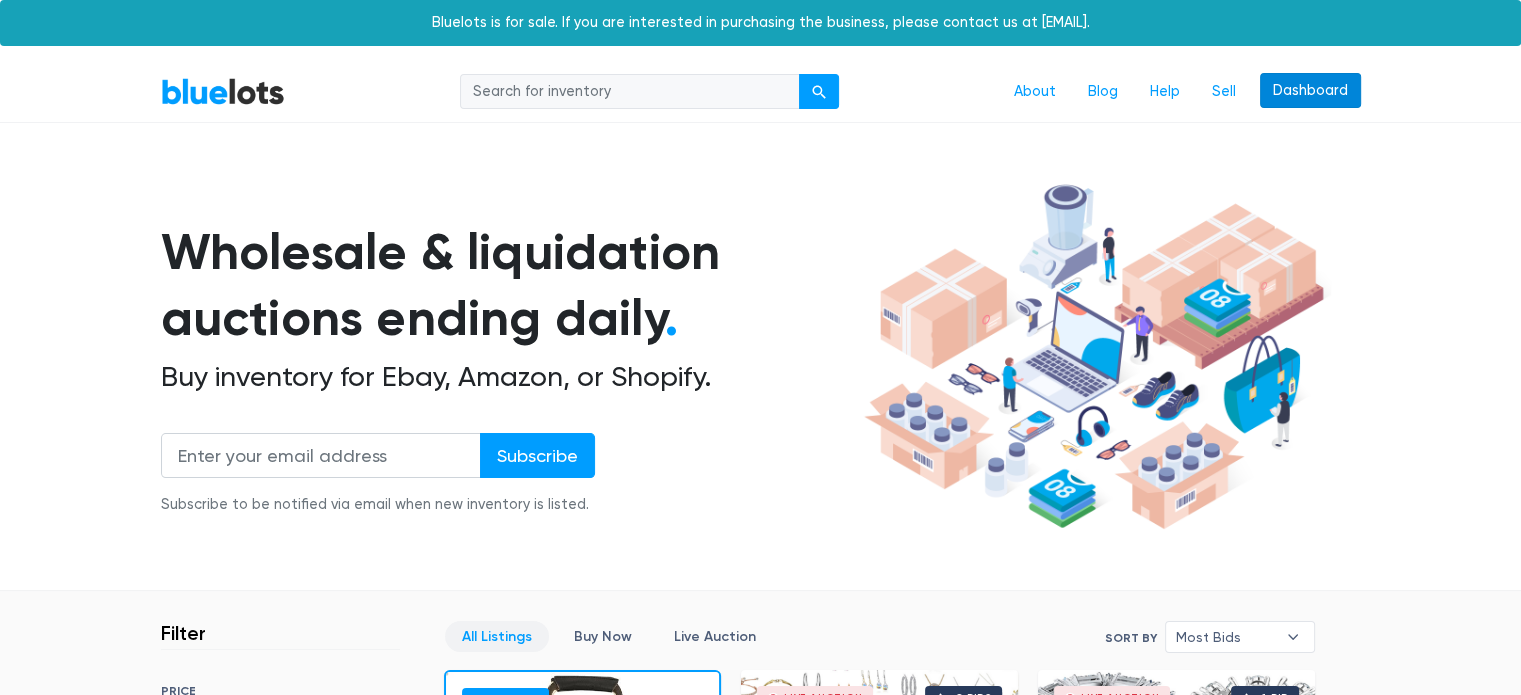click on "Dashboard" at bounding box center (1310, 91) 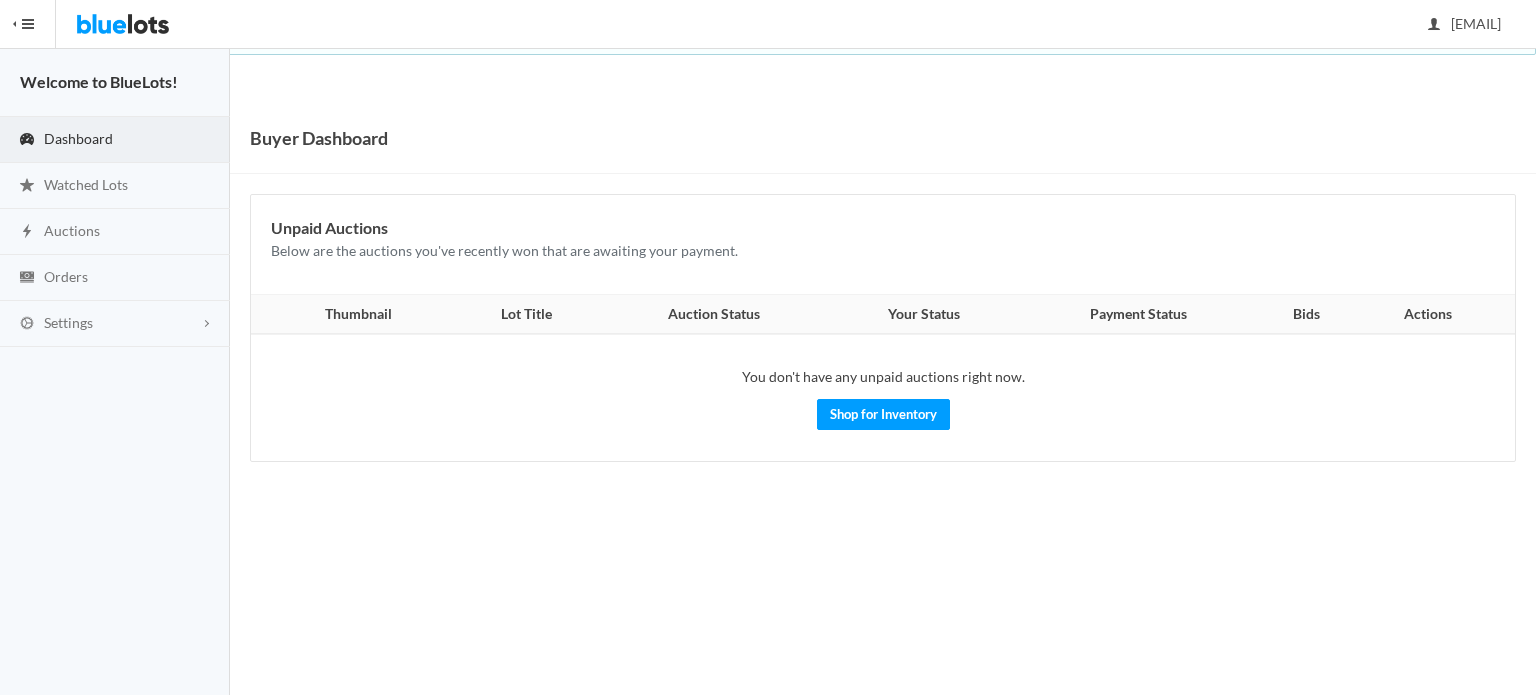 scroll, scrollTop: 0, scrollLeft: 0, axis: both 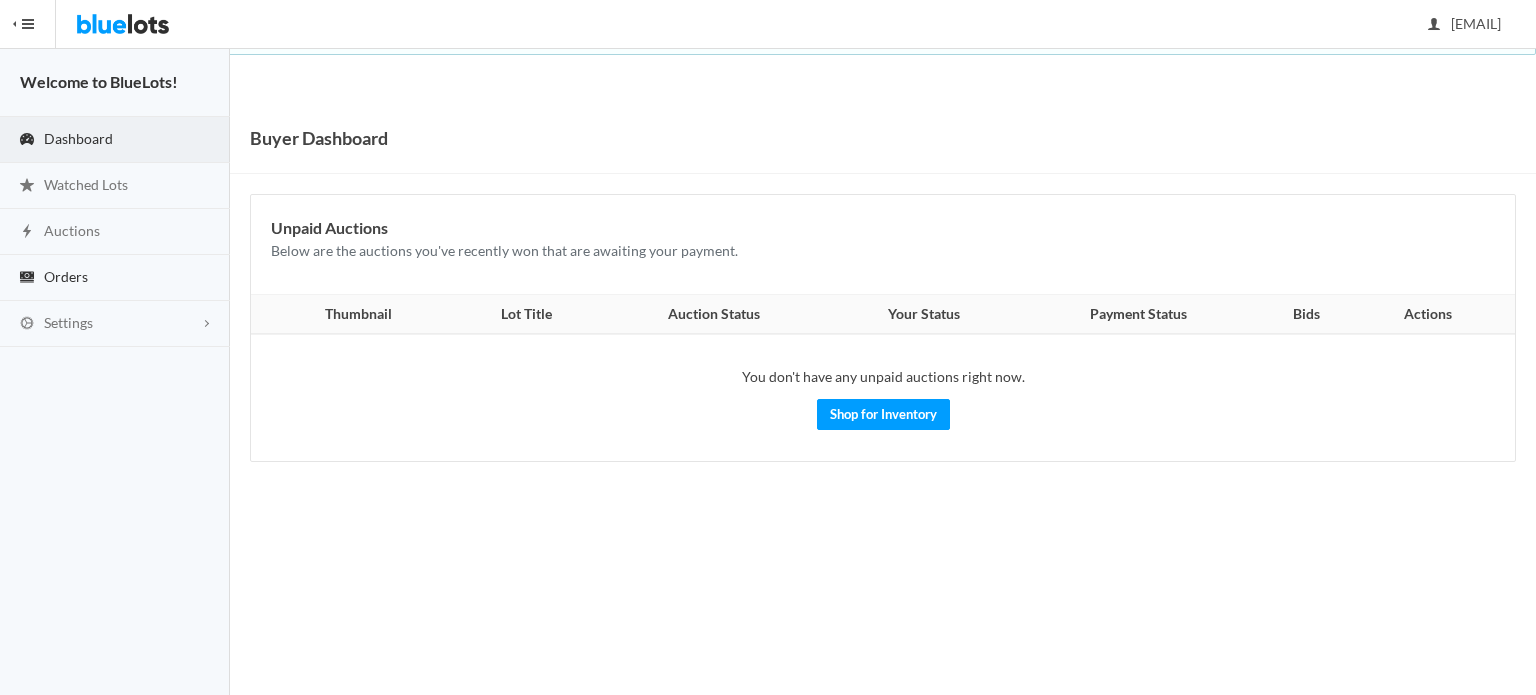 click on "Orders" at bounding box center (115, 278) 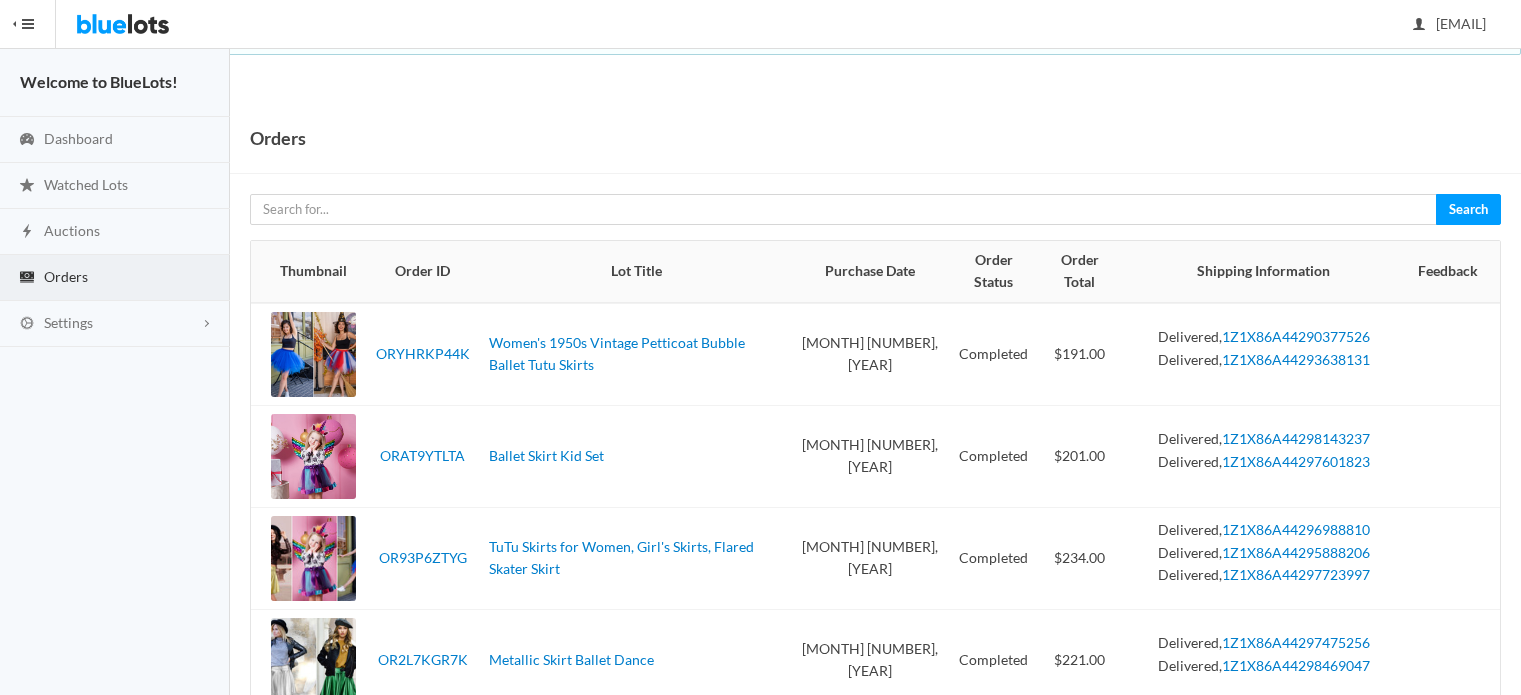 scroll, scrollTop: 0, scrollLeft: 0, axis: both 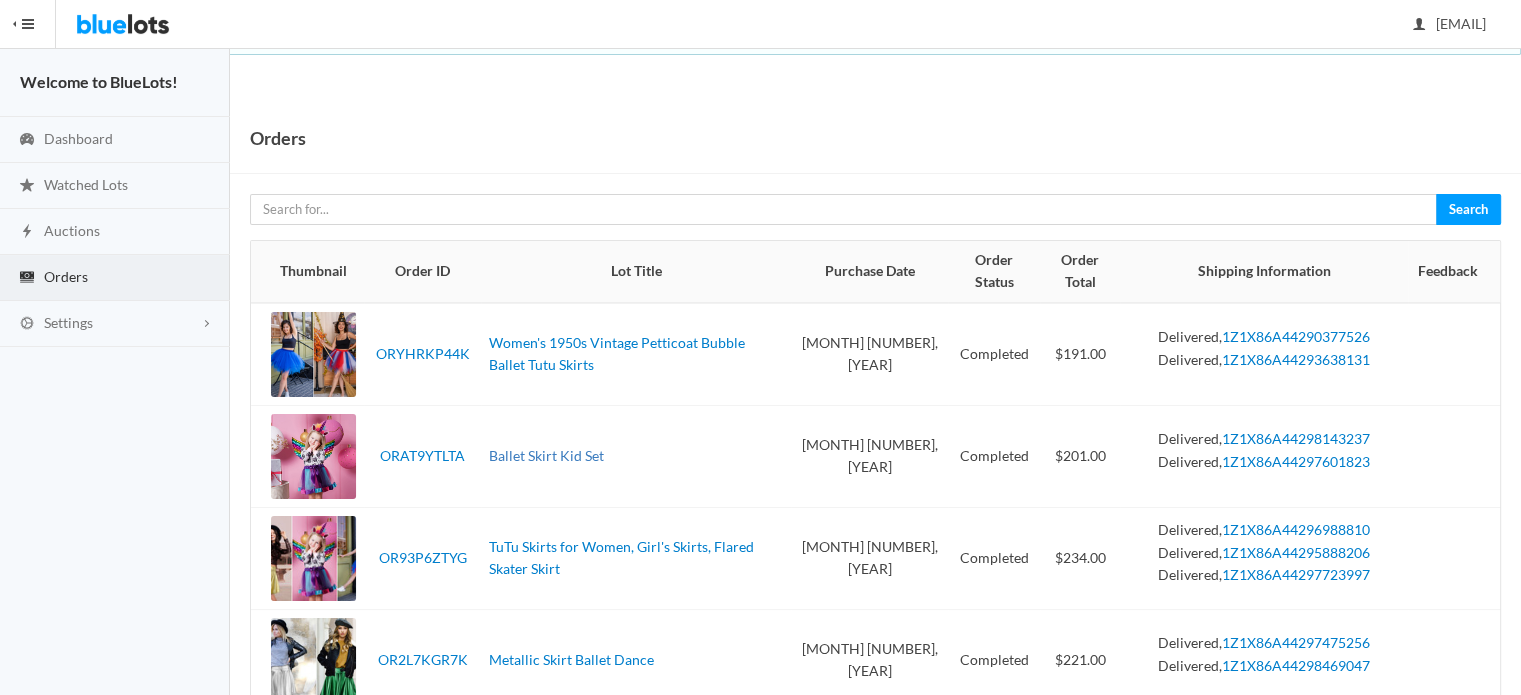 click on "Ballet Skirt Kid Set" at bounding box center (546, 455) 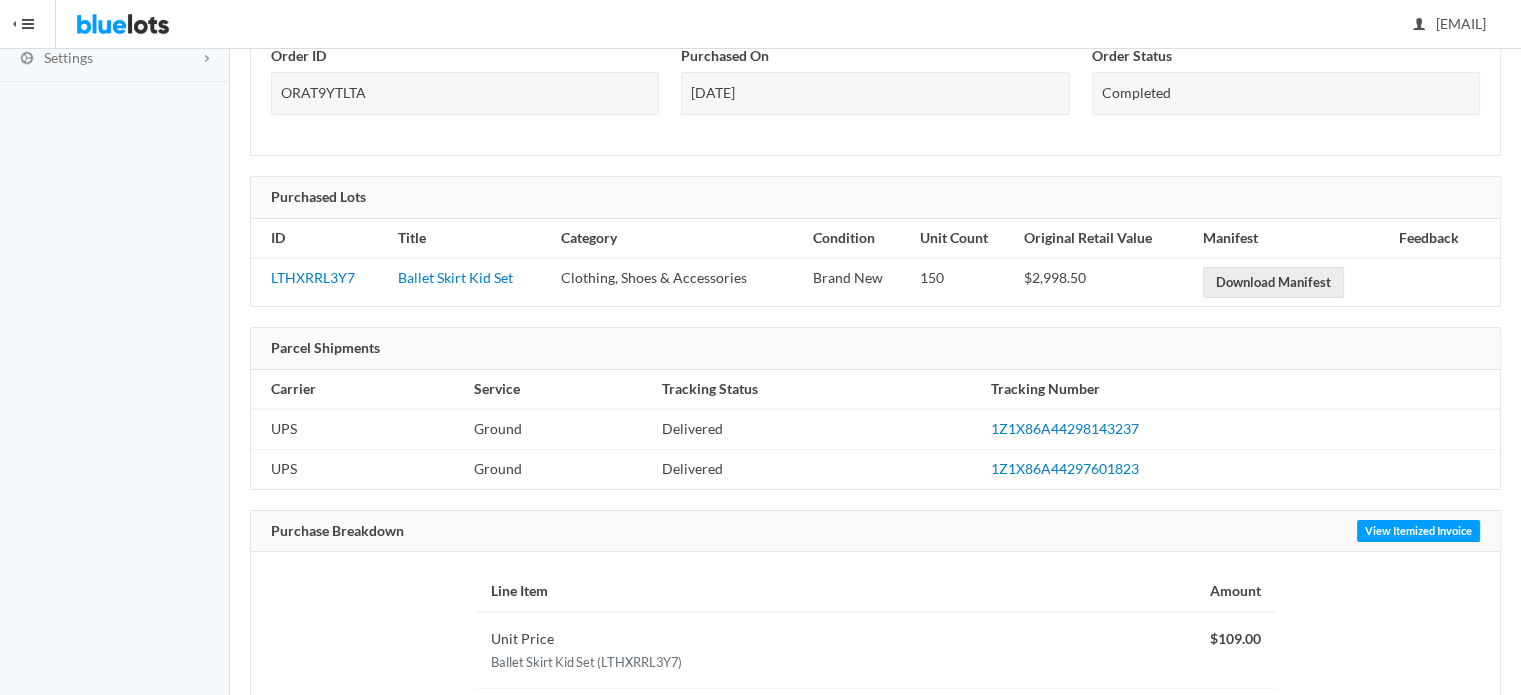 scroll, scrollTop: 300, scrollLeft: 0, axis: vertical 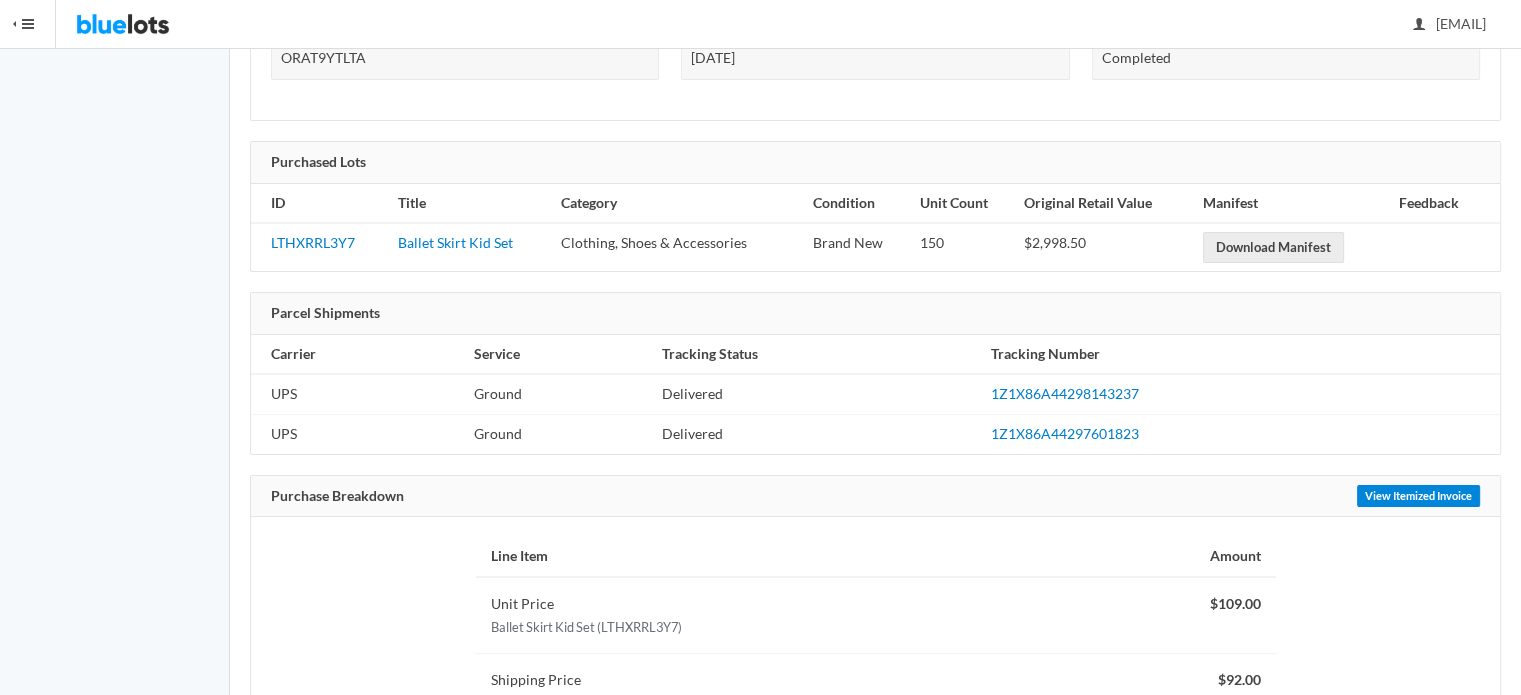 click on "View Itemized Invoice" at bounding box center [1418, 496] 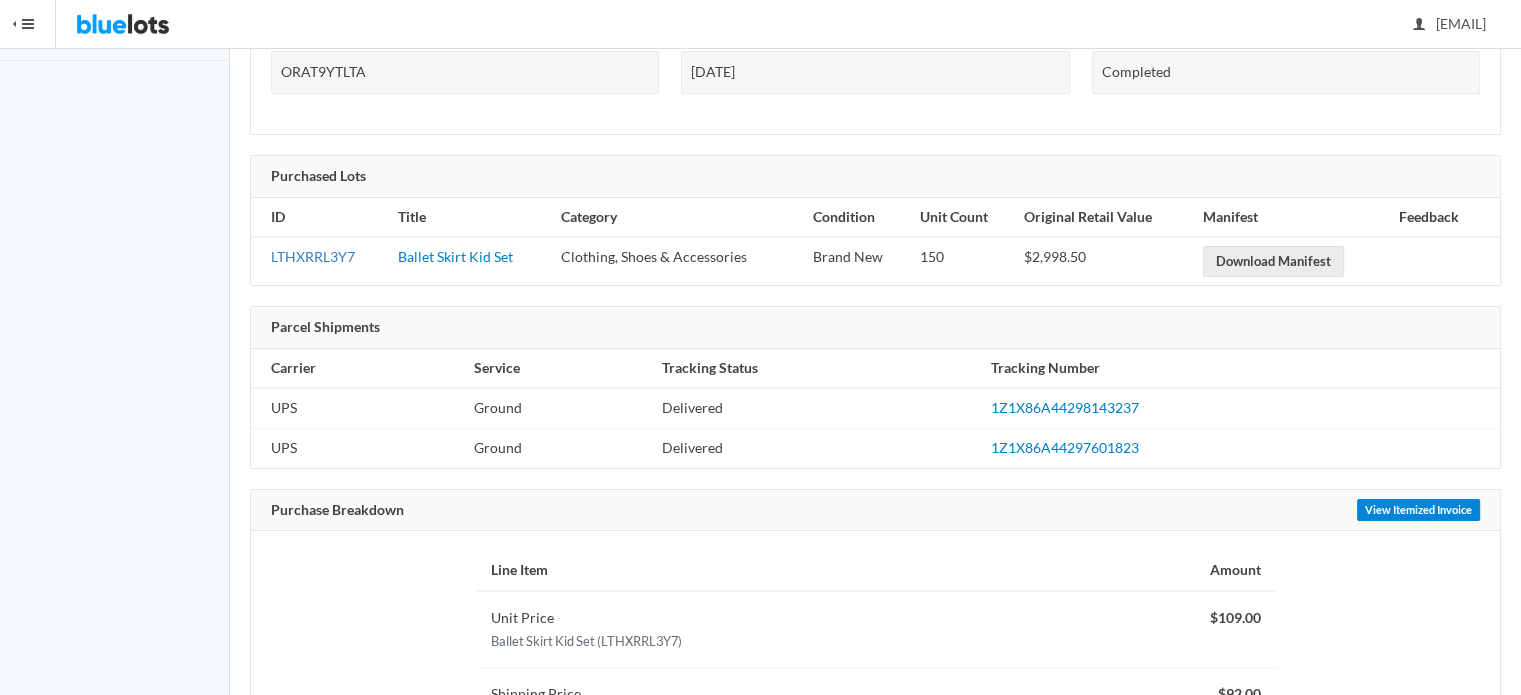scroll, scrollTop: 100, scrollLeft: 0, axis: vertical 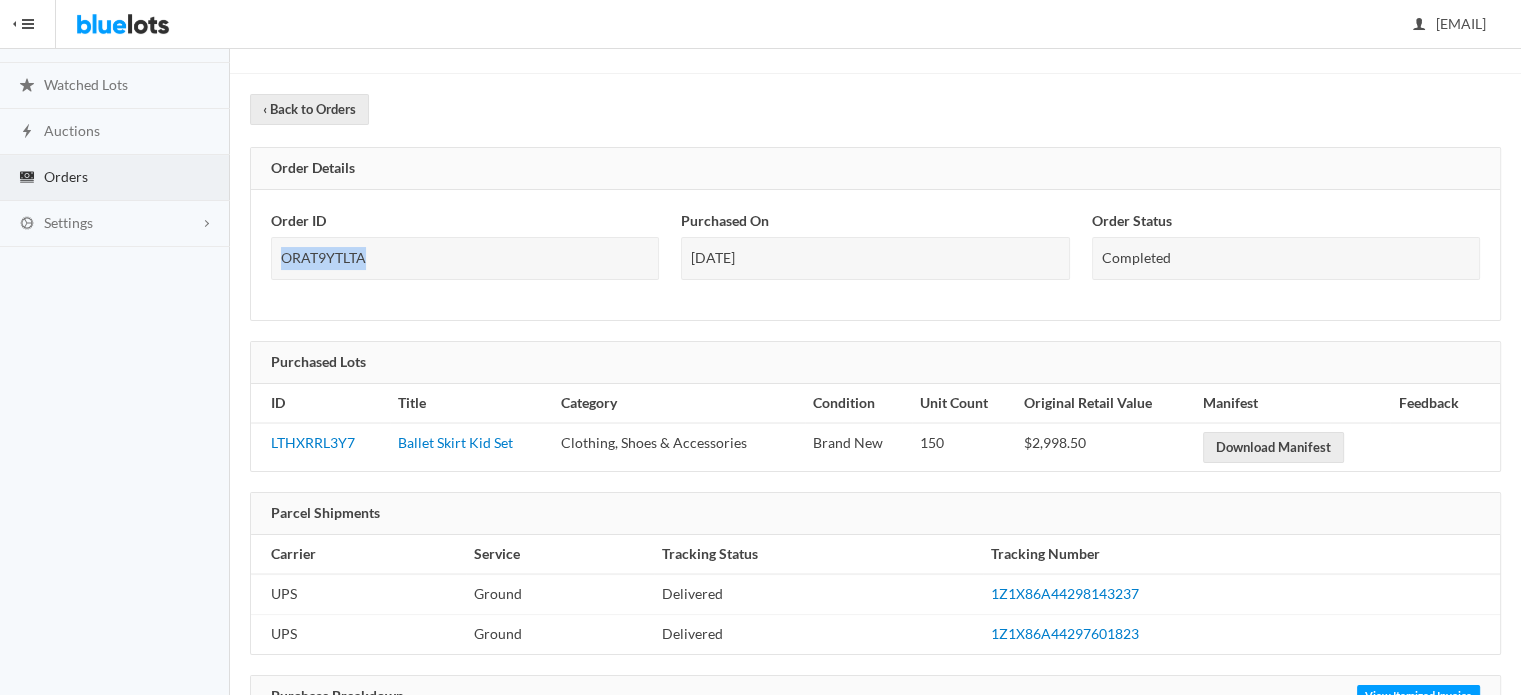 drag, startPoint x: 404, startPoint y: 251, endPoint x: 276, endPoint y: 252, distance: 128.0039 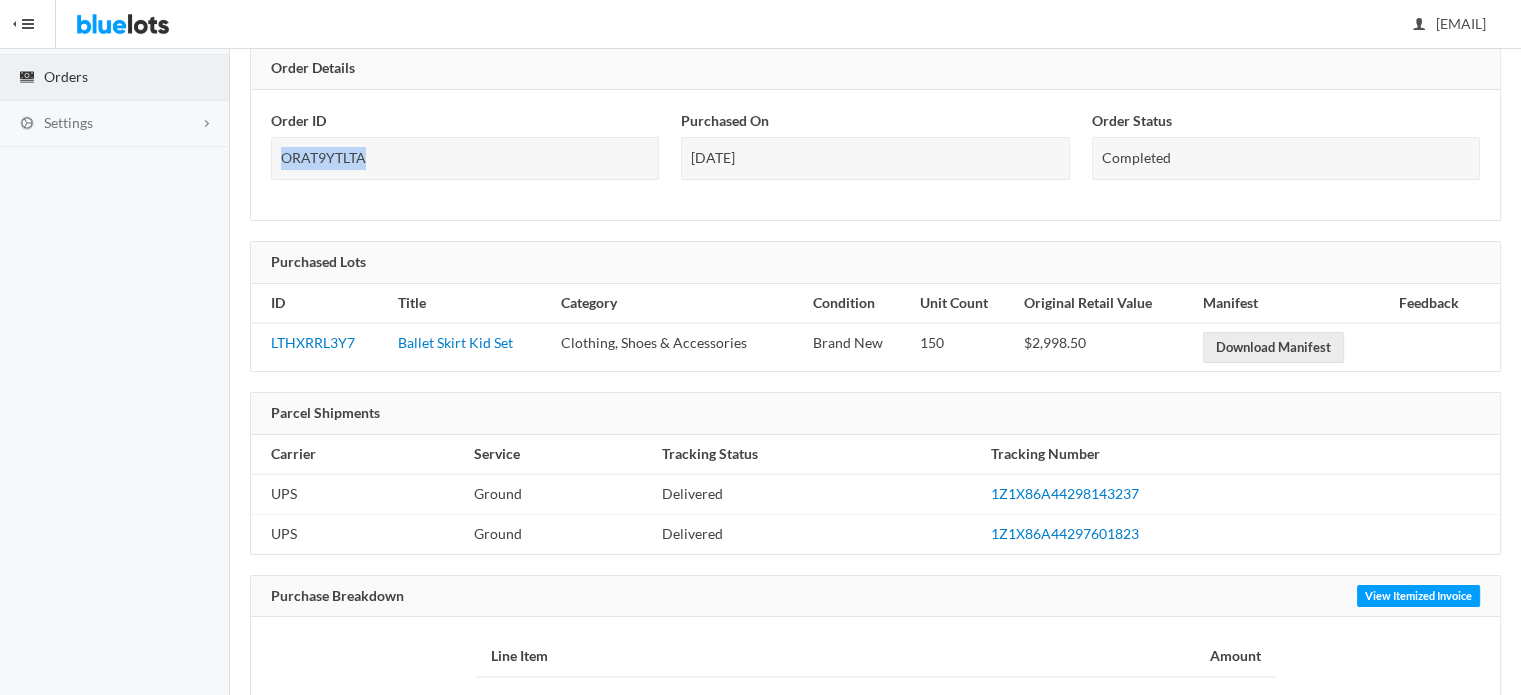 scroll, scrollTop: 0, scrollLeft: 0, axis: both 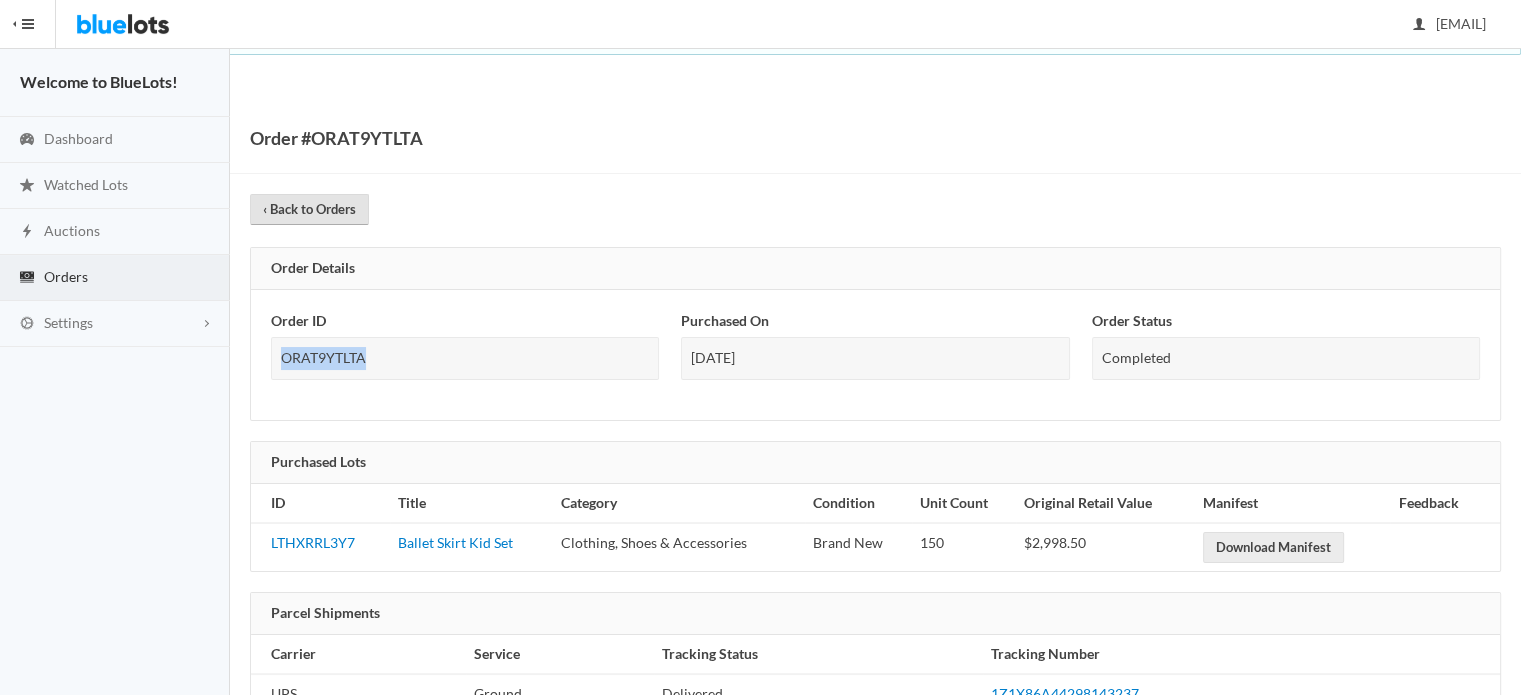 click on "‹ Back to Orders" at bounding box center [309, 209] 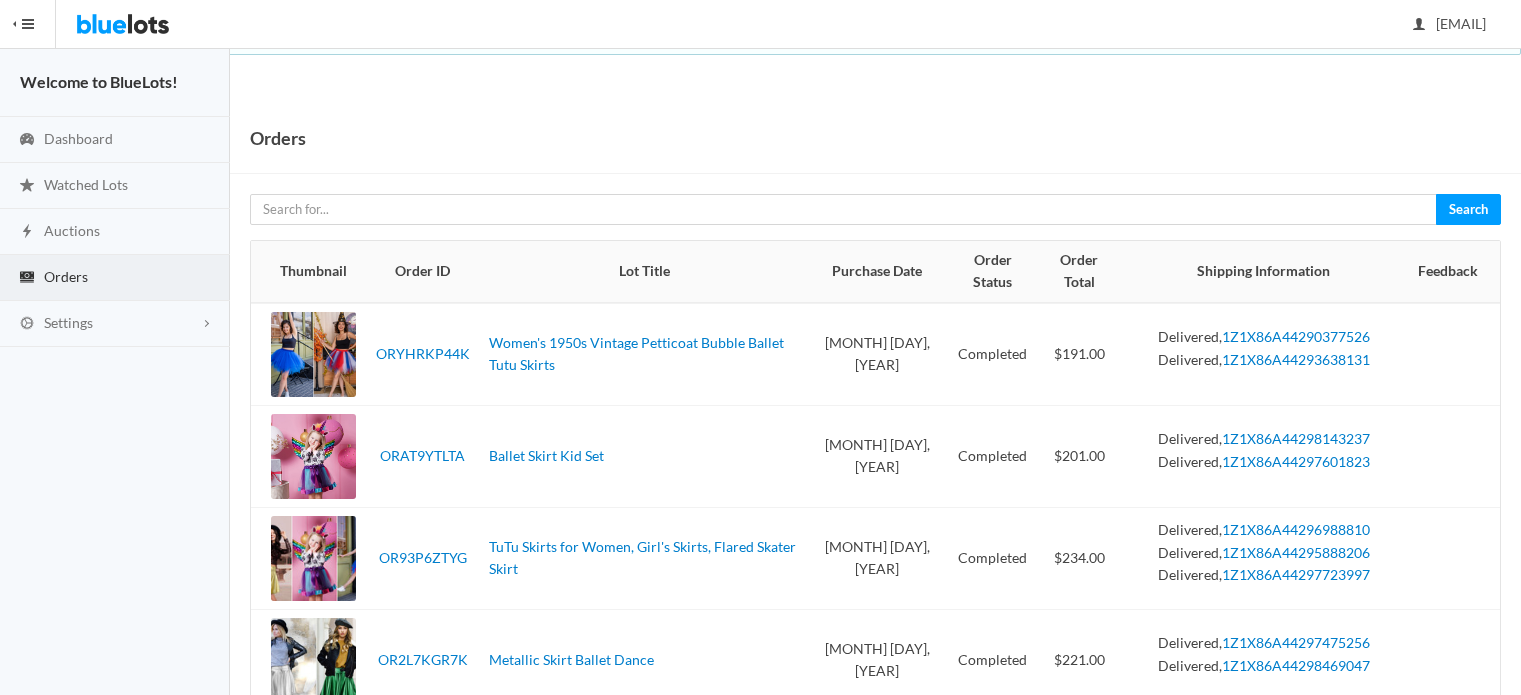 scroll, scrollTop: 0, scrollLeft: 0, axis: both 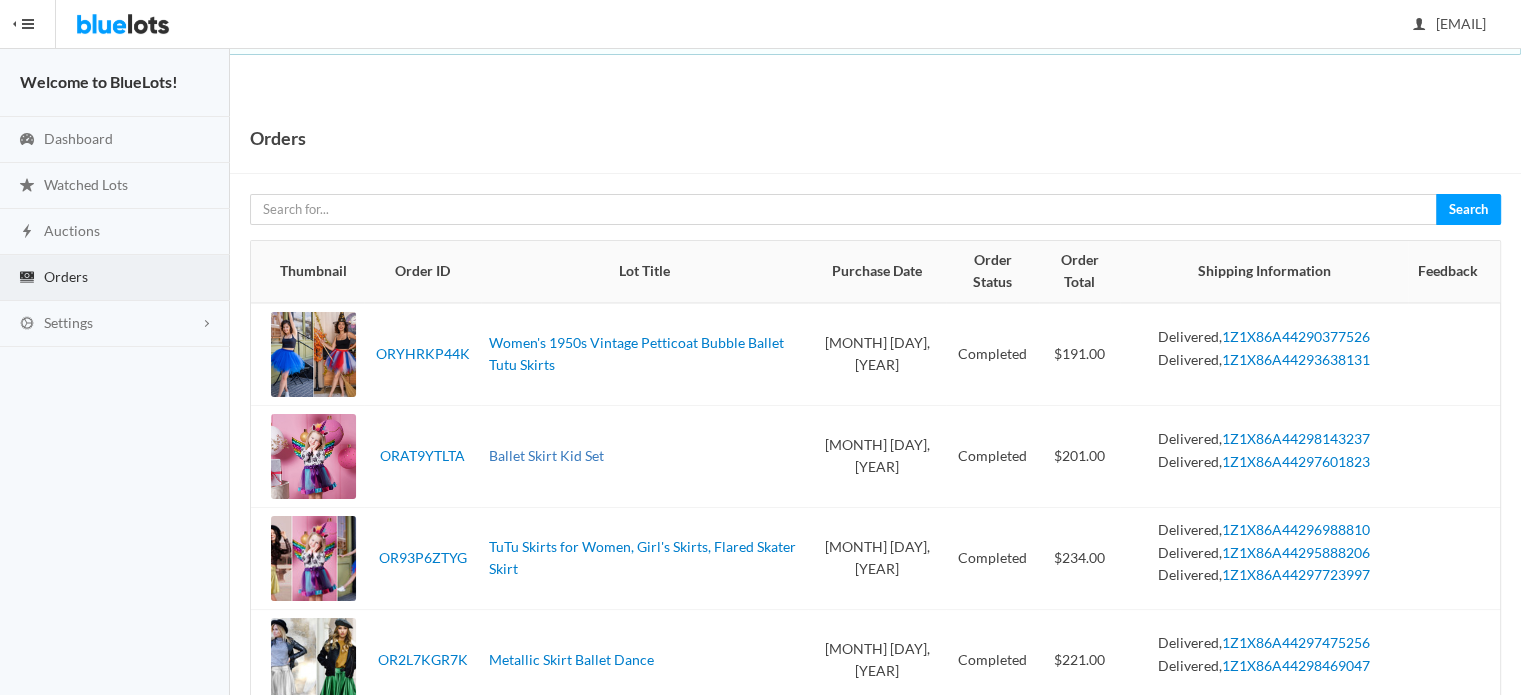 click on "Ballet Skirt Kid Set" at bounding box center (546, 455) 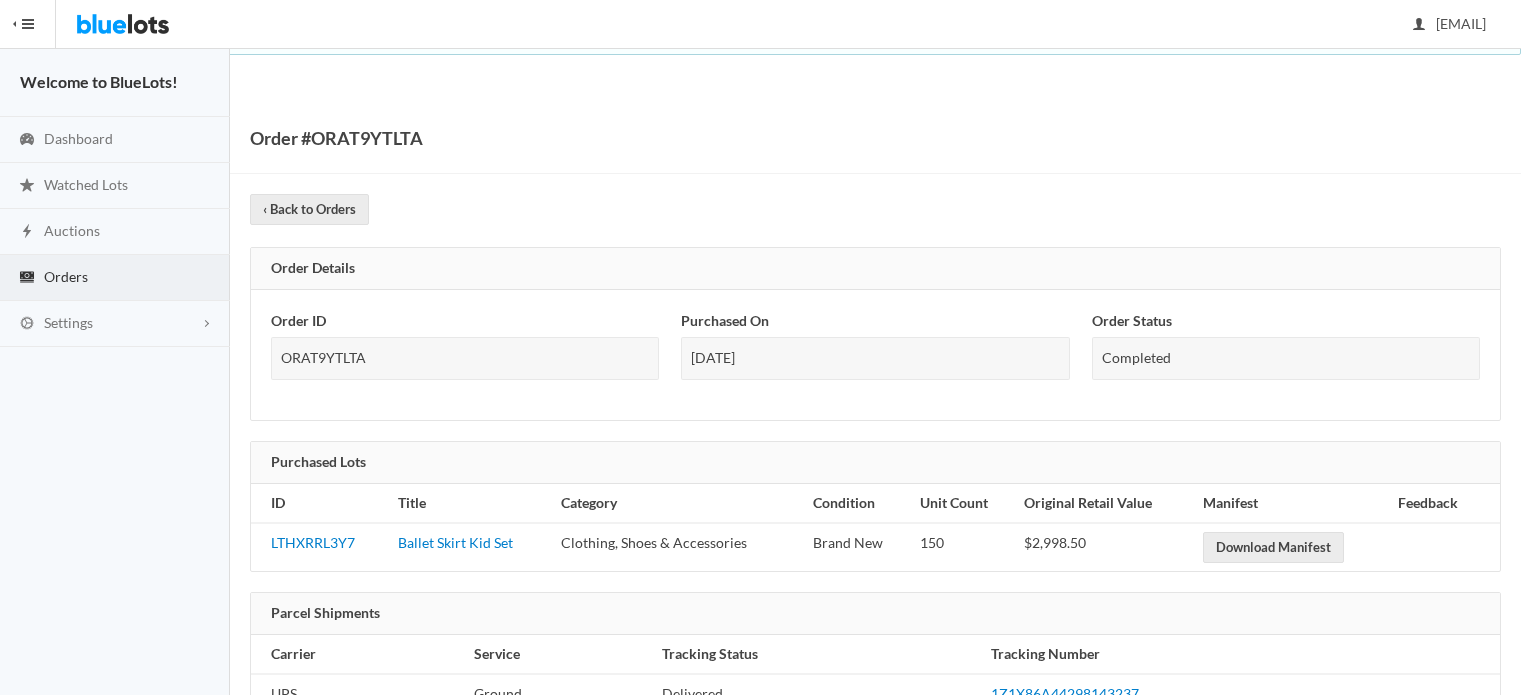 scroll, scrollTop: 0, scrollLeft: 0, axis: both 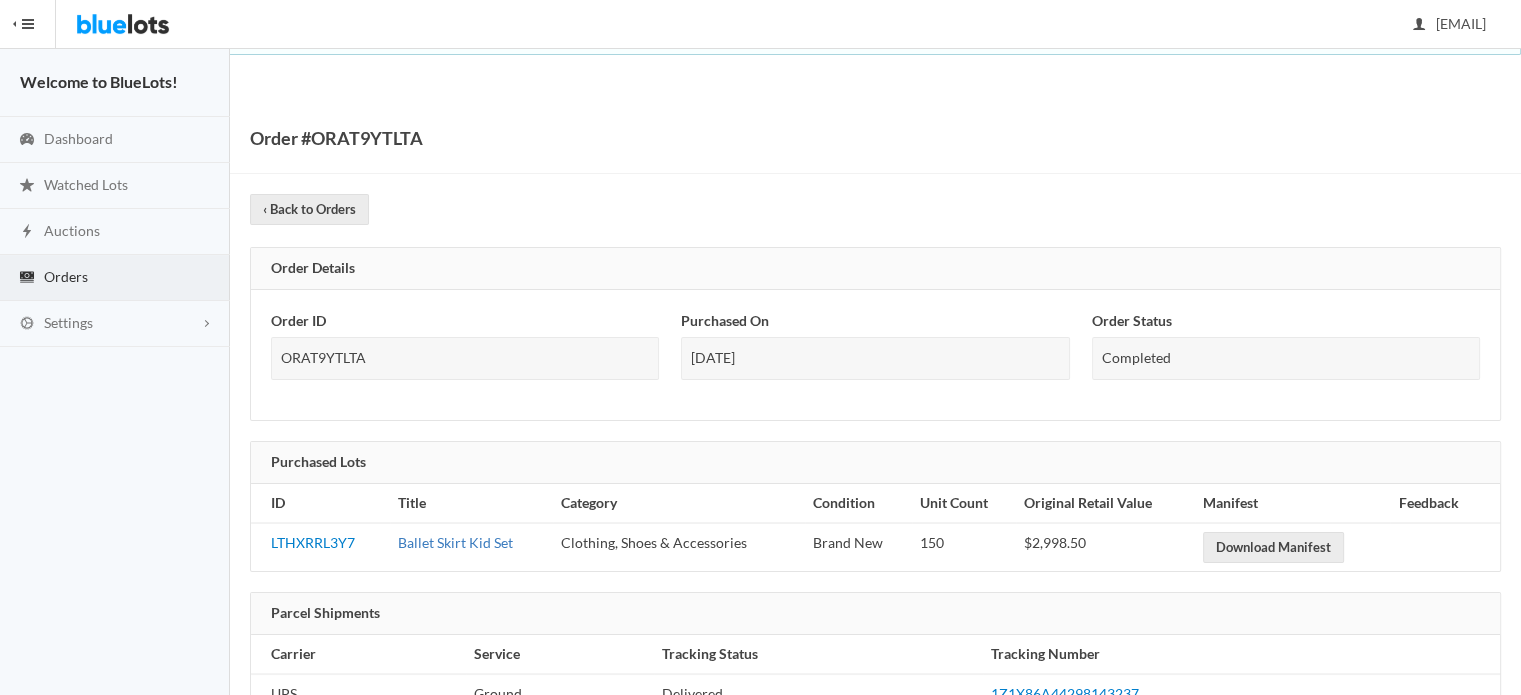 click on "Ballet Skirt Kid Set" at bounding box center (455, 542) 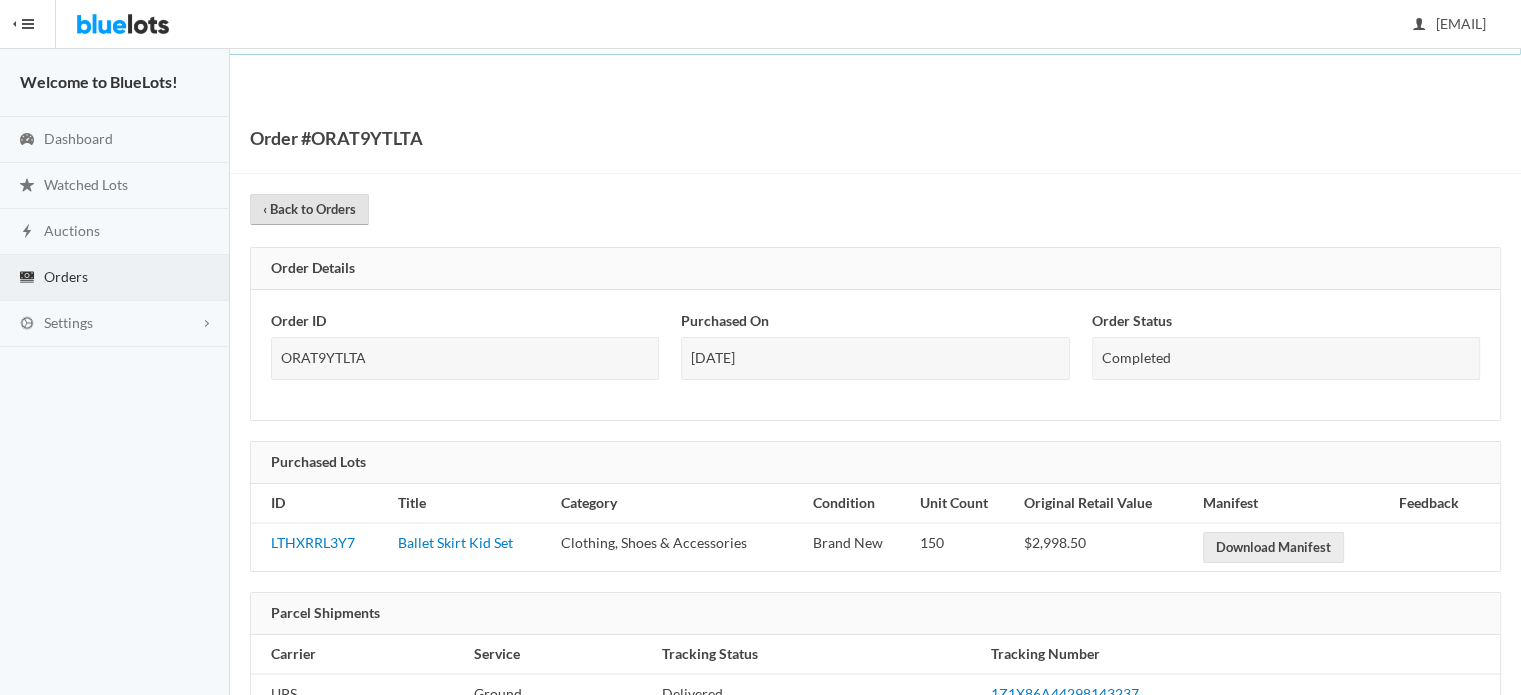 click on "‹ Back to Orders" at bounding box center (309, 209) 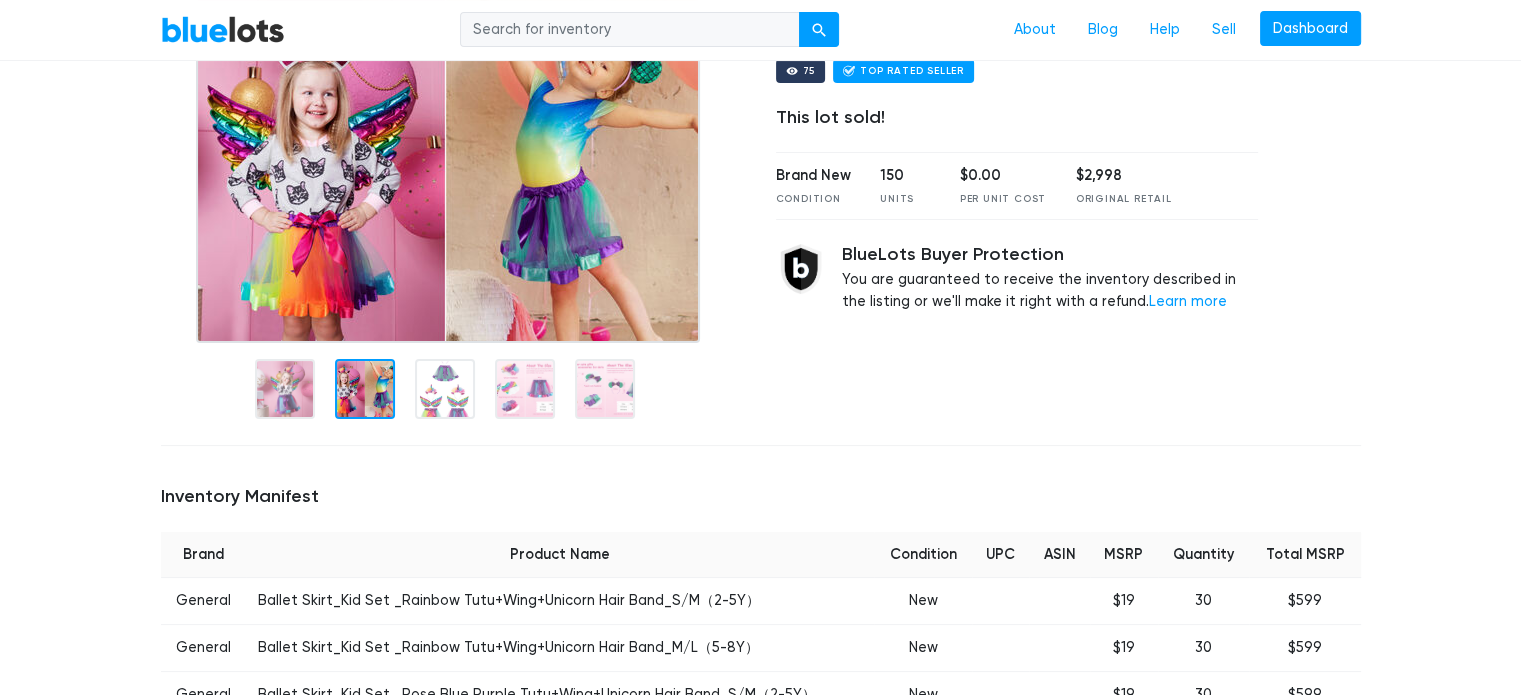 scroll, scrollTop: 0, scrollLeft: 0, axis: both 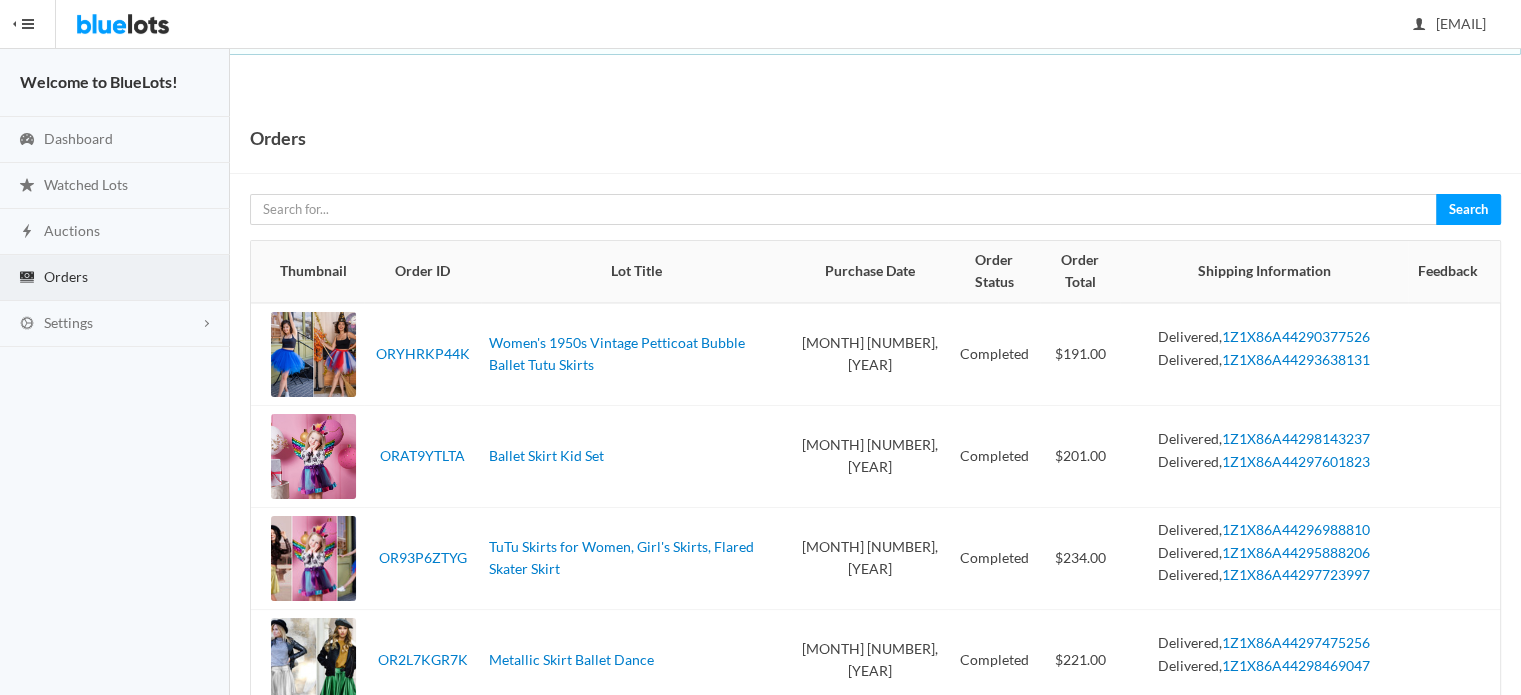 drag, startPoint x: 416, startPoint y: 562, endPoint x: 748, endPoint y: 588, distance: 333.0165 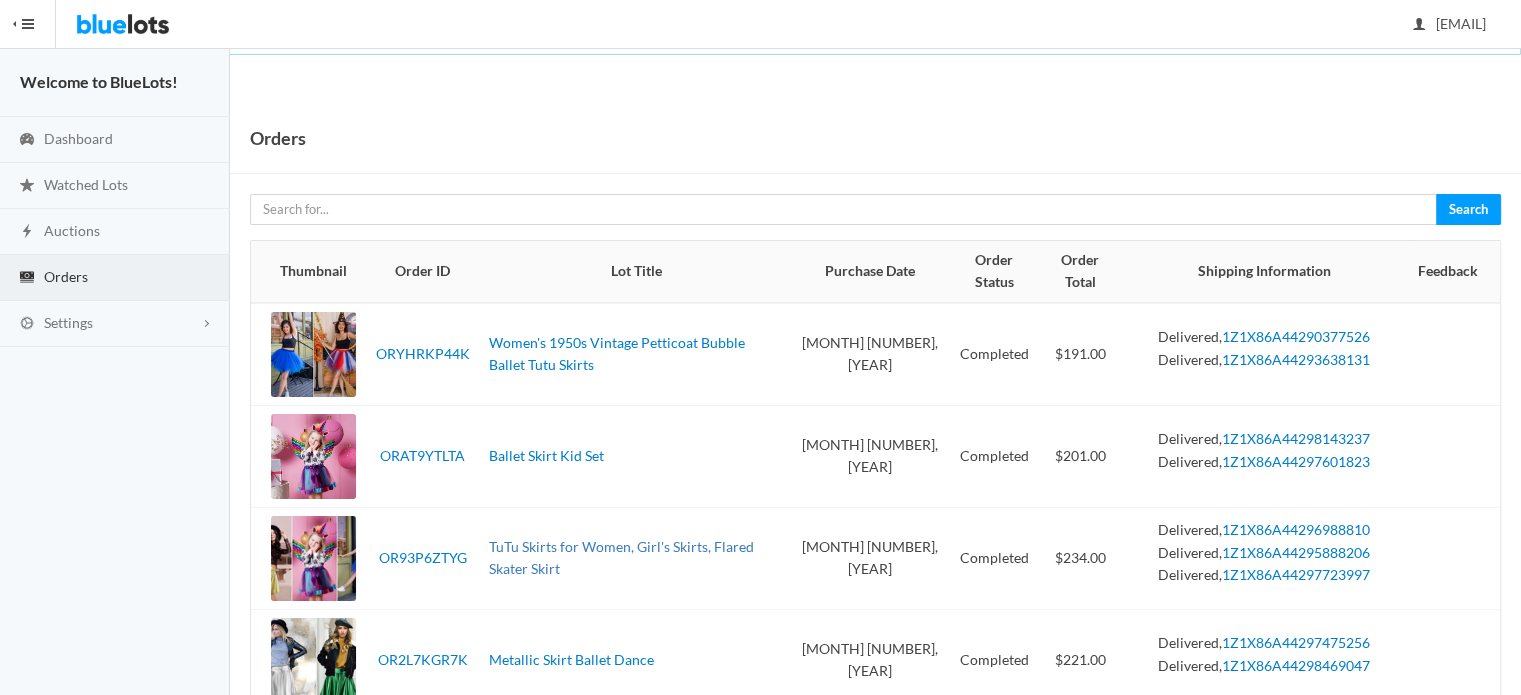 click on "TuTu Skirts for Women, Girl's Skirts, Flared Skater Skirt" at bounding box center (621, 558) 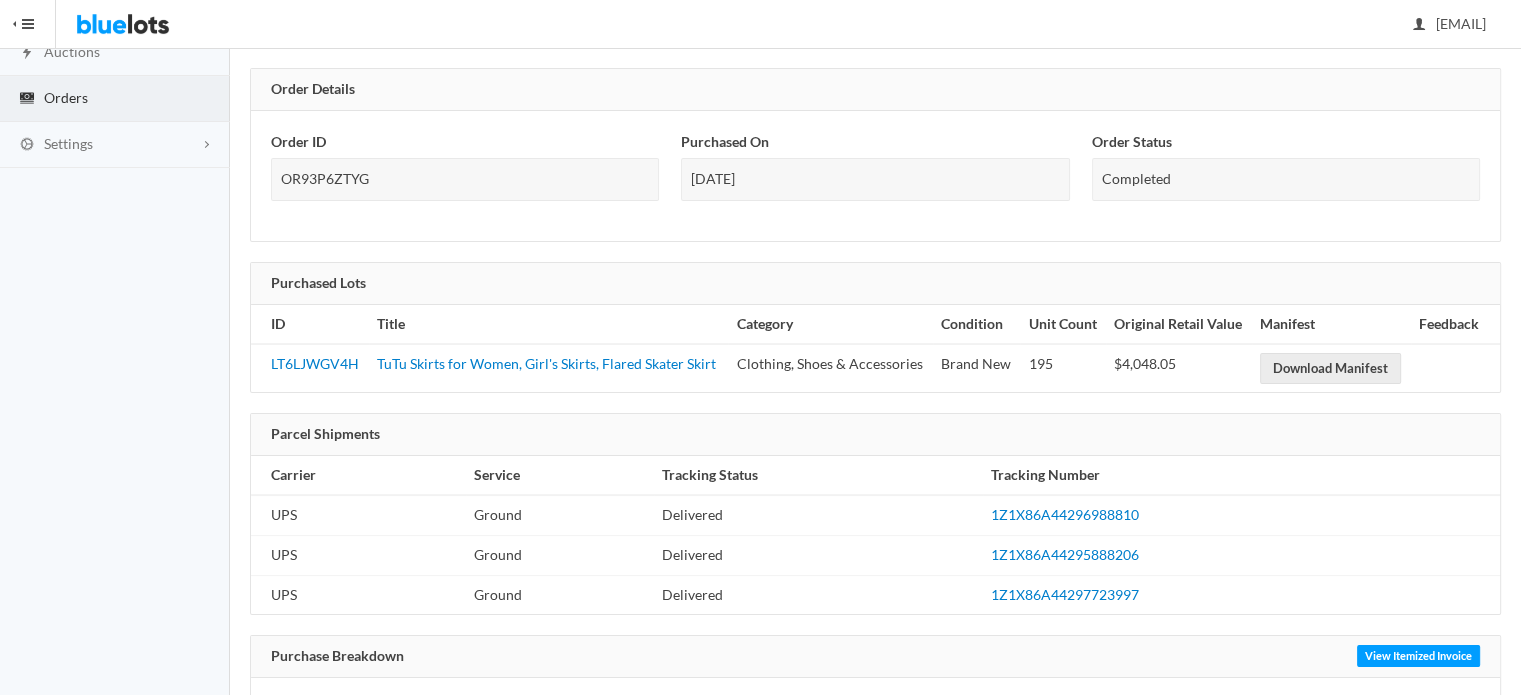 scroll, scrollTop: 100, scrollLeft: 0, axis: vertical 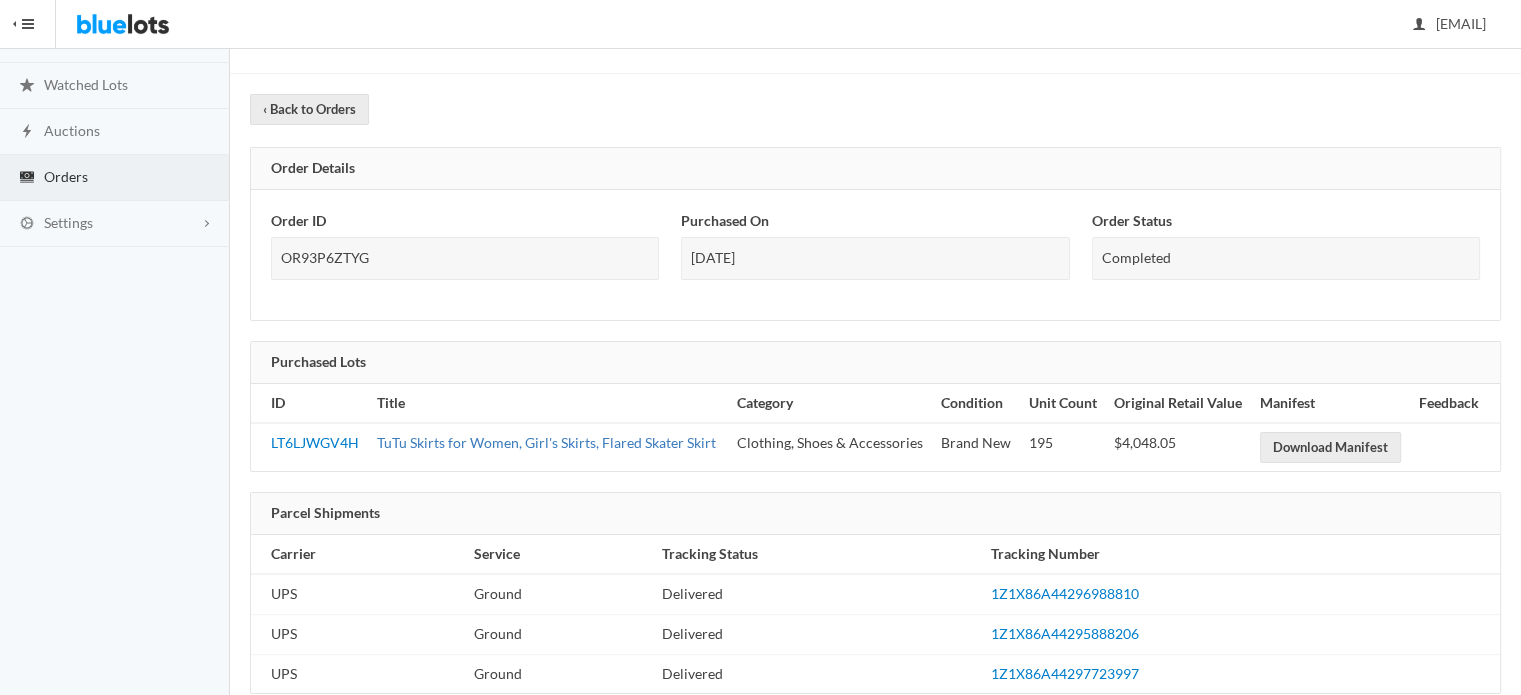 click on "TuTu Skirts for Women, Girl's Skirts, Flared Skater Skirt" at bounding box center [546, 442] 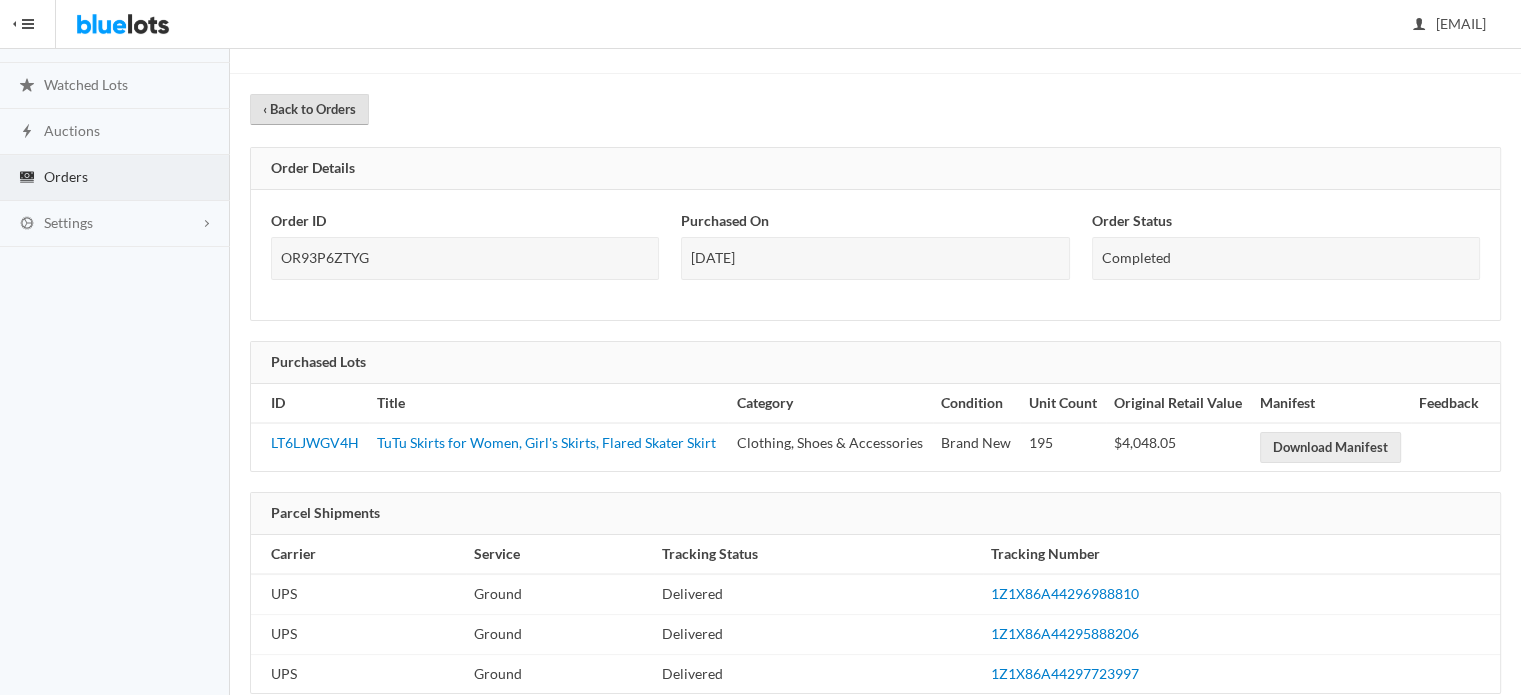 click on "‹ Back to Orders" at bounding box center (309, 109) 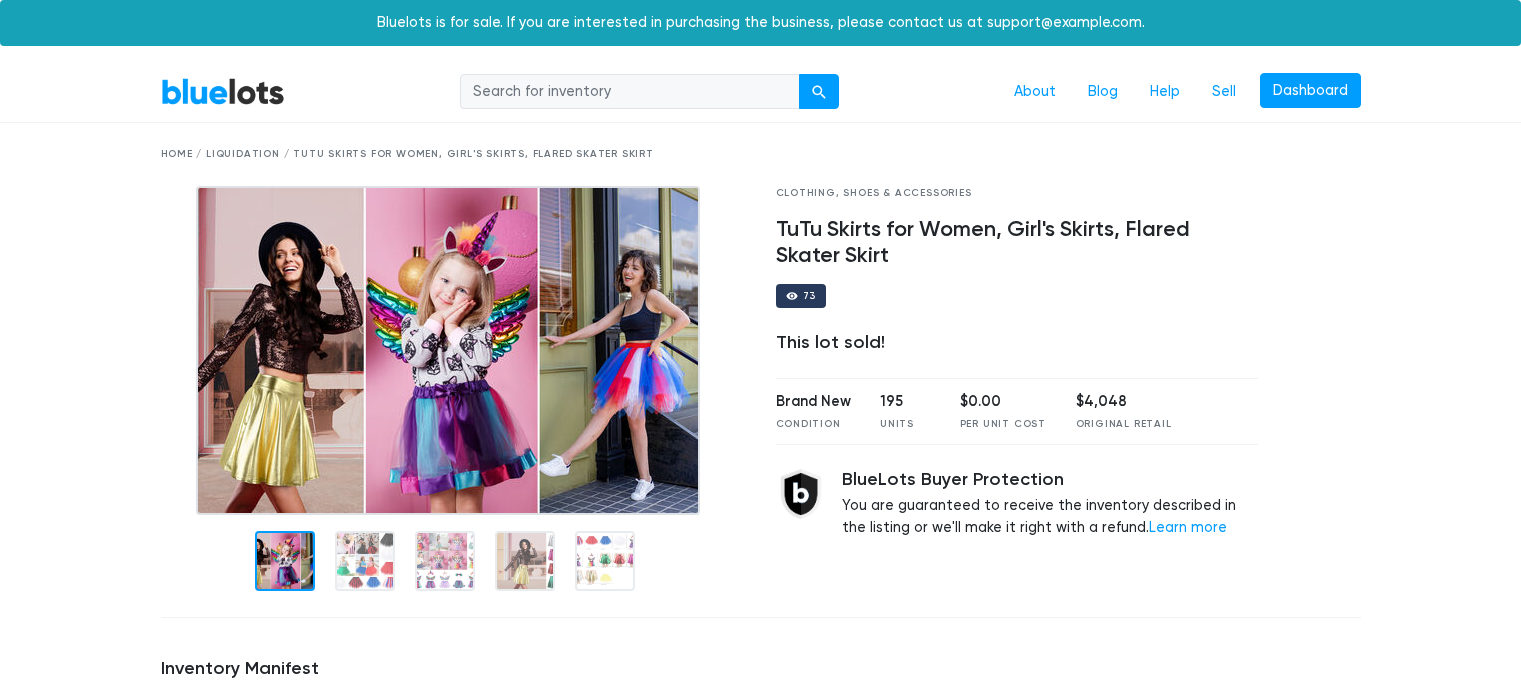 scroll, scrollTop: 0, scrollLeft: 0, axis: both 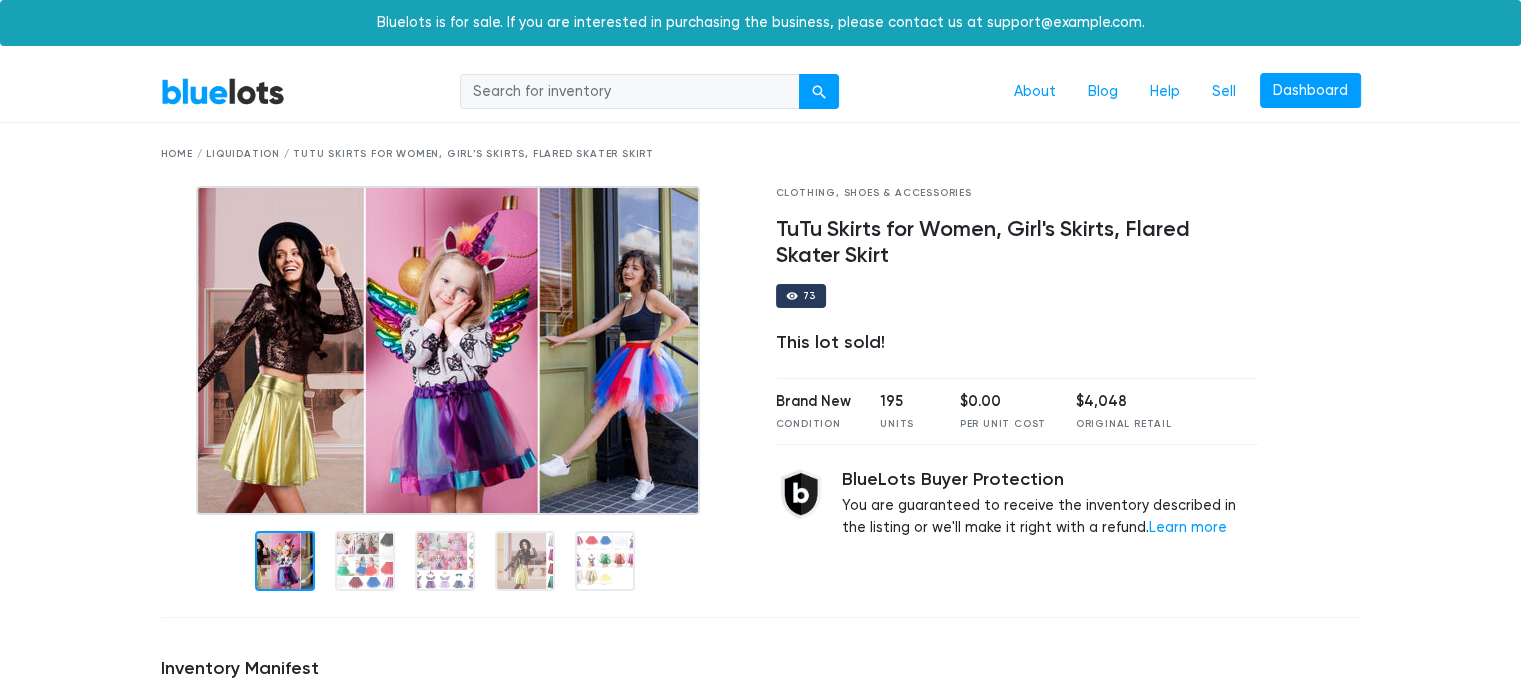 click at bounding box center [448, 350] 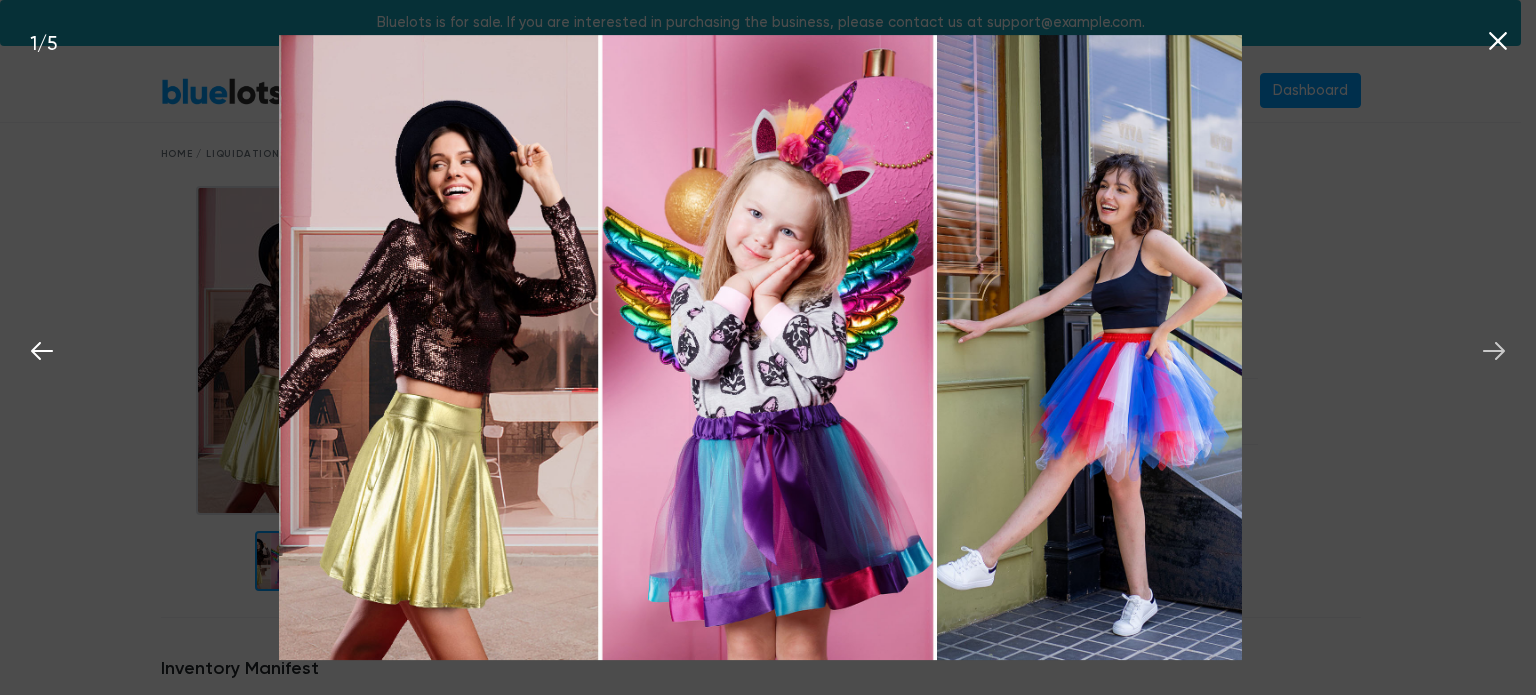 click 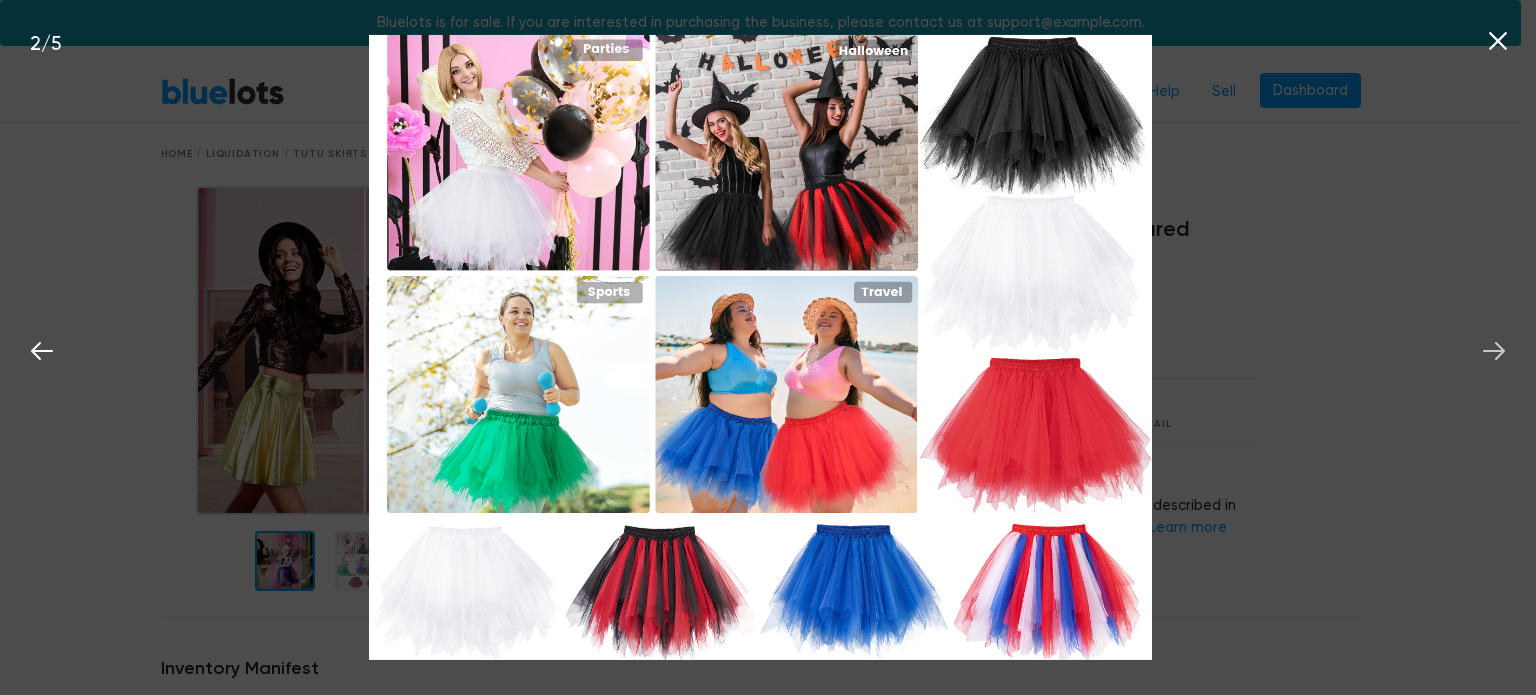 click 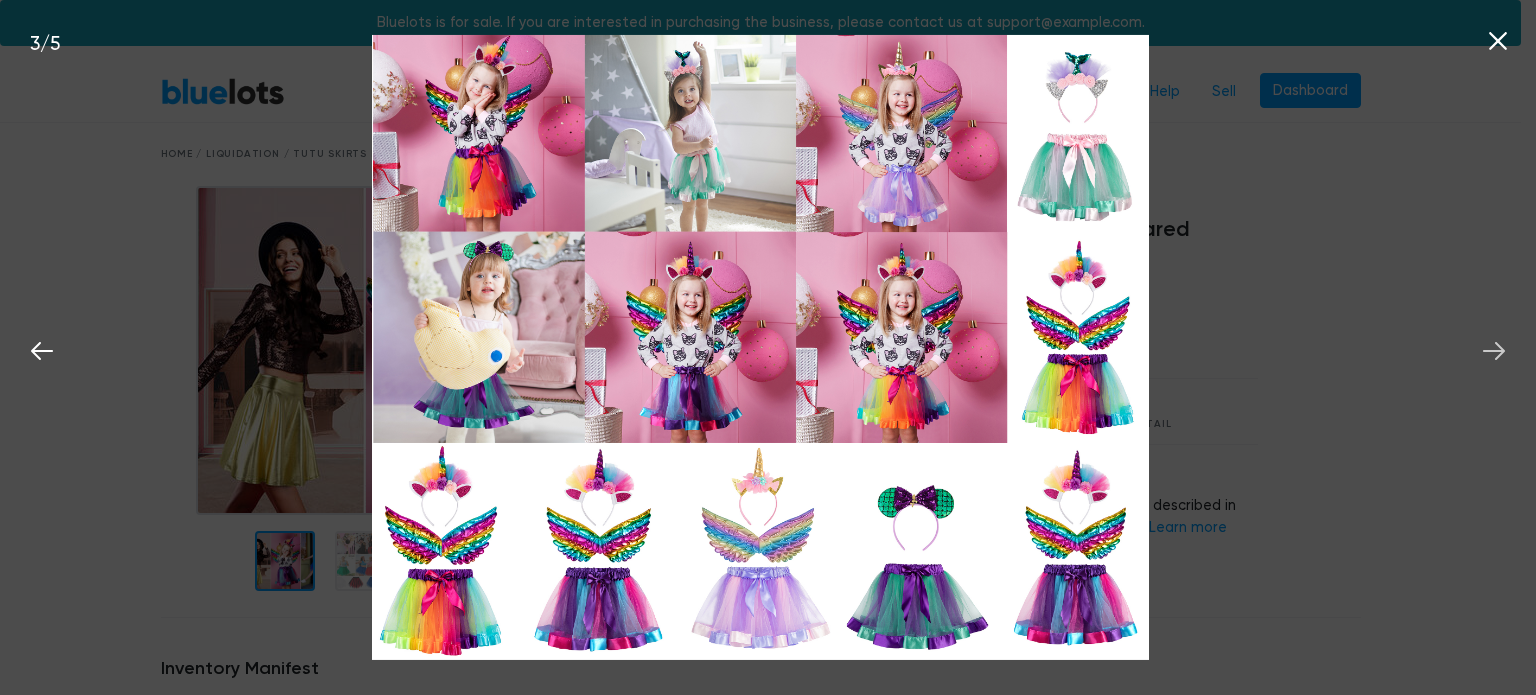 click 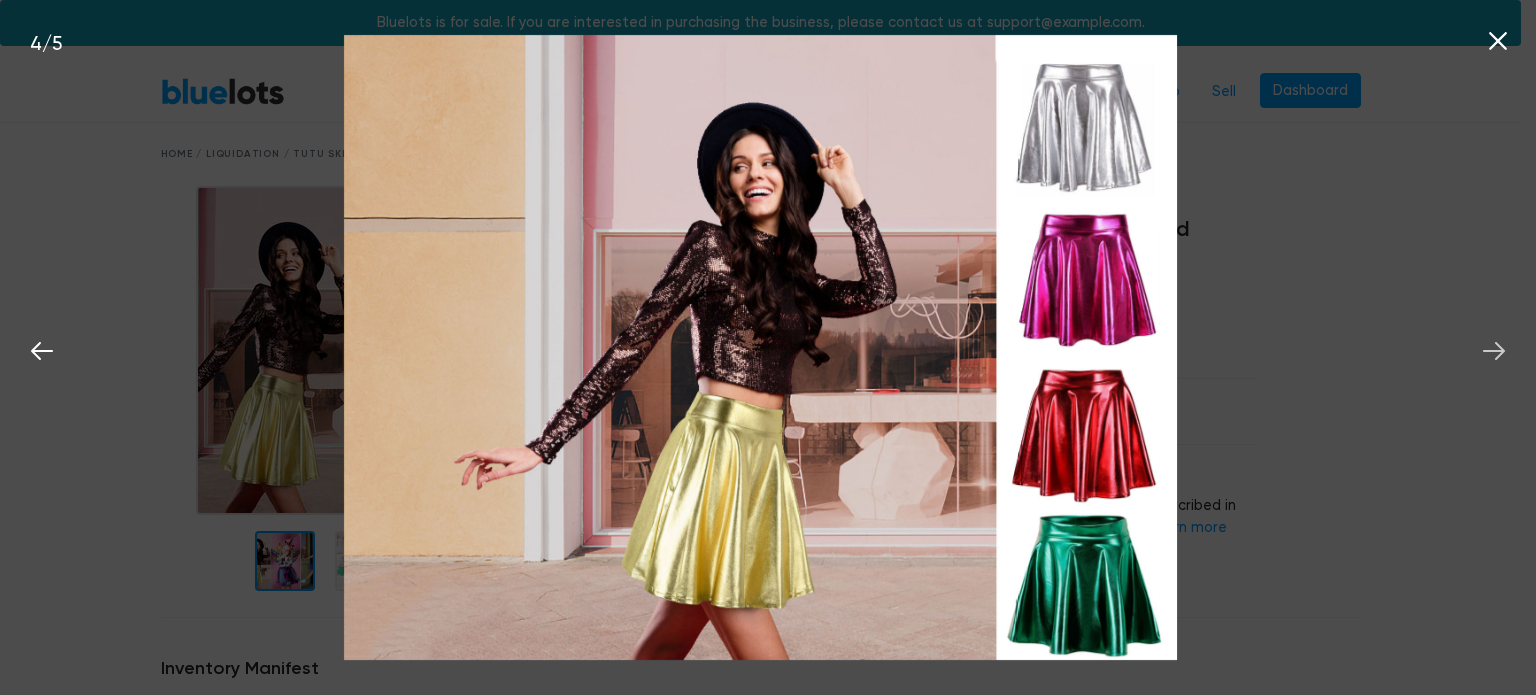 click 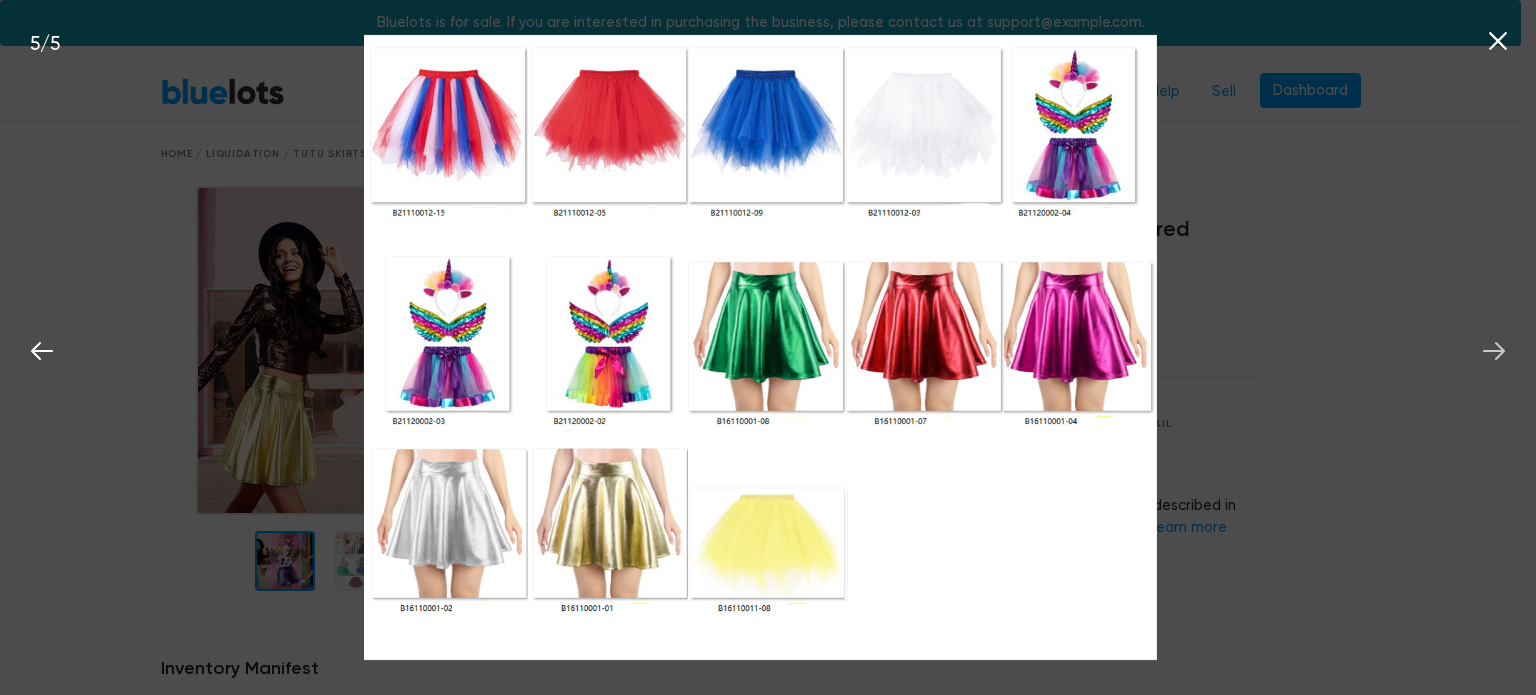 click 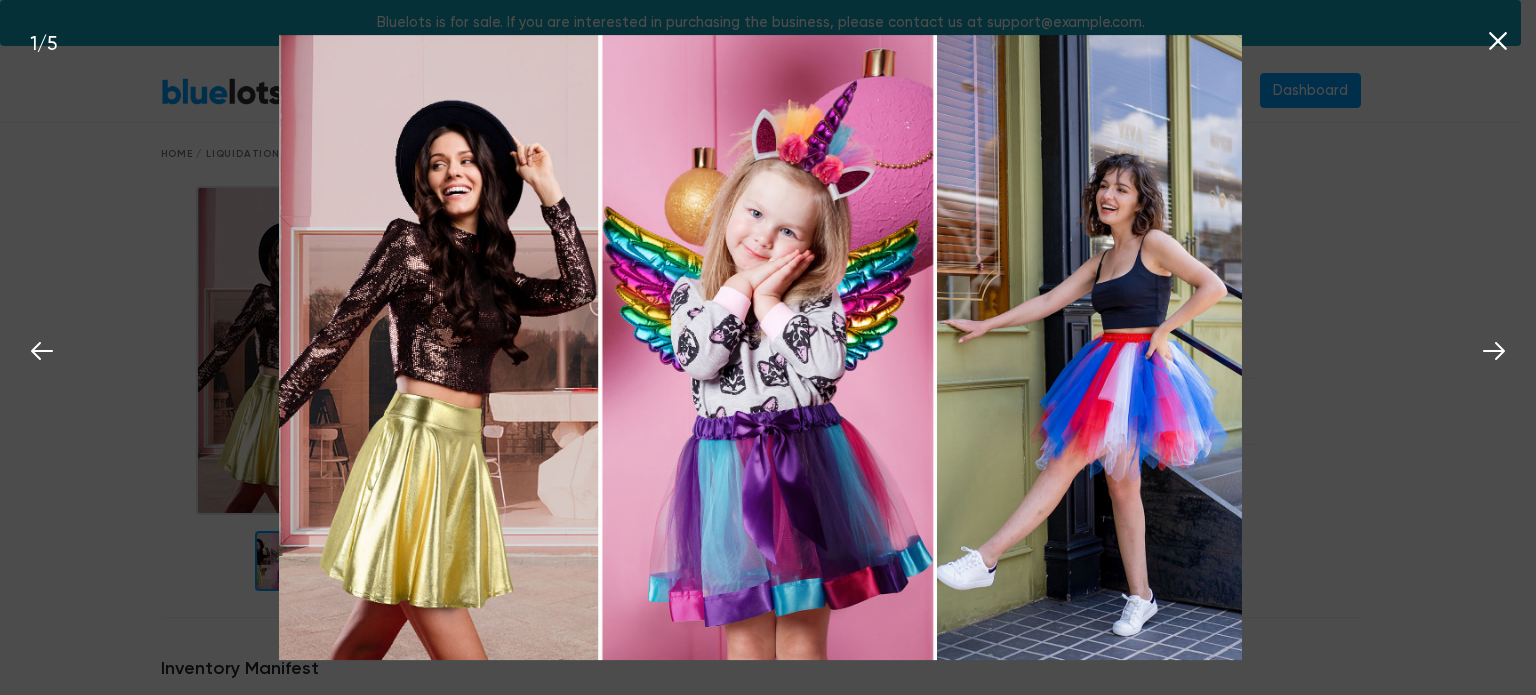 click 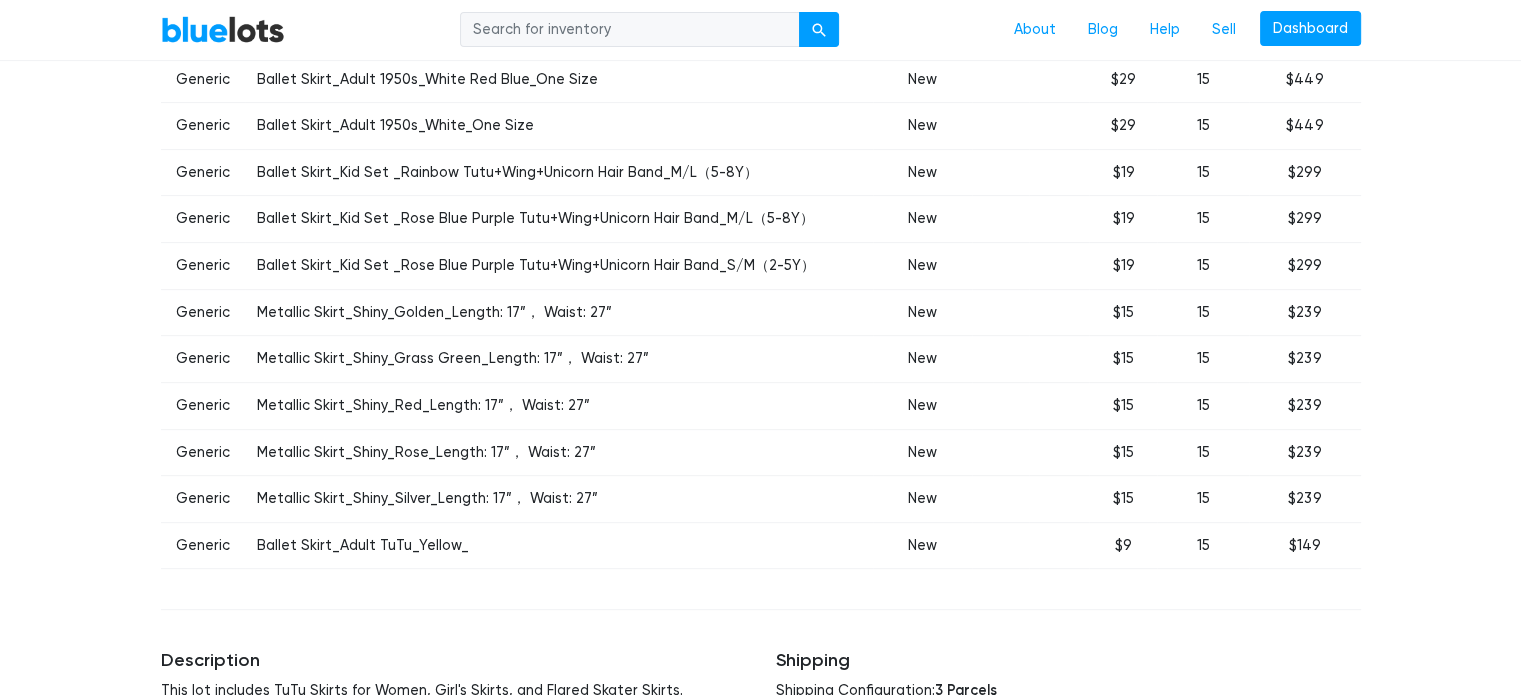 scroll, scrollTop: 800, scrollLeft: 0, axis: vertical 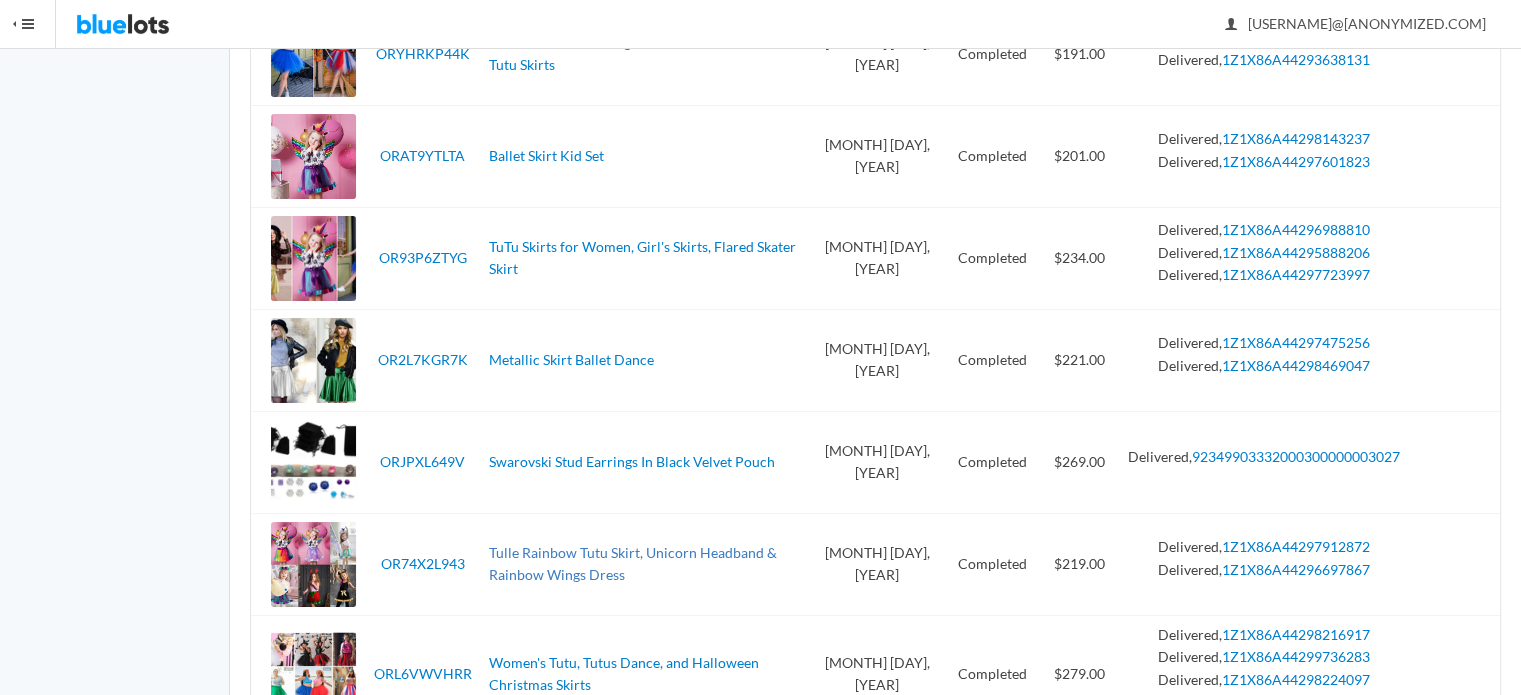 click on "Tulle Rainbow Tutu Skirt, Unicorn Headband & Rainbow Wings Dress" at bounding box center [633, 564] 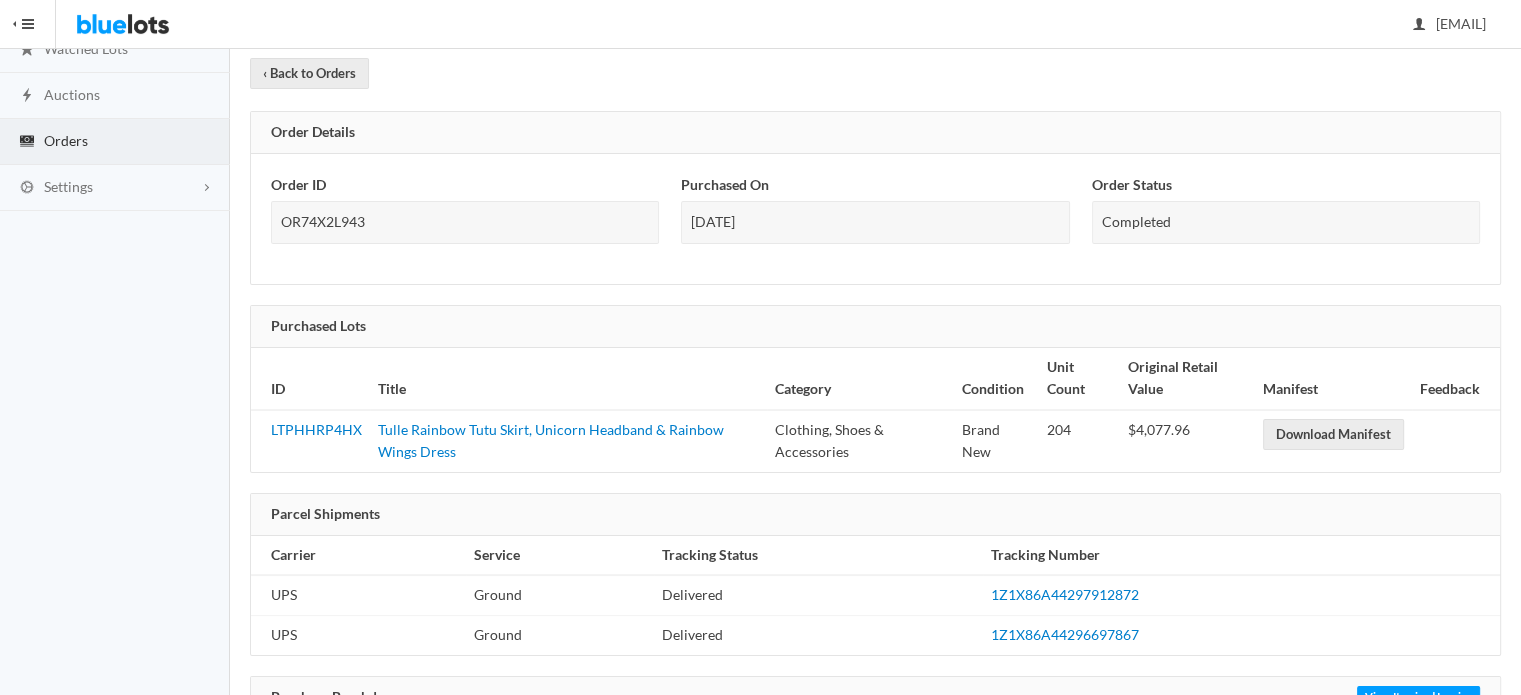 scroll, scrollTop: 300, scrollLeft: 0, axis: vertical 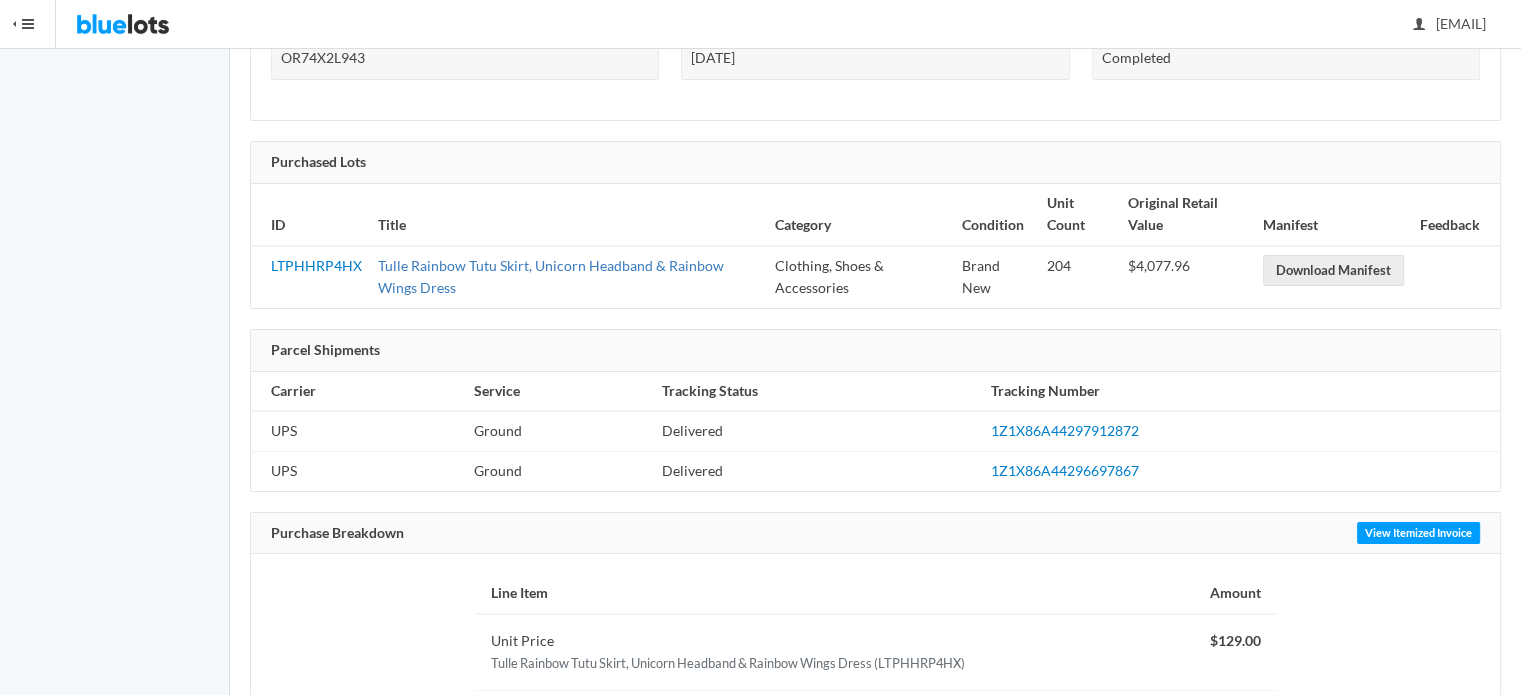 click on "Tulle Rainbow Tutu Skirt, Unicorn Headband & Rainbow Wings Dress" at bounding box center (551, 277) 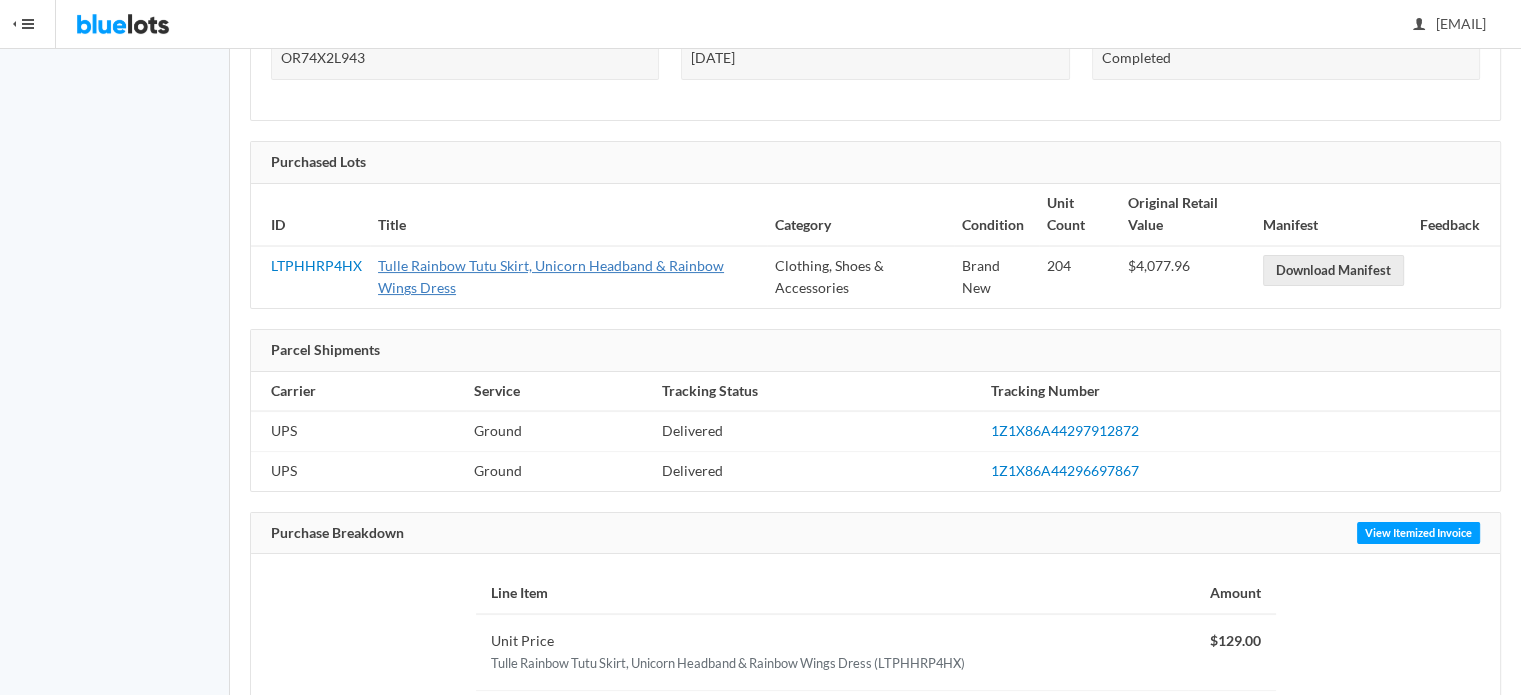 scroll, scrollTop: 0, scrollLeft: 0, axis: both 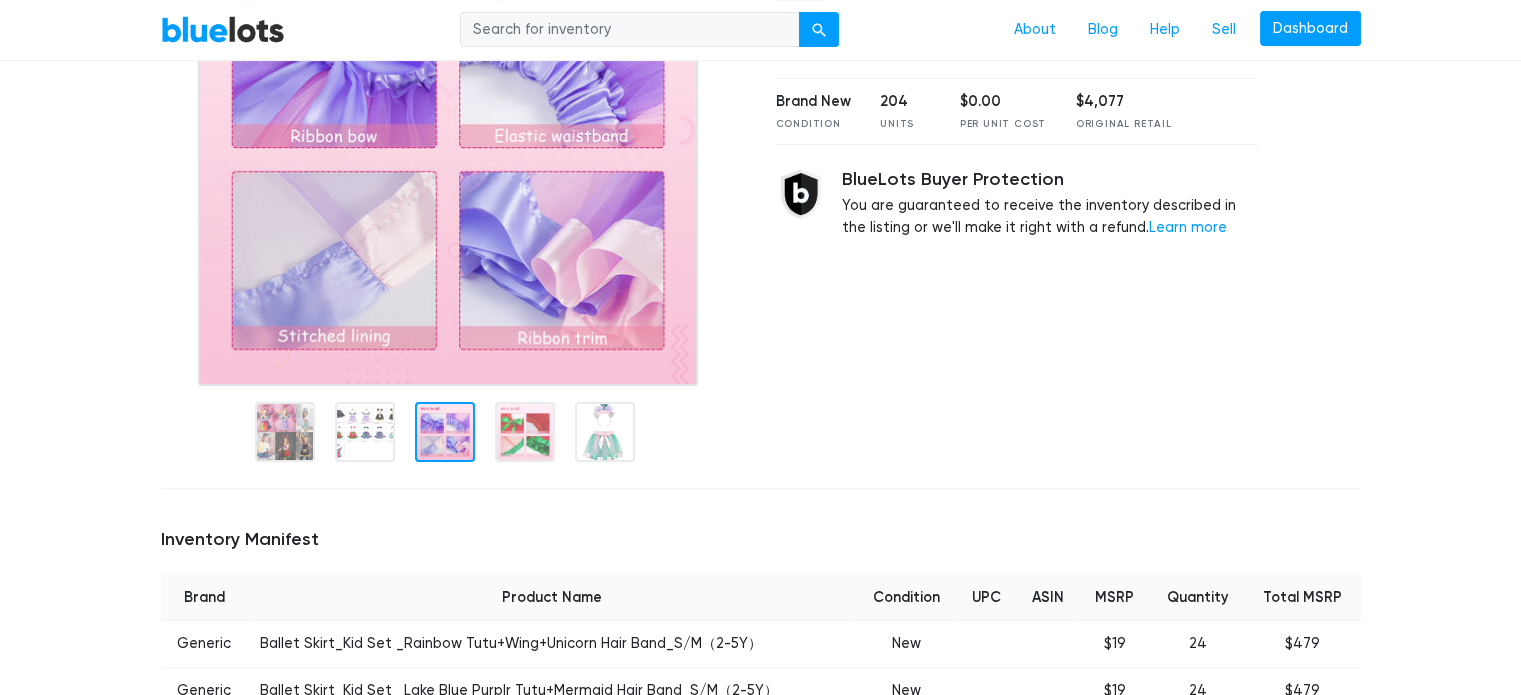 click at bounding box center [448, 136] 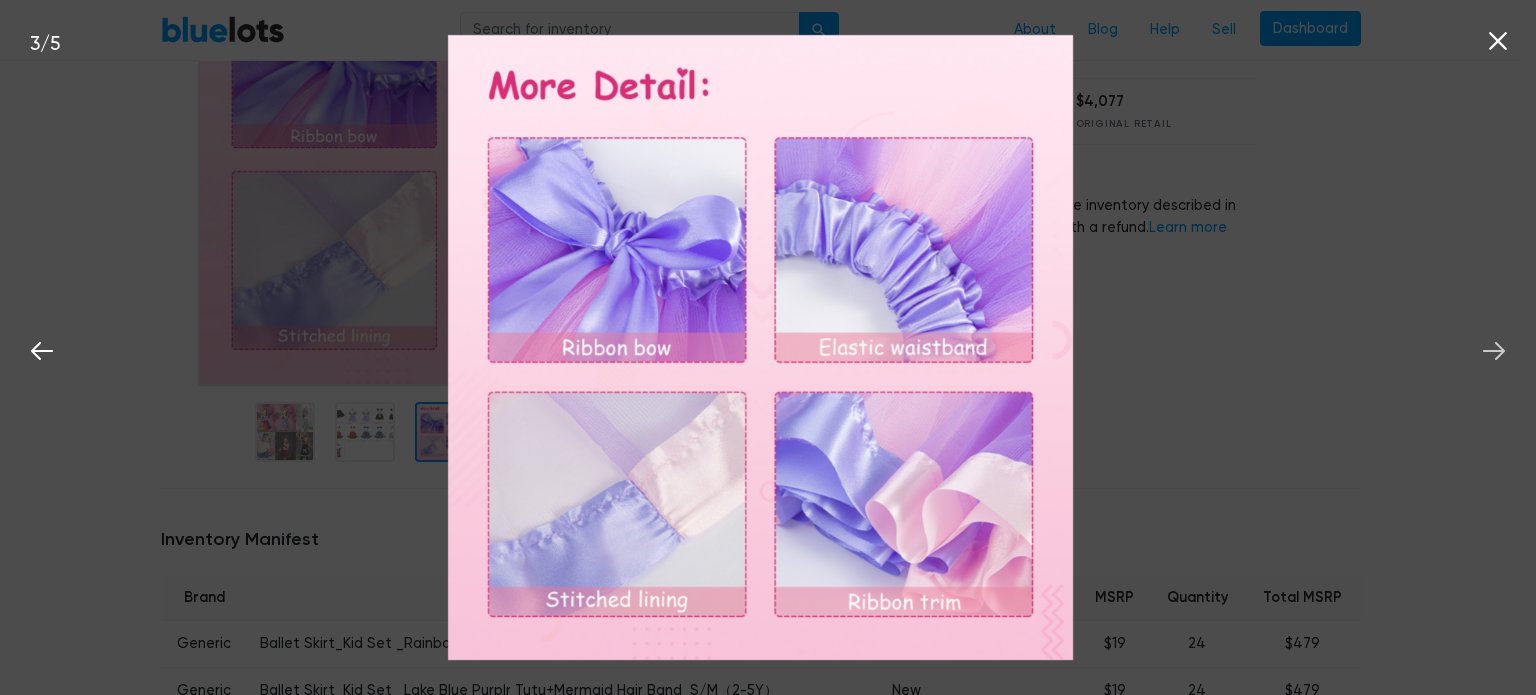 click 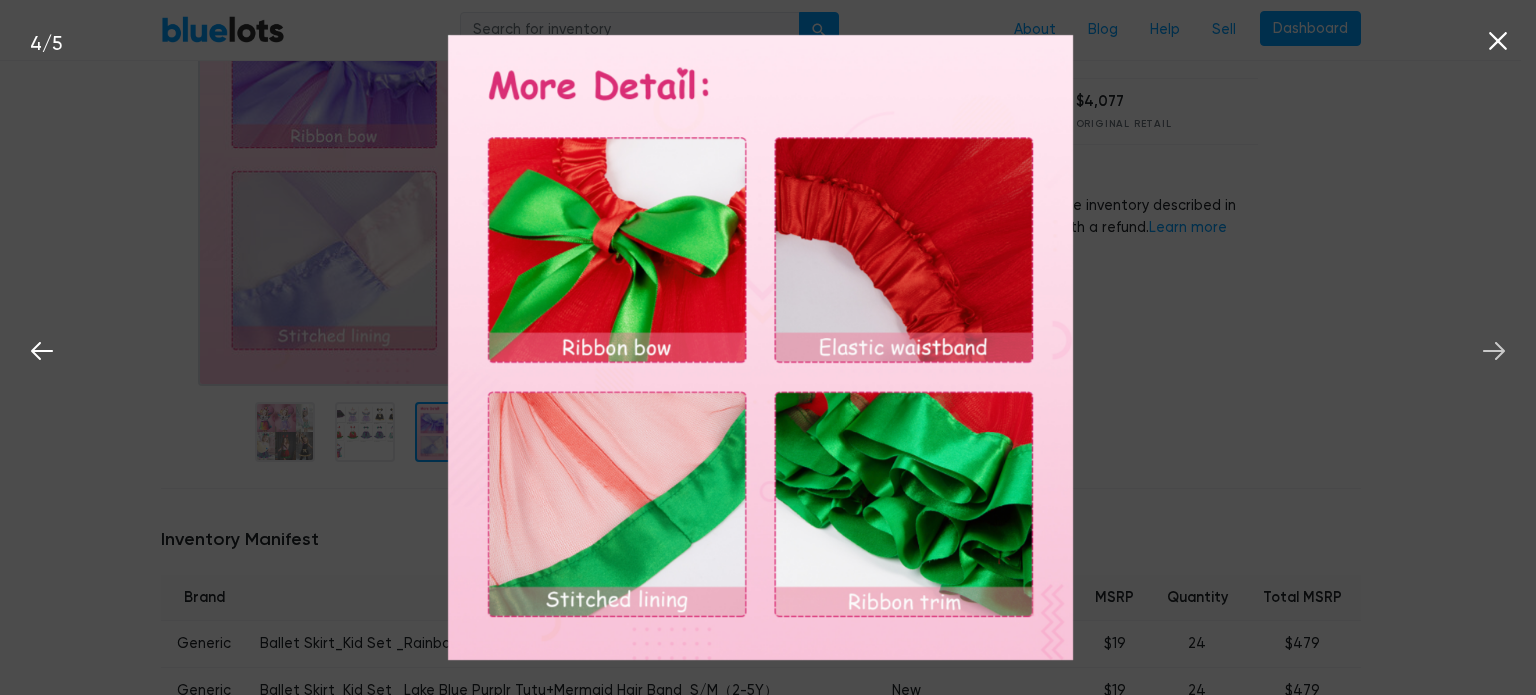 click 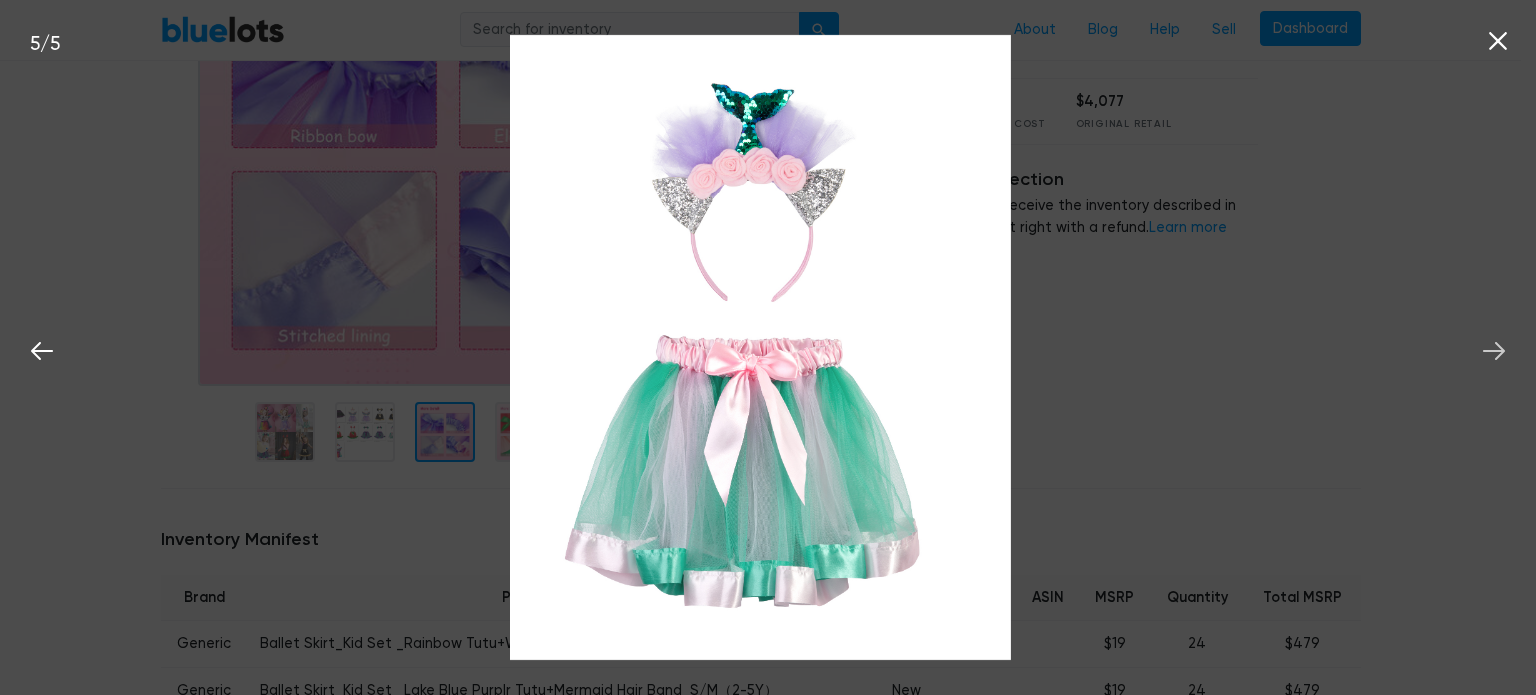 click 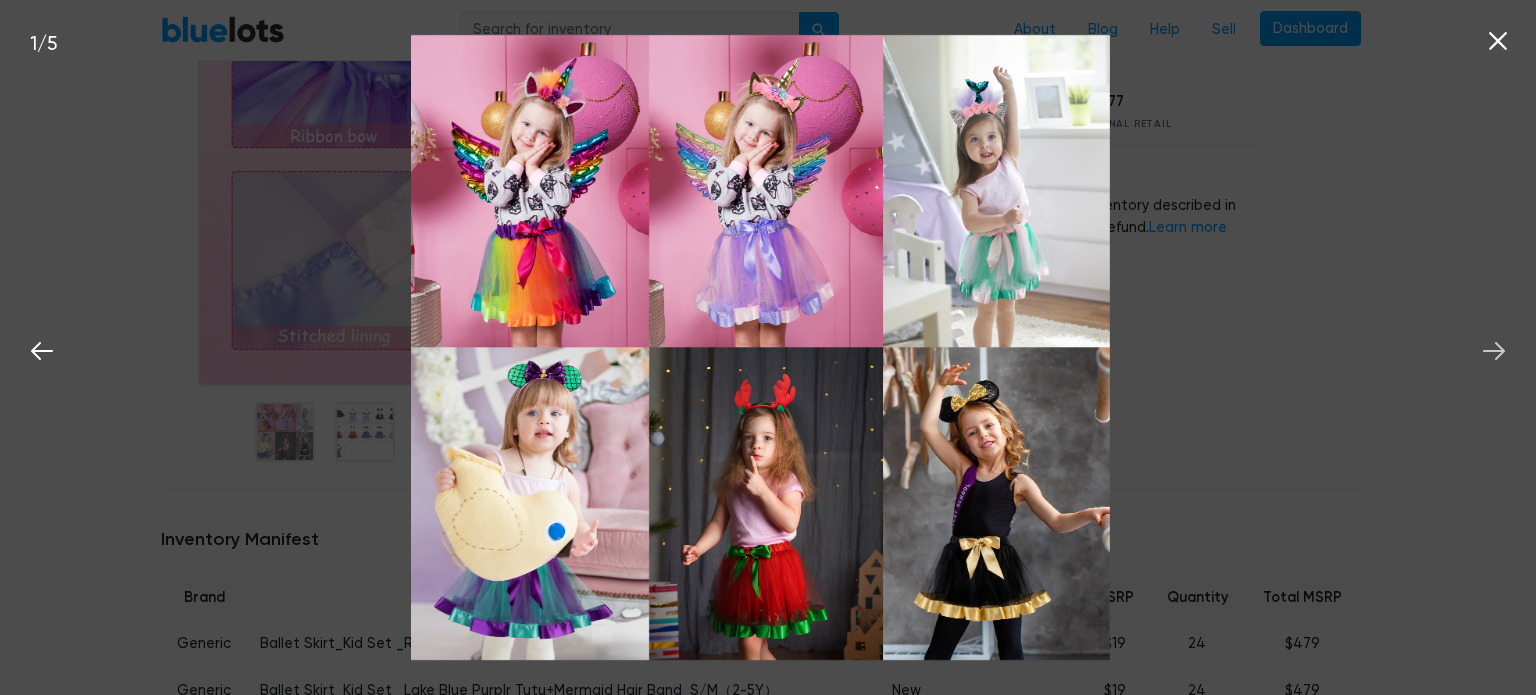 click 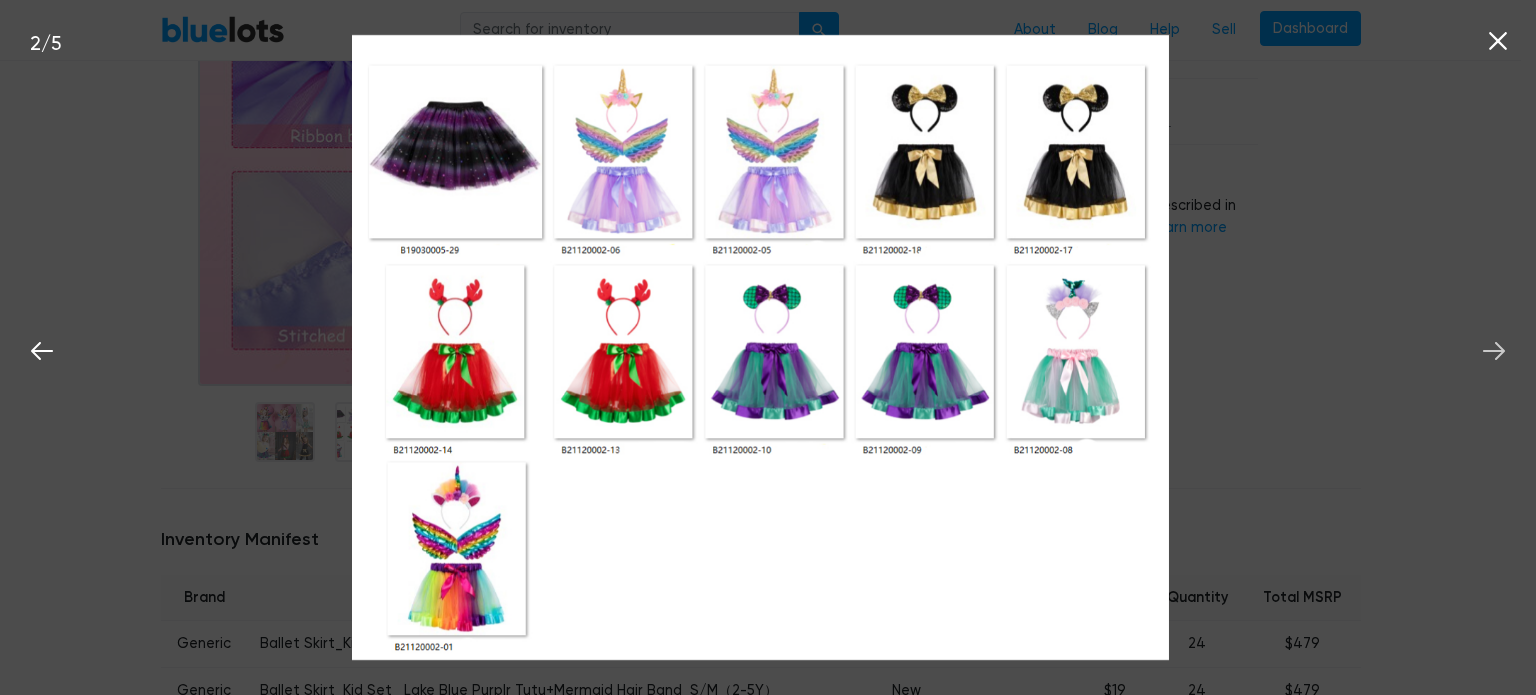 click 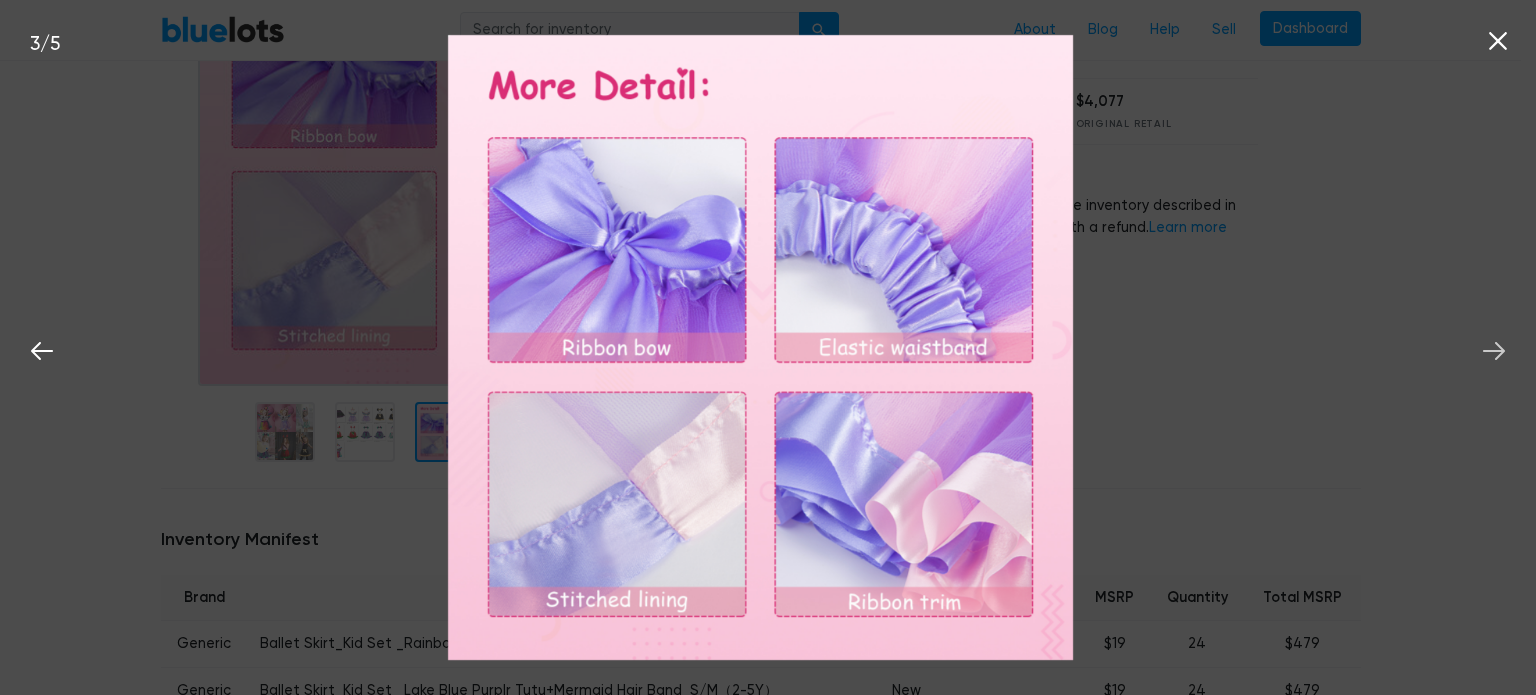 click 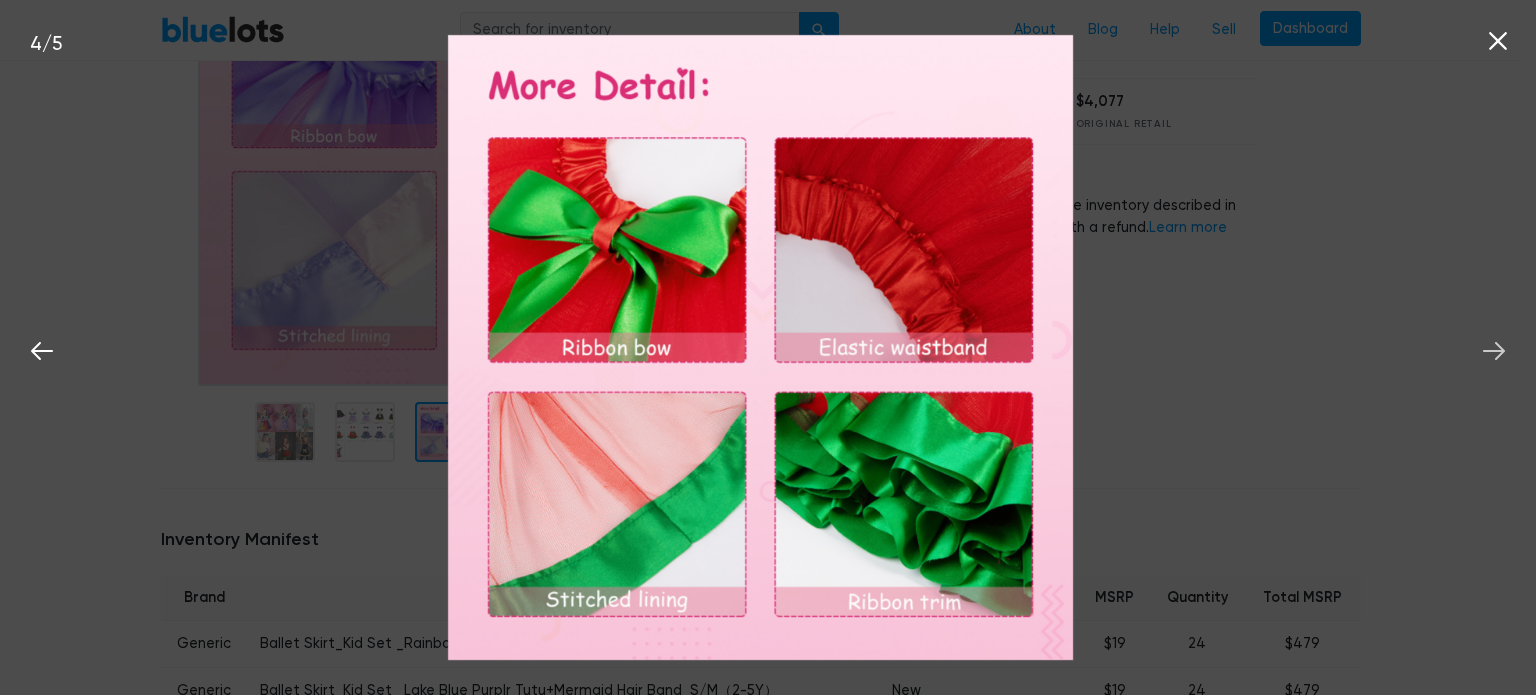 click 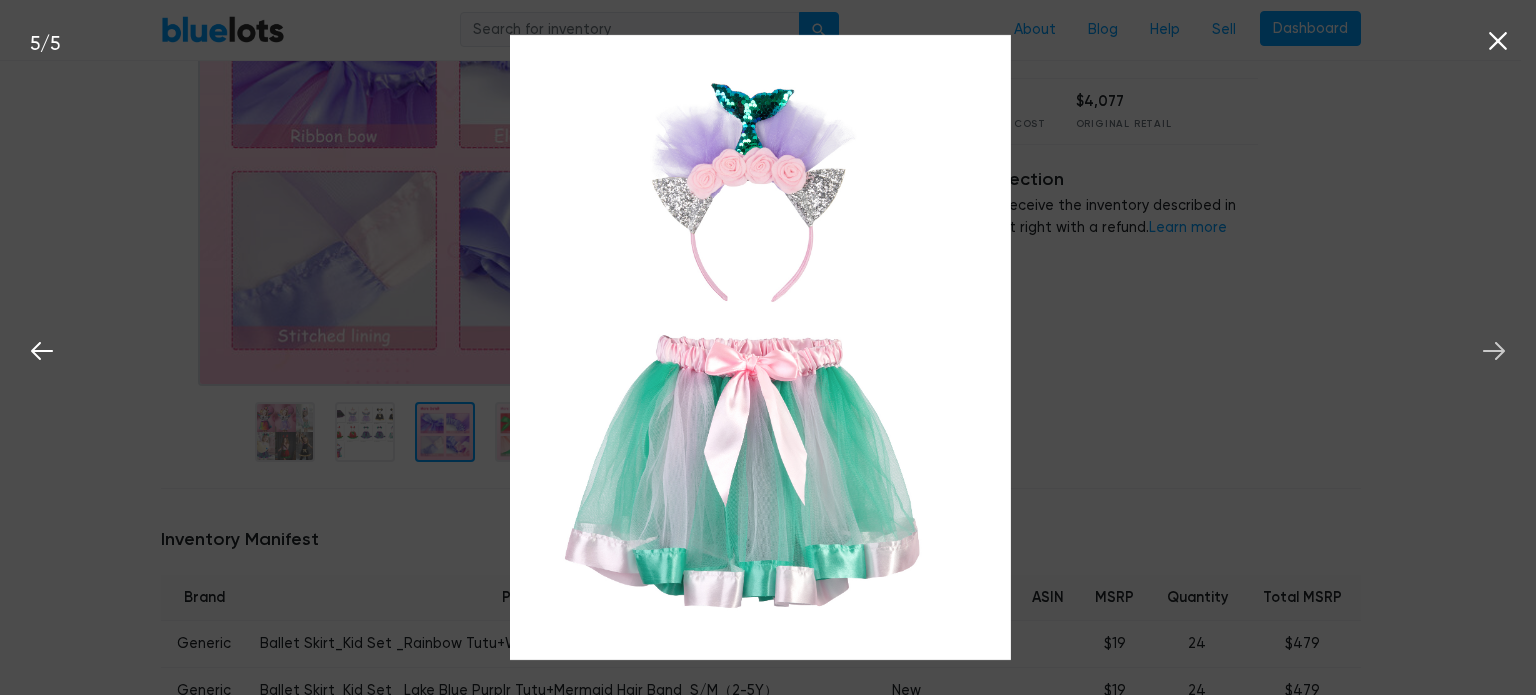 click 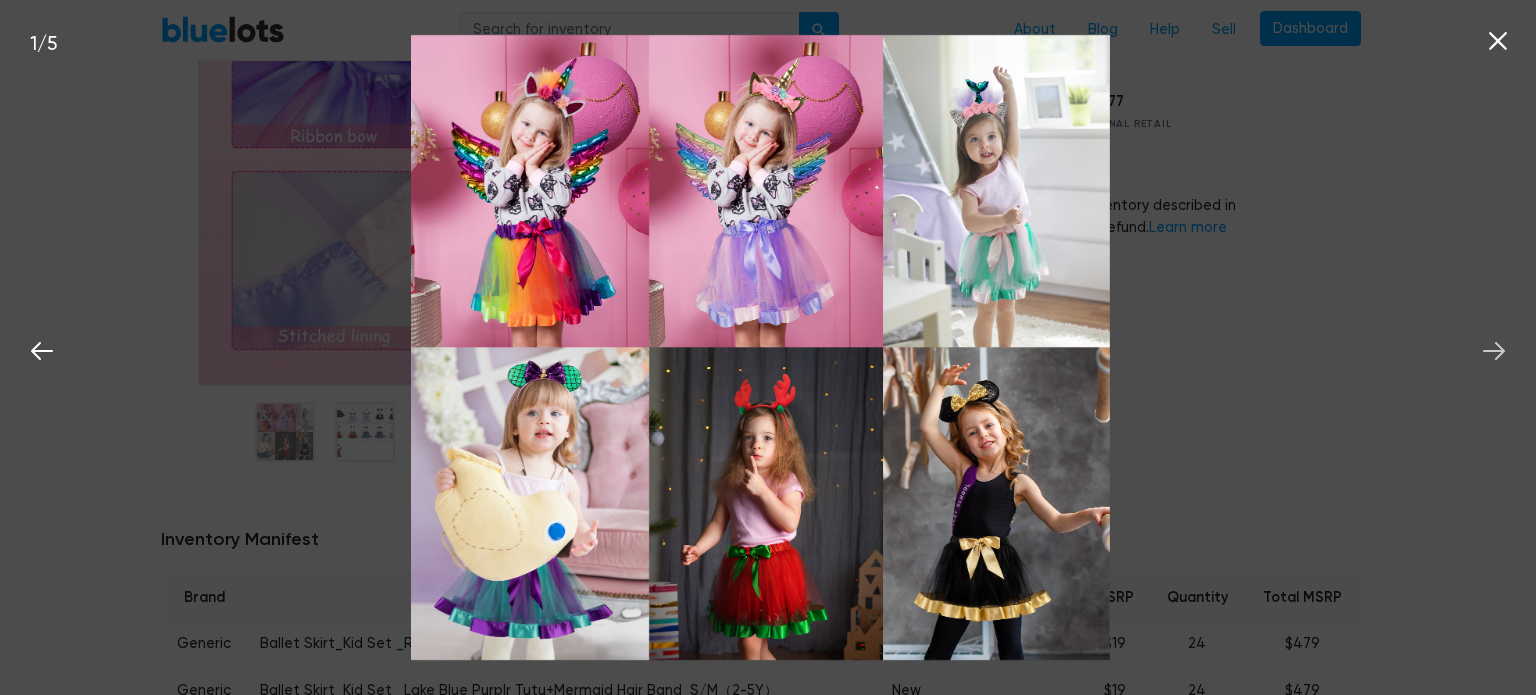 click 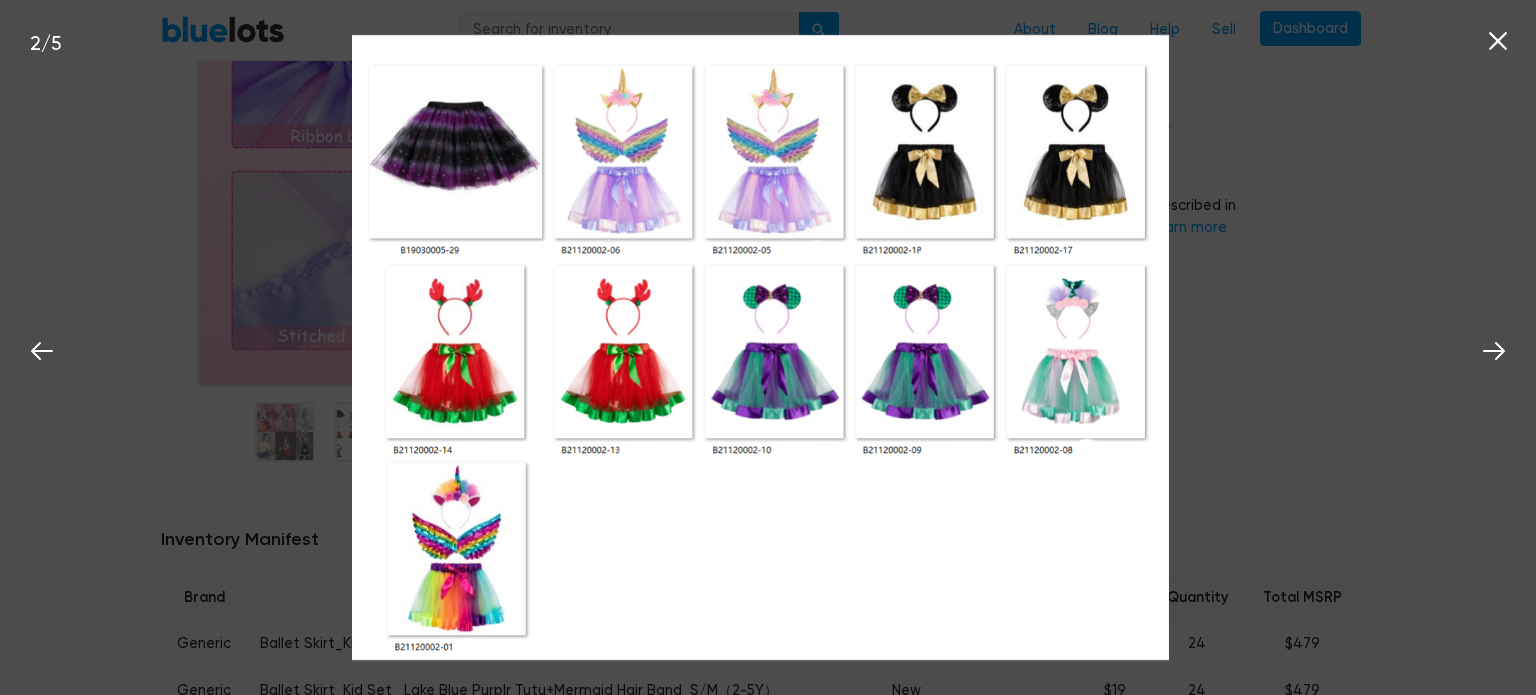 click 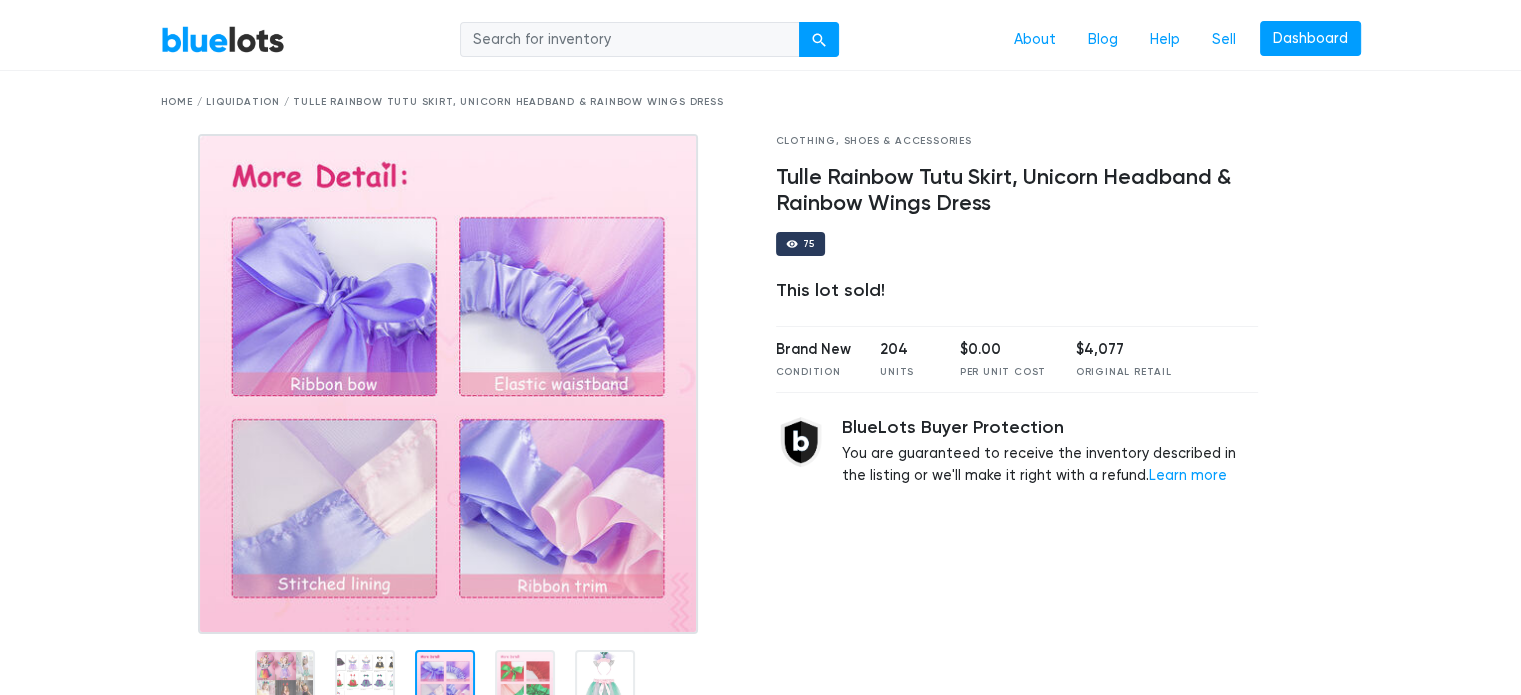 scroll, scrollTop: 0, scrollLeft: 0, axis: both 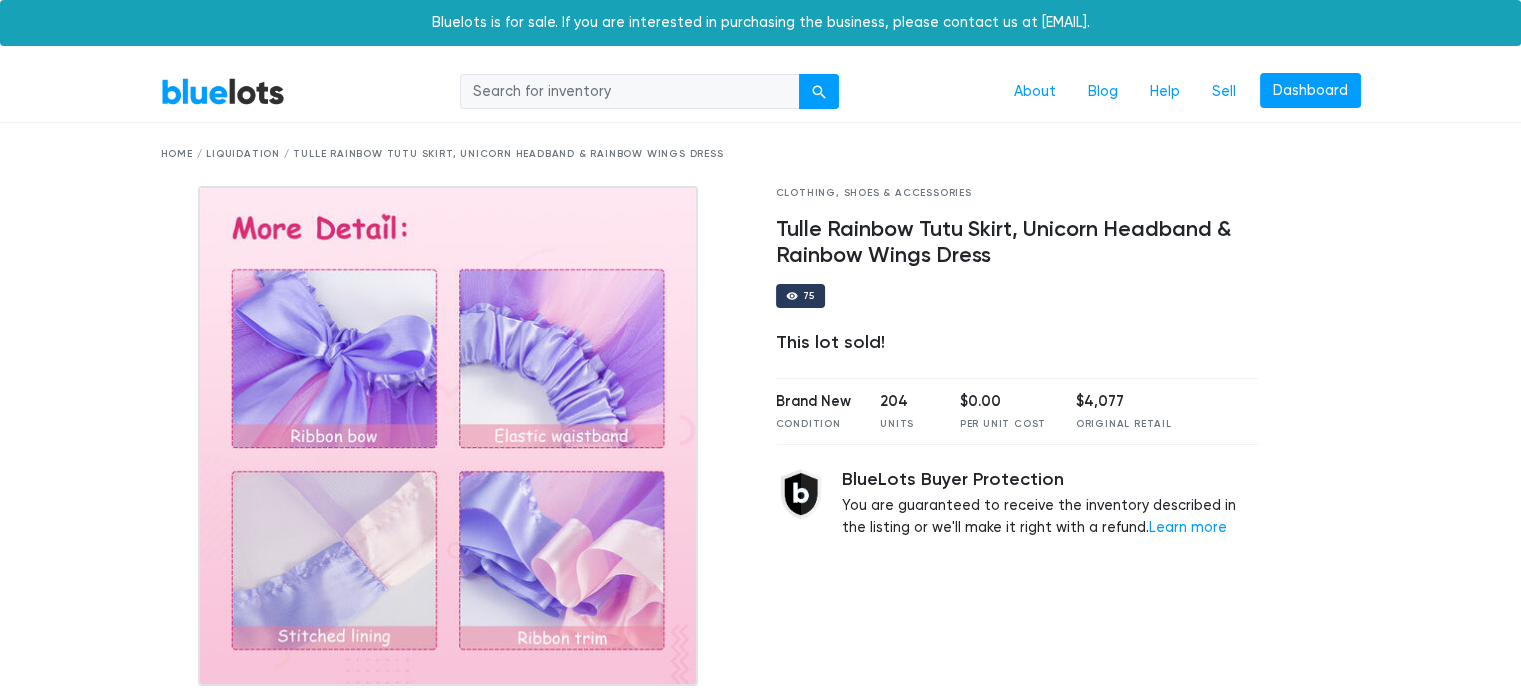click at bounding box center [448, 436] 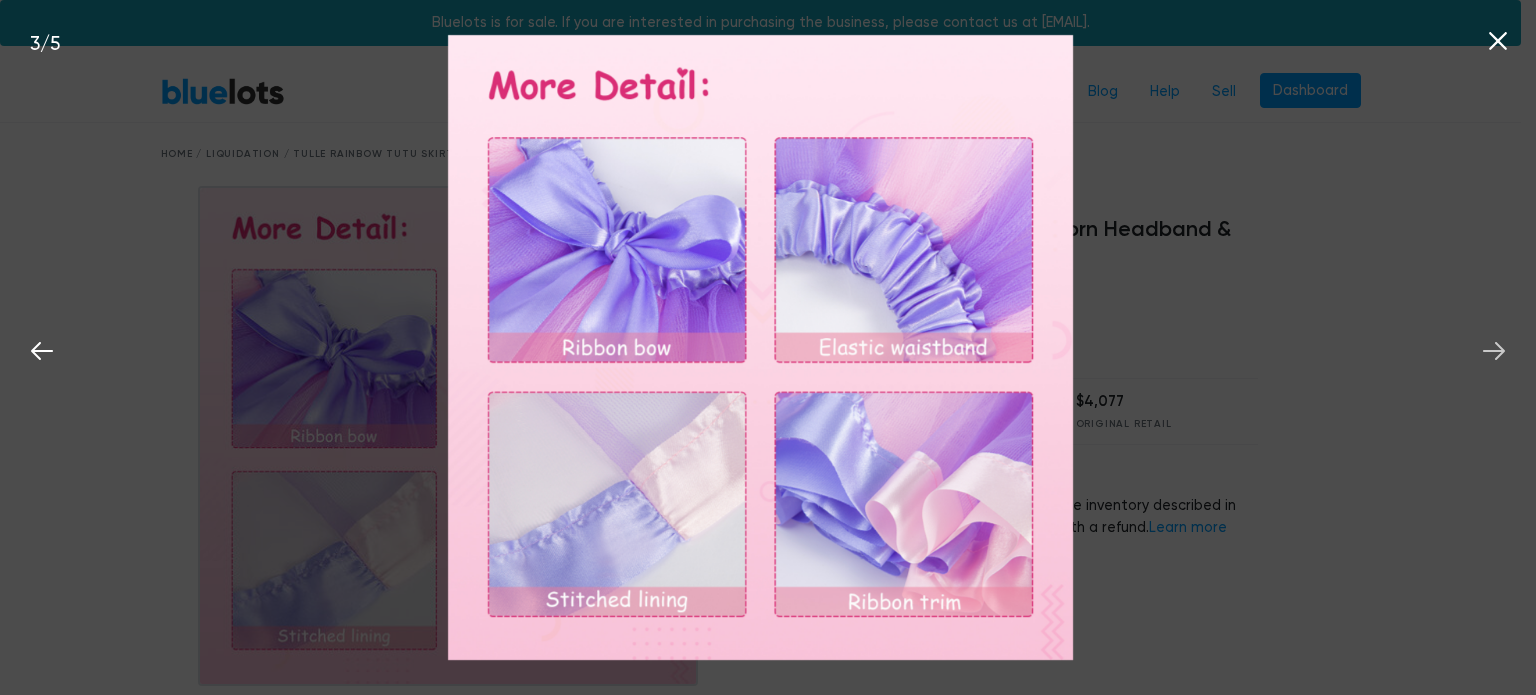 click 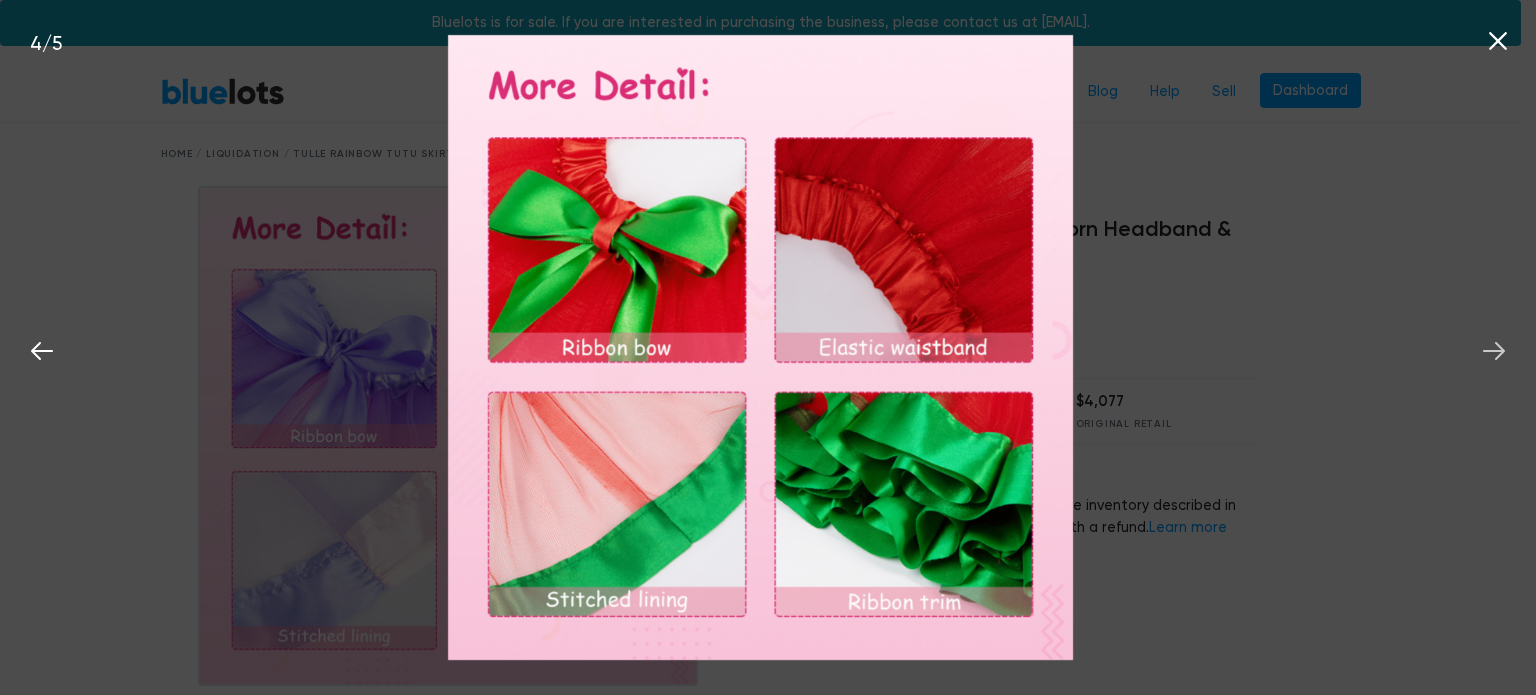click 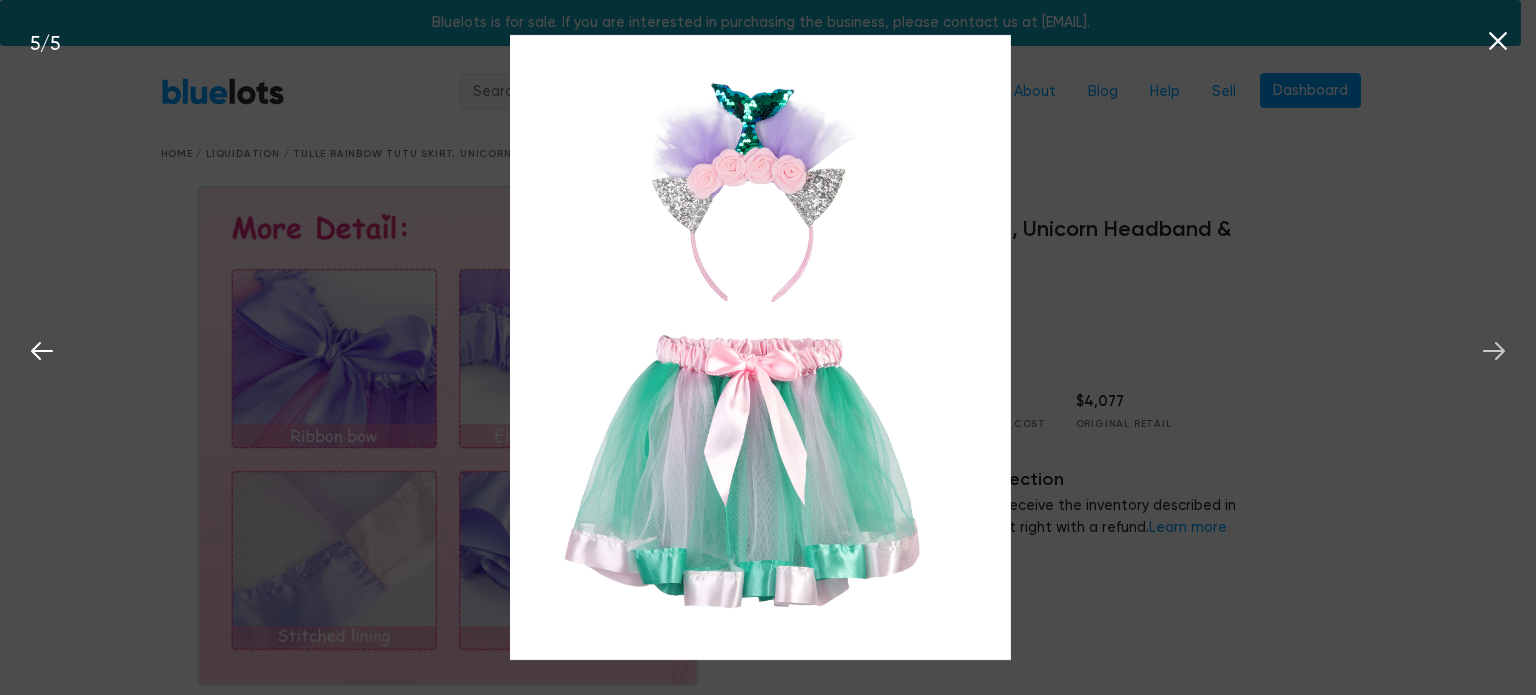 click 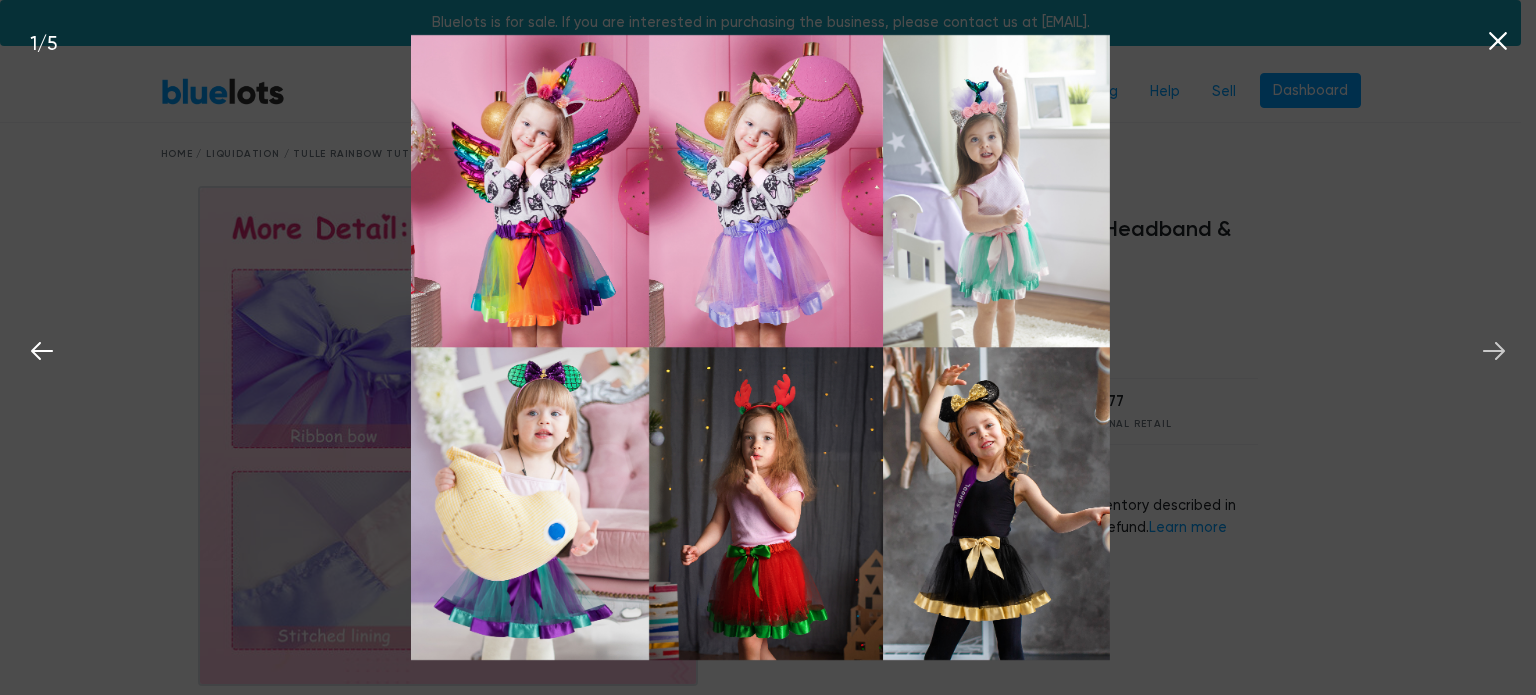 click 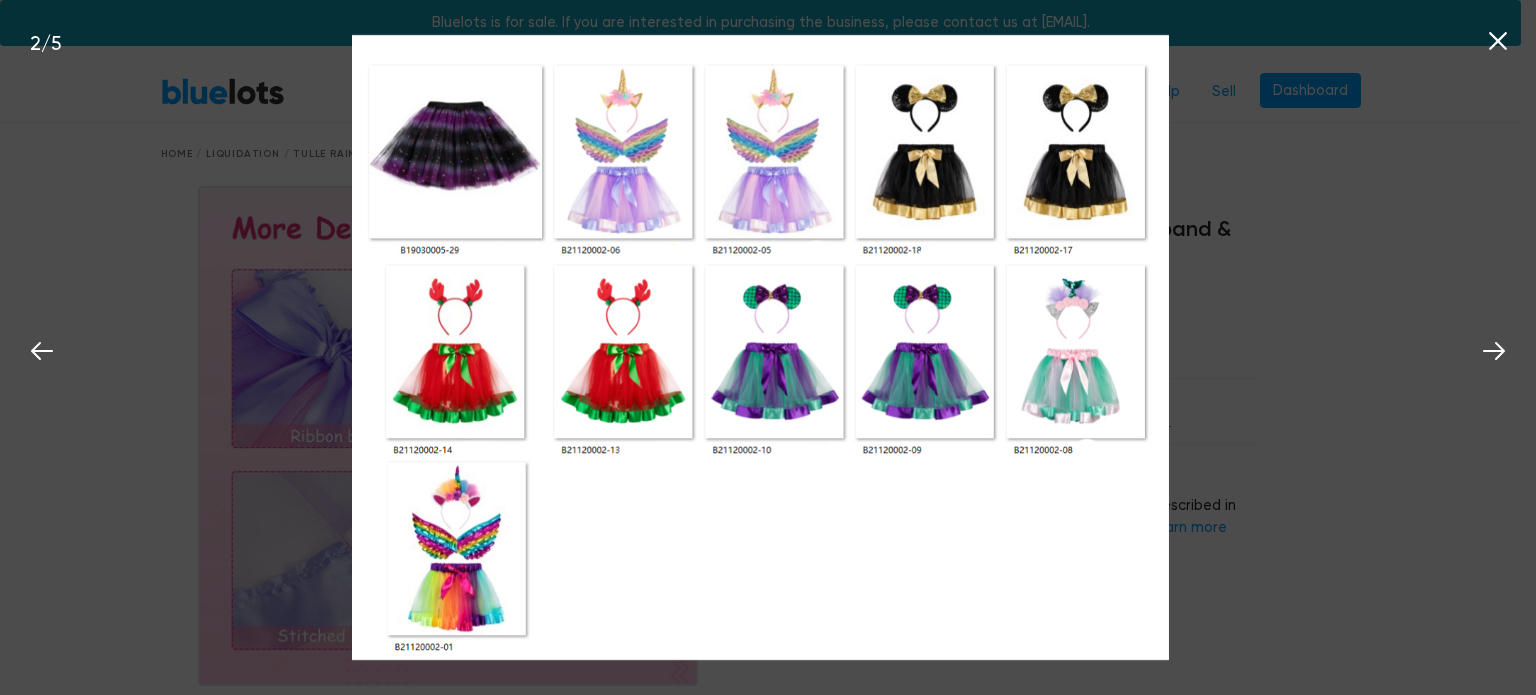 click 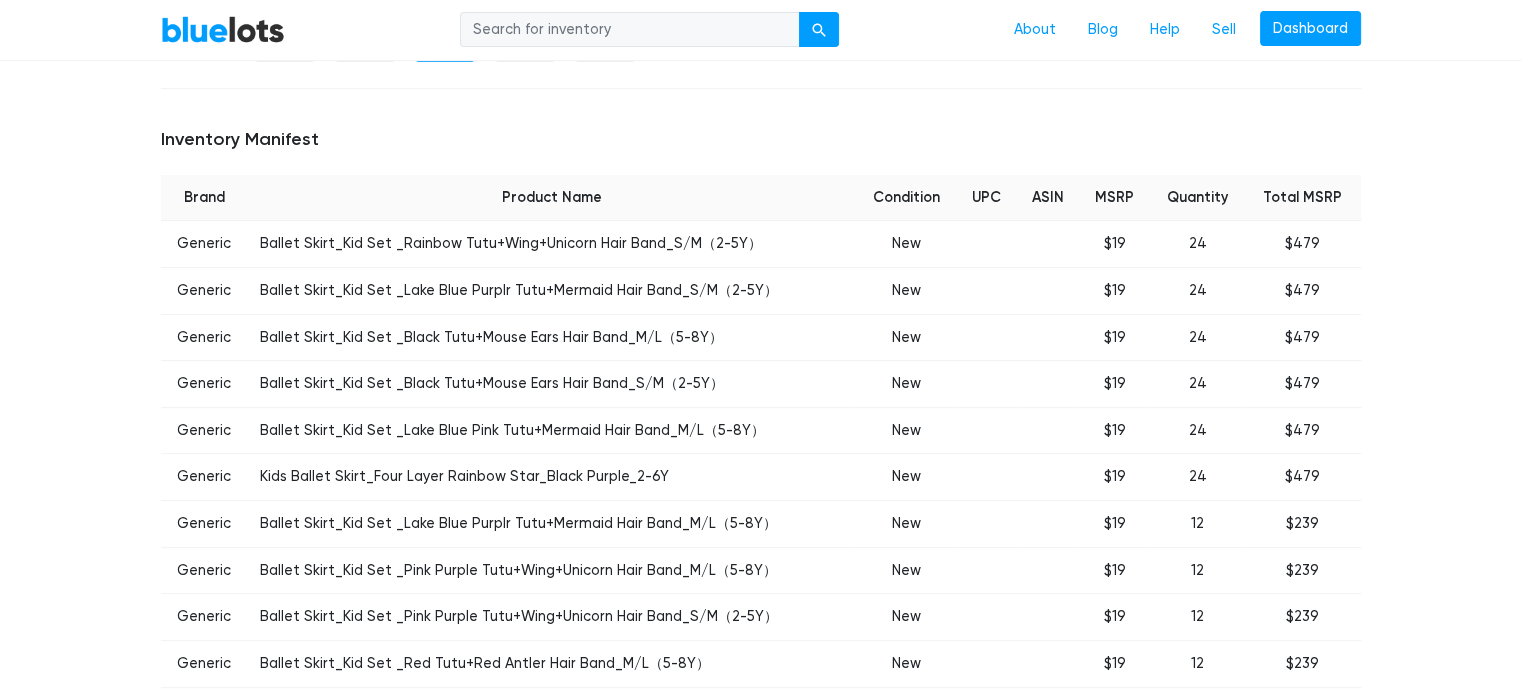 scroll, scrollTop: 800, scrollLeft: 0, axis: vertical 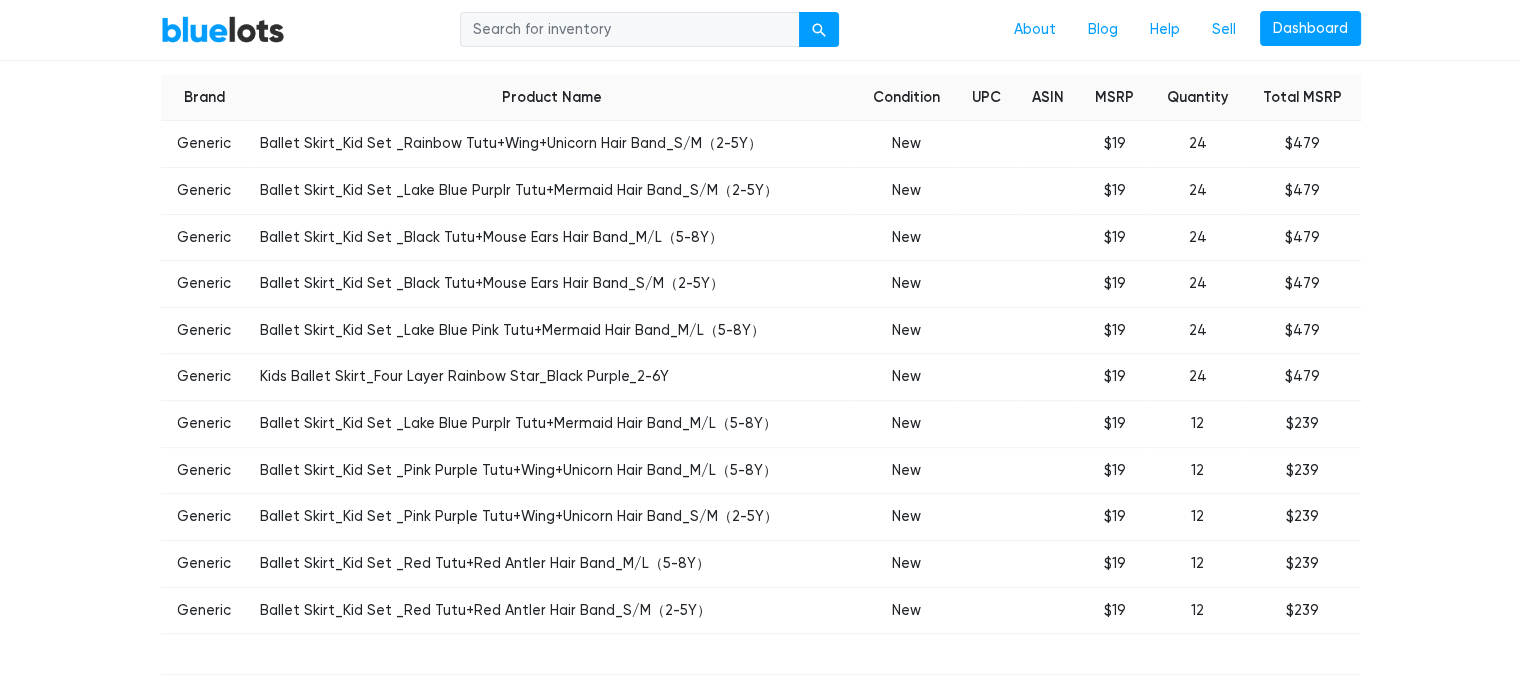 drag, startPoint x: 155, startPoint y: 141, endPoint x: 1459, endPoint y: 274, distance: 1310.765 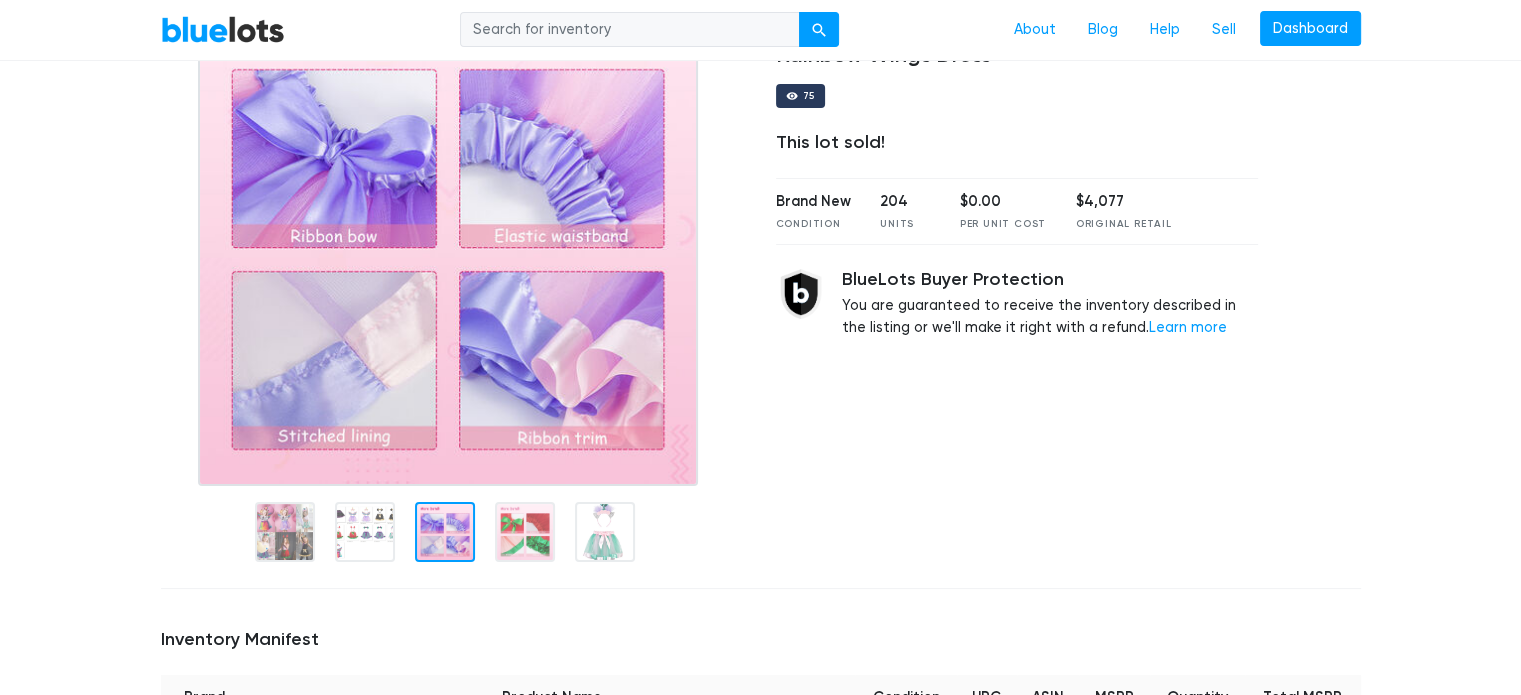 scroll, scrollTop: 0, scrollLeft: 0, axis: both 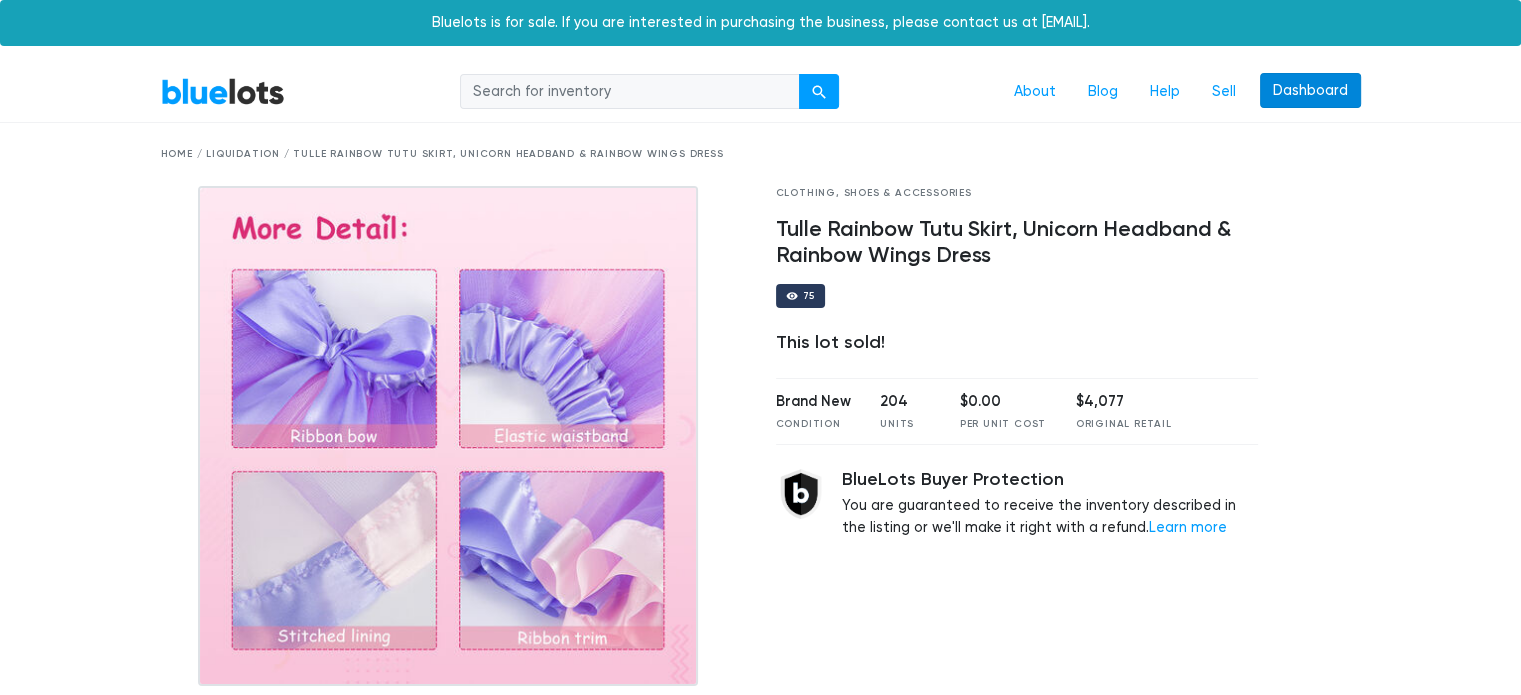 click on "Dashboard" at bounding box center [1310, 91] 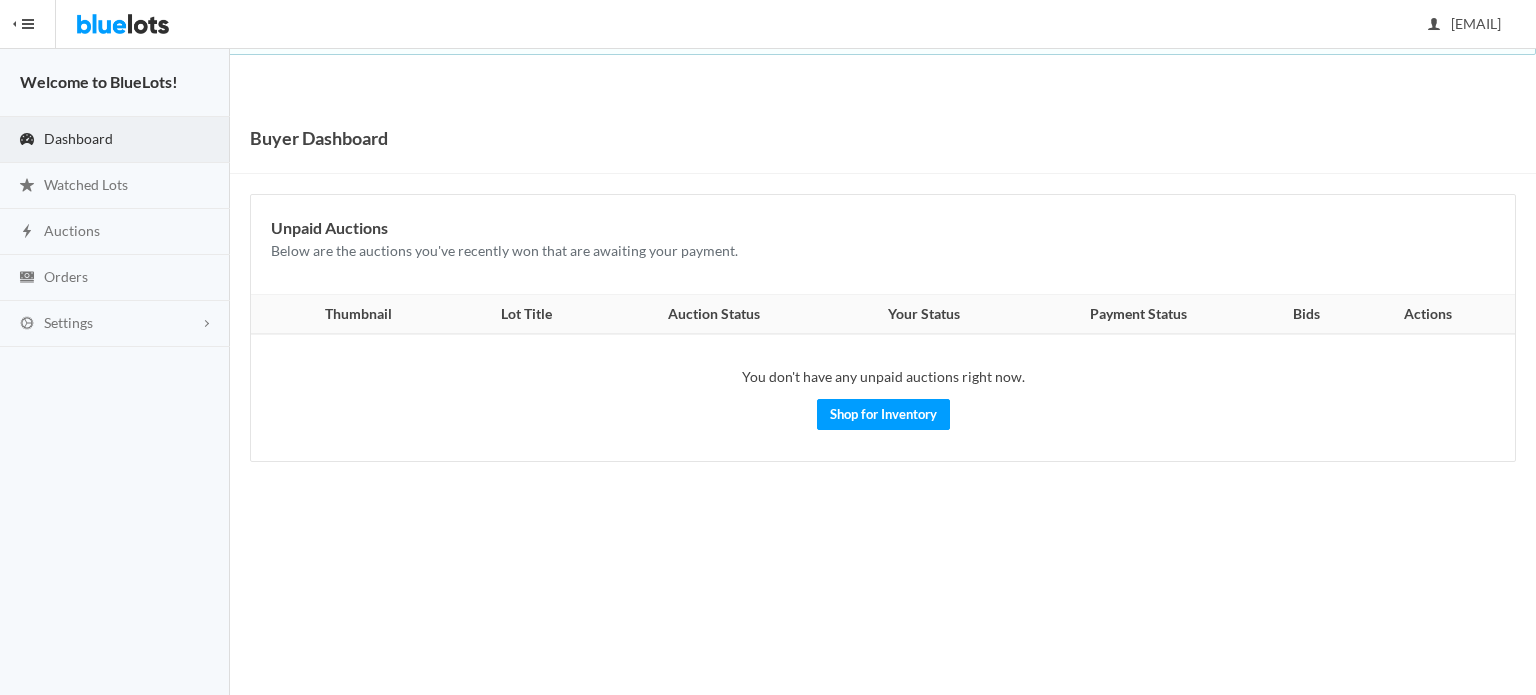 scroll, scrollTop: 0, scrollLeft: 0, axis: both 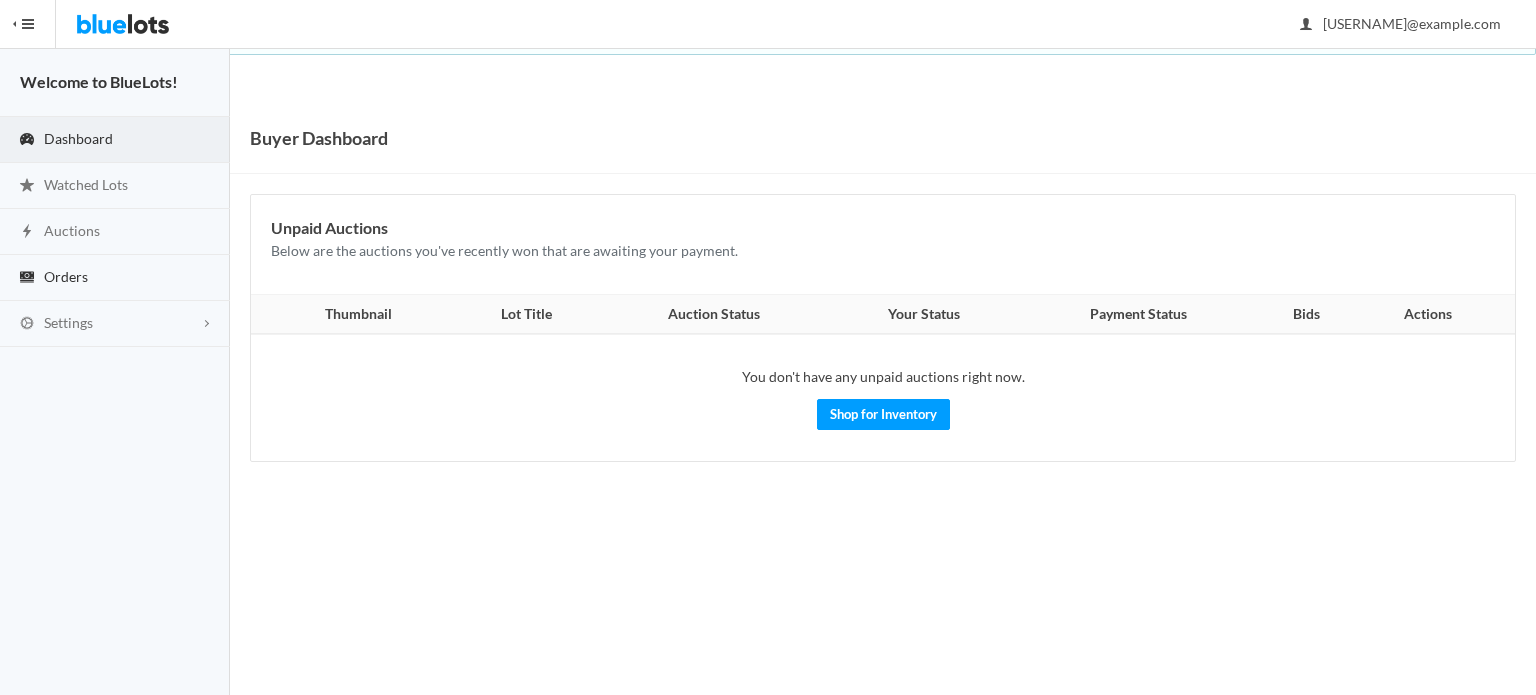 click on "Orders" at bounding box center (115, 278) 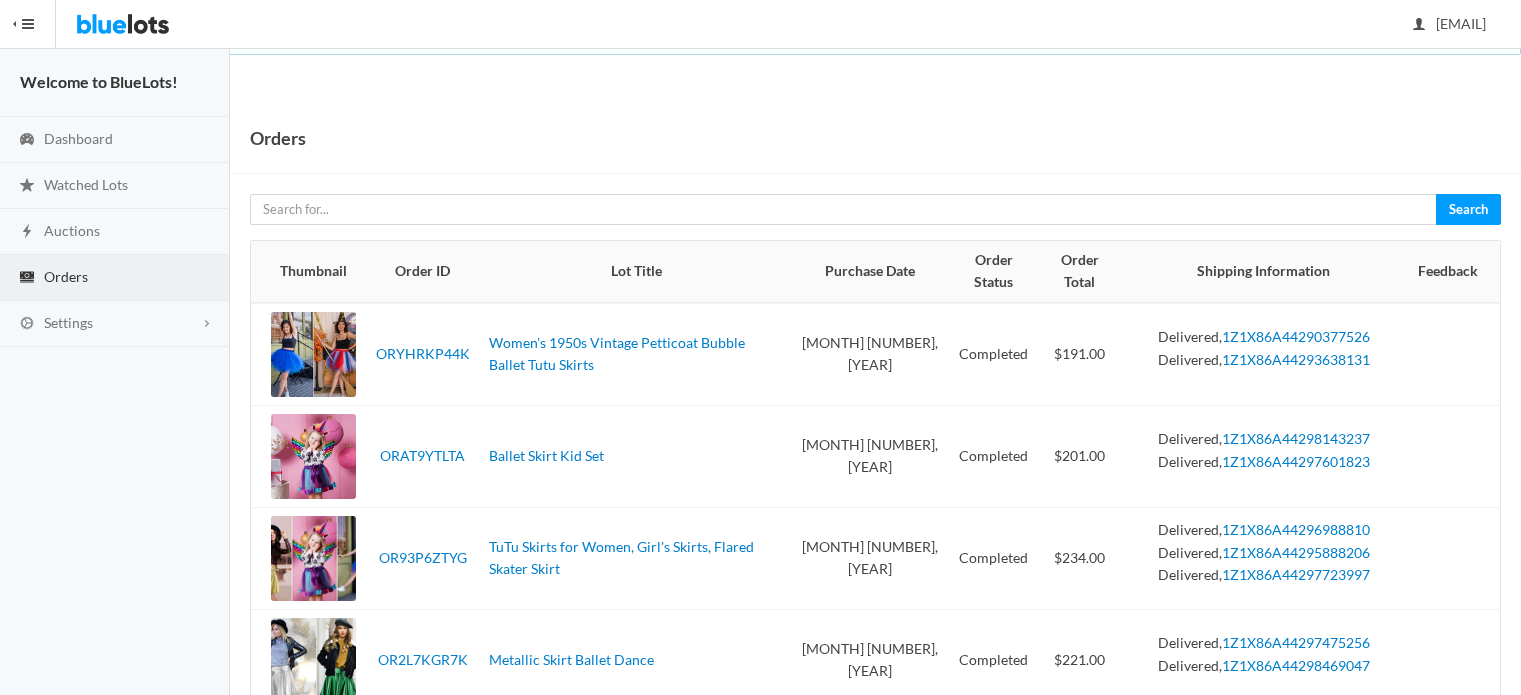 scroll, scrollTop: 0, scrollLeft: 0, axis: both 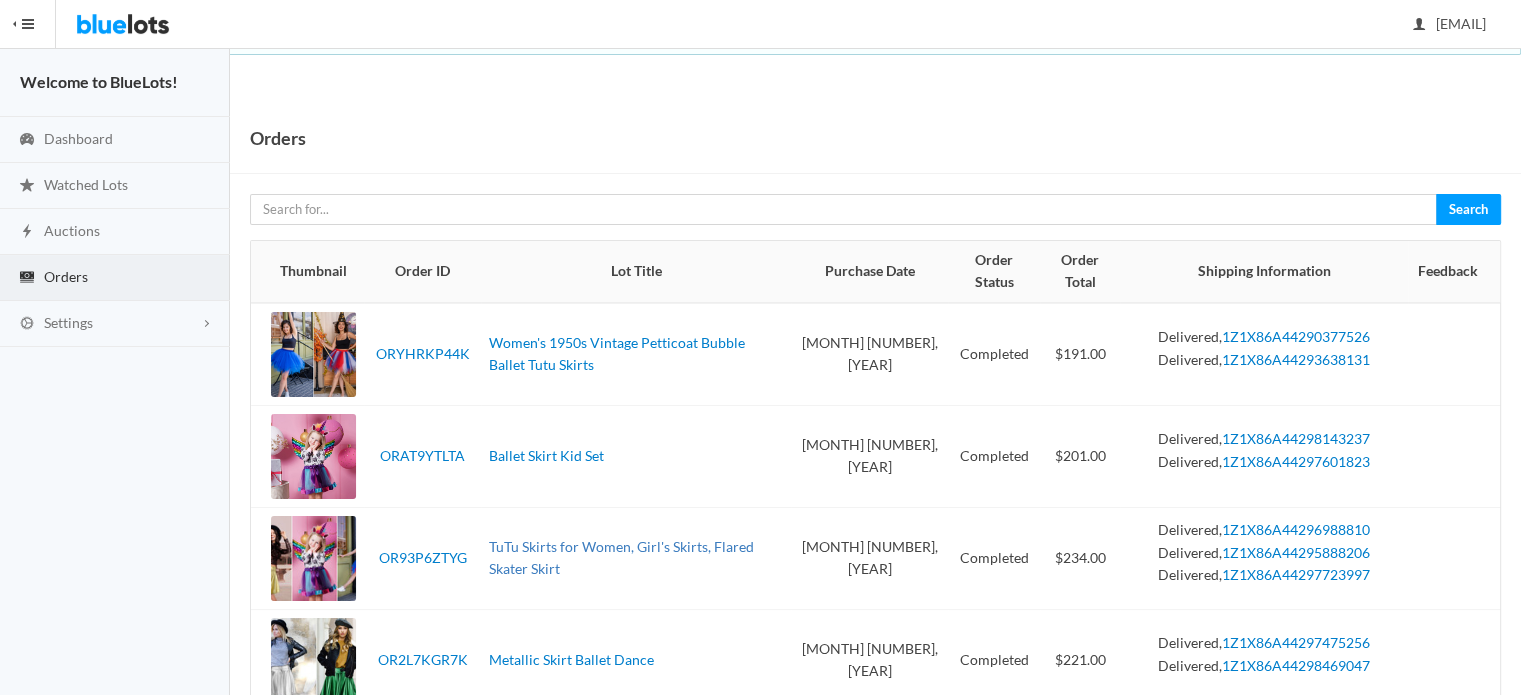 click on "TuTu Skirts for Women, Girl's Skirts, Flared Skater Skirt" at bounding box center [621, 558] 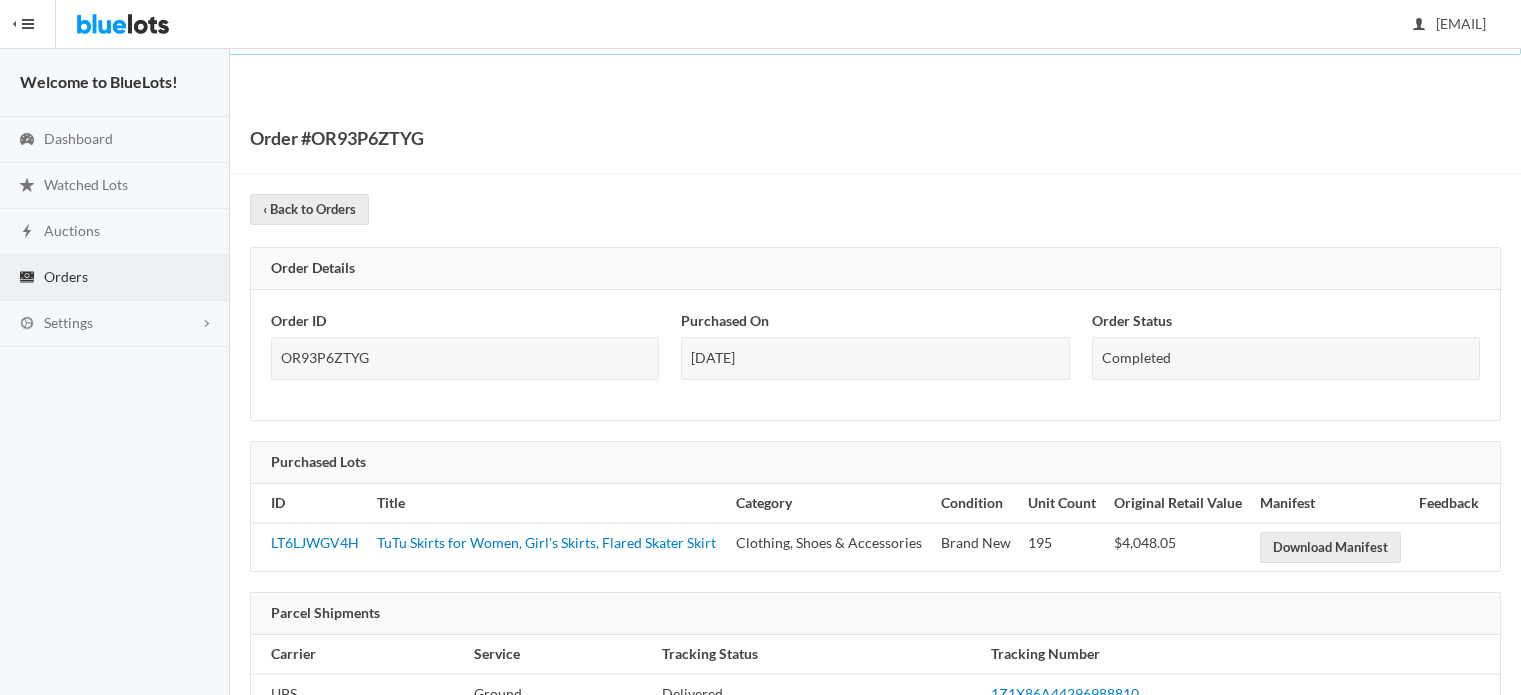 scroll, scrollTop: 0, scrollLeft: 0, axis: both 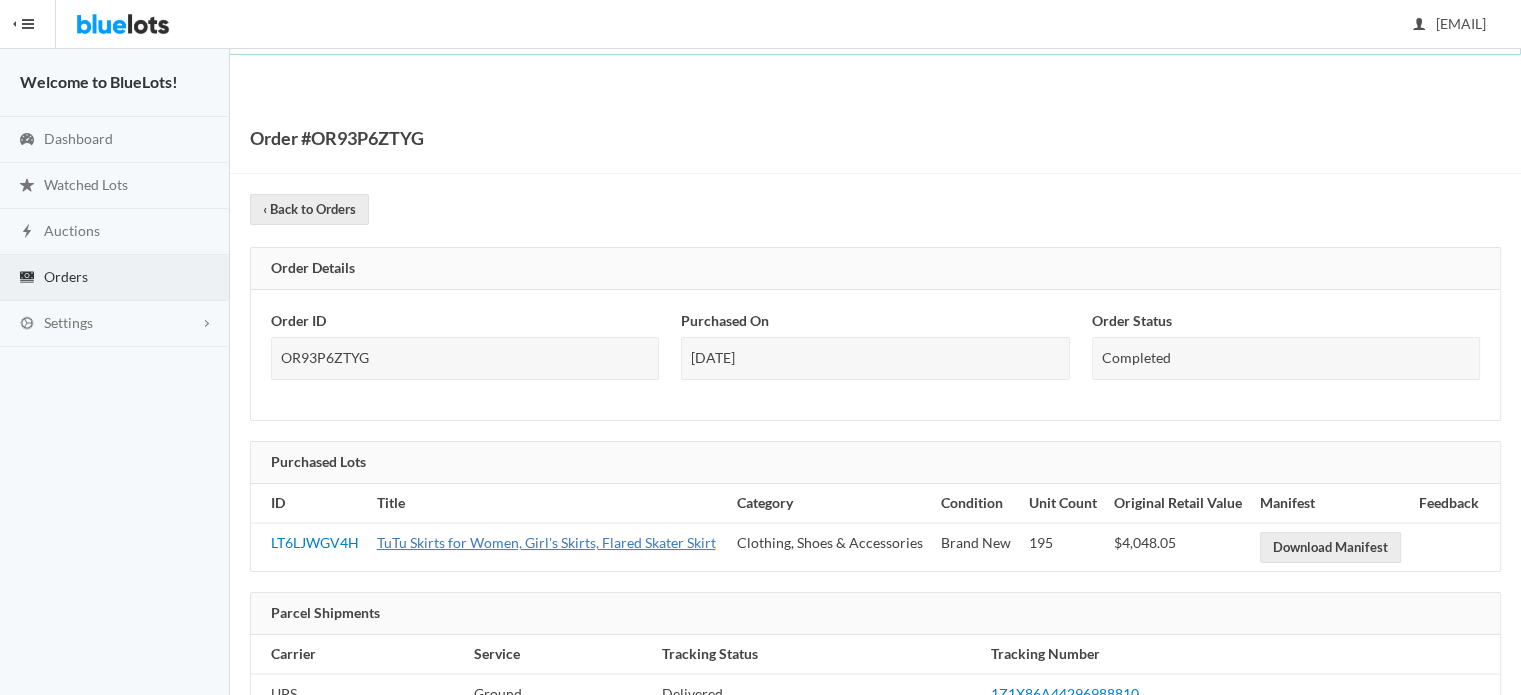 click on "TuTu Skirts for Women, Girl's Skirts, Flared Skater Skirt" at bounding box center [546, 542] 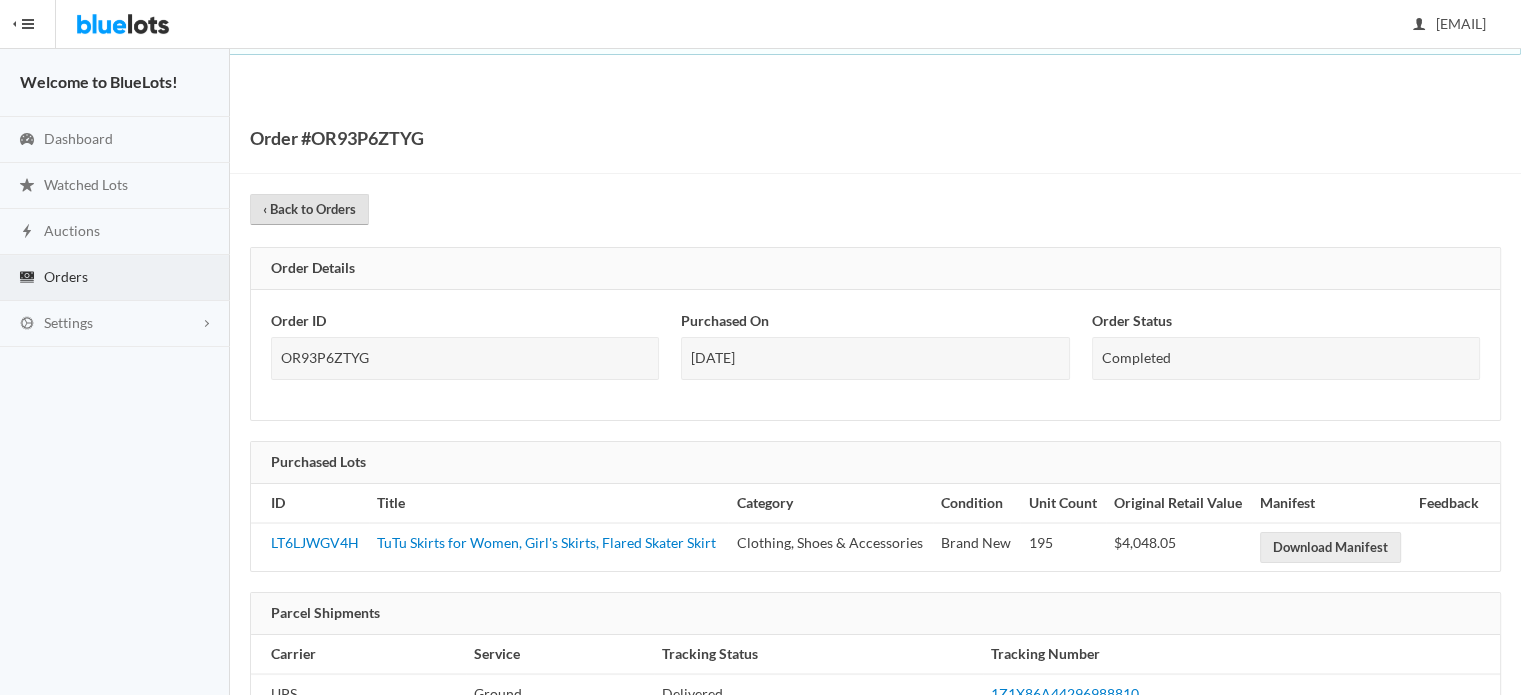click on "‹ Back to Orders" at bounding box center (309, 209) 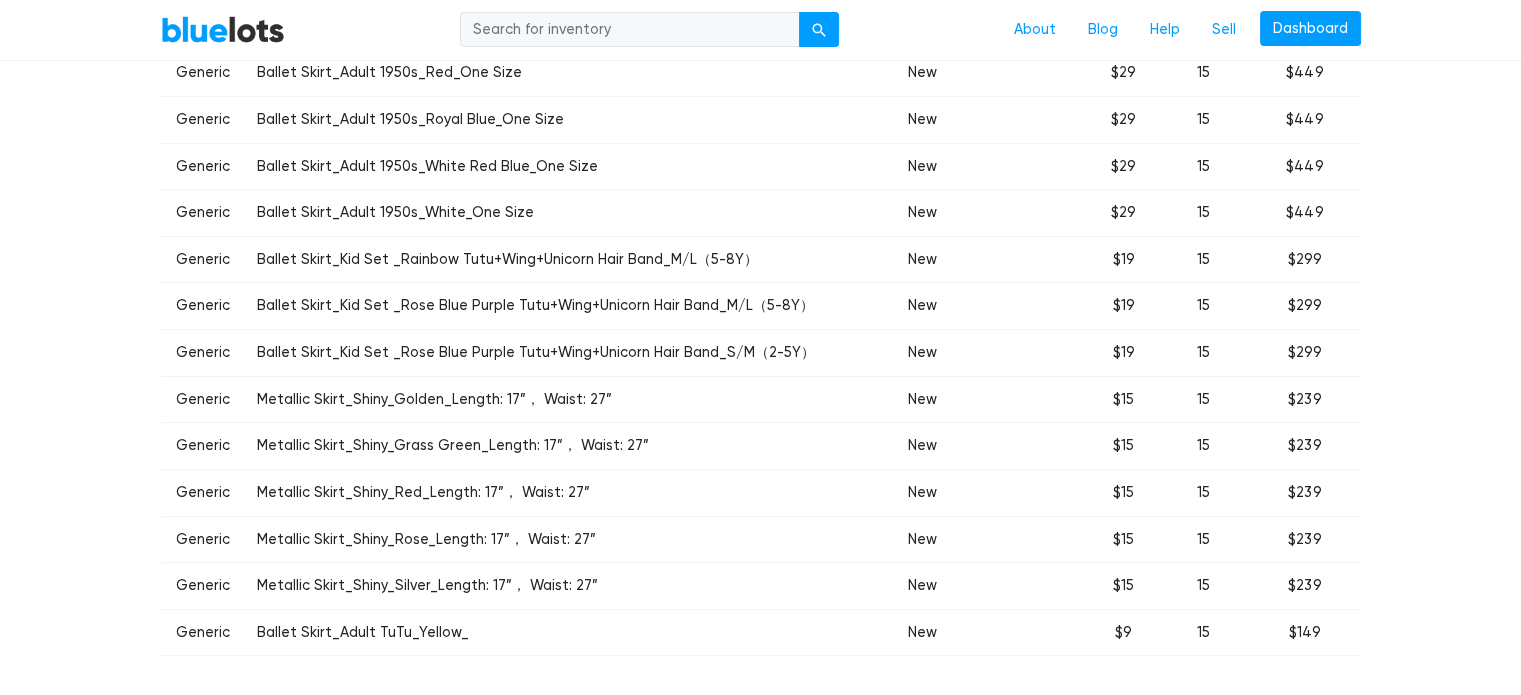scroll, scrollTop: 600, scrollLeft: 0, axis: vertical 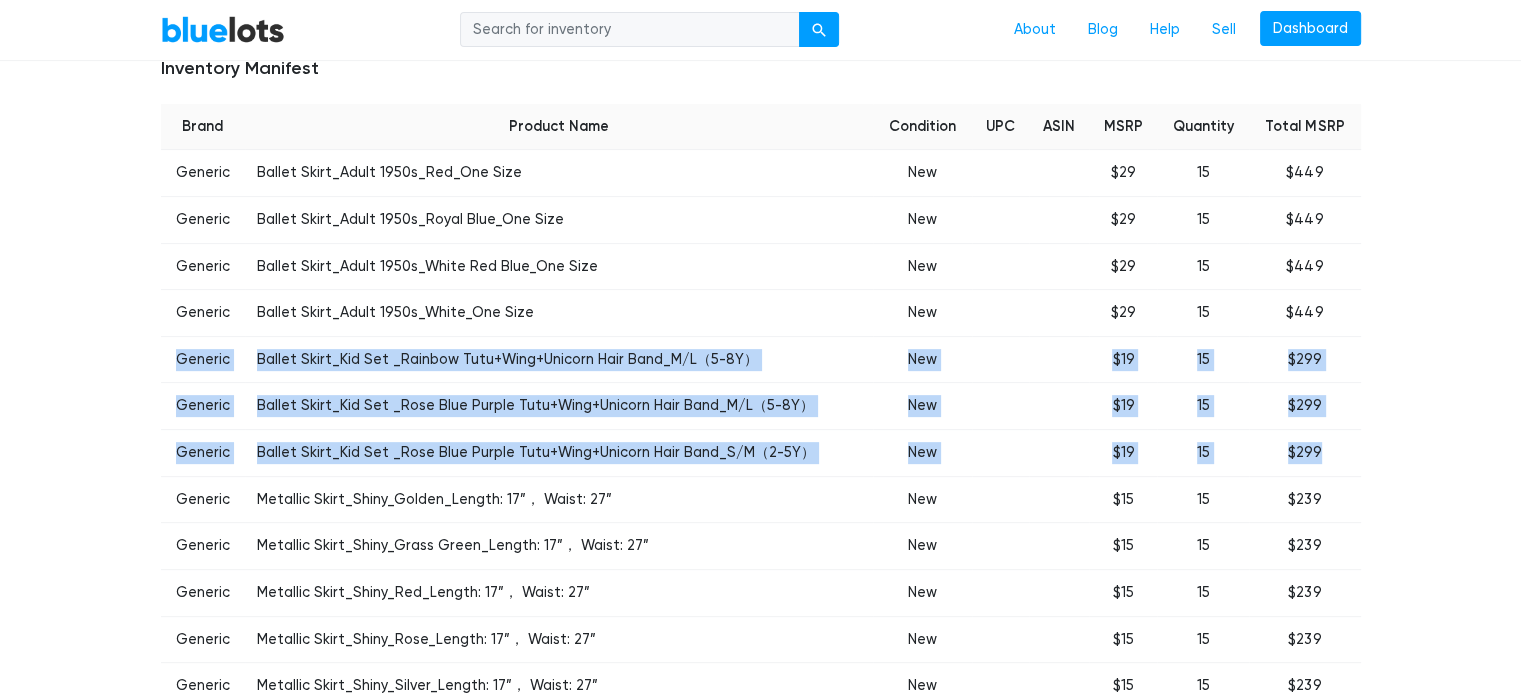drag, startPoint x: 160, startPoint y: 359, endPoint x: 1319, endPoint y: 445, distance: 1162.1863 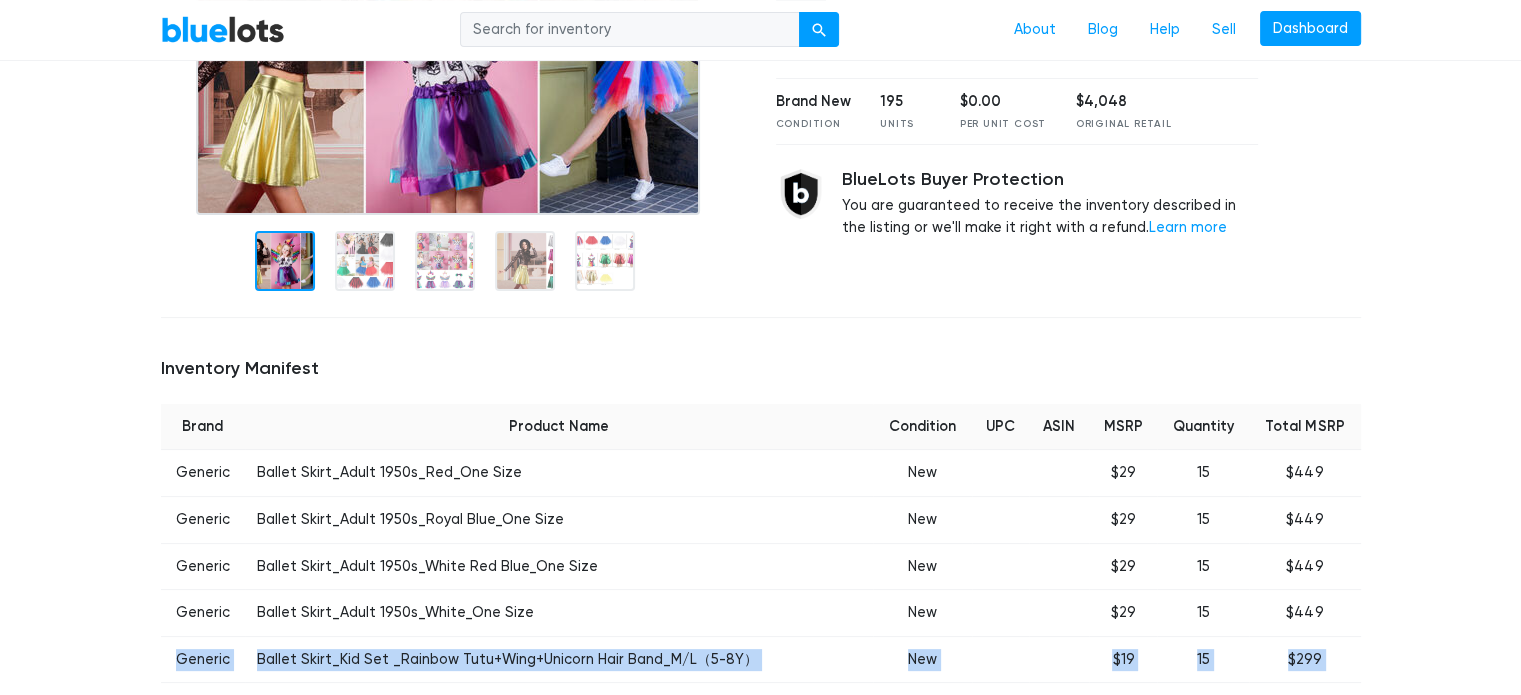 scroll, scrollTop: 500, scrollLeft: 0, axis: vertical 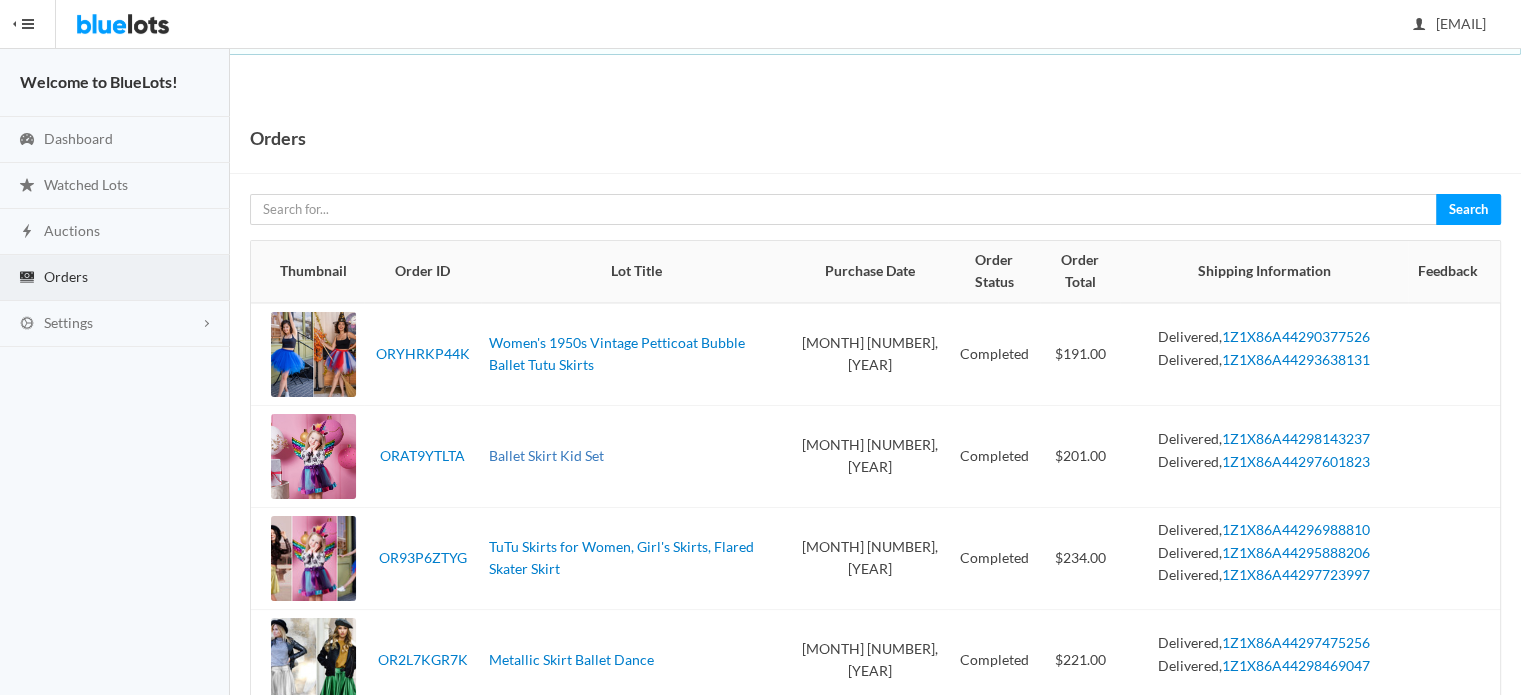 click on "Ballet Skirt Kid Set" at bounding box center (546, 455) 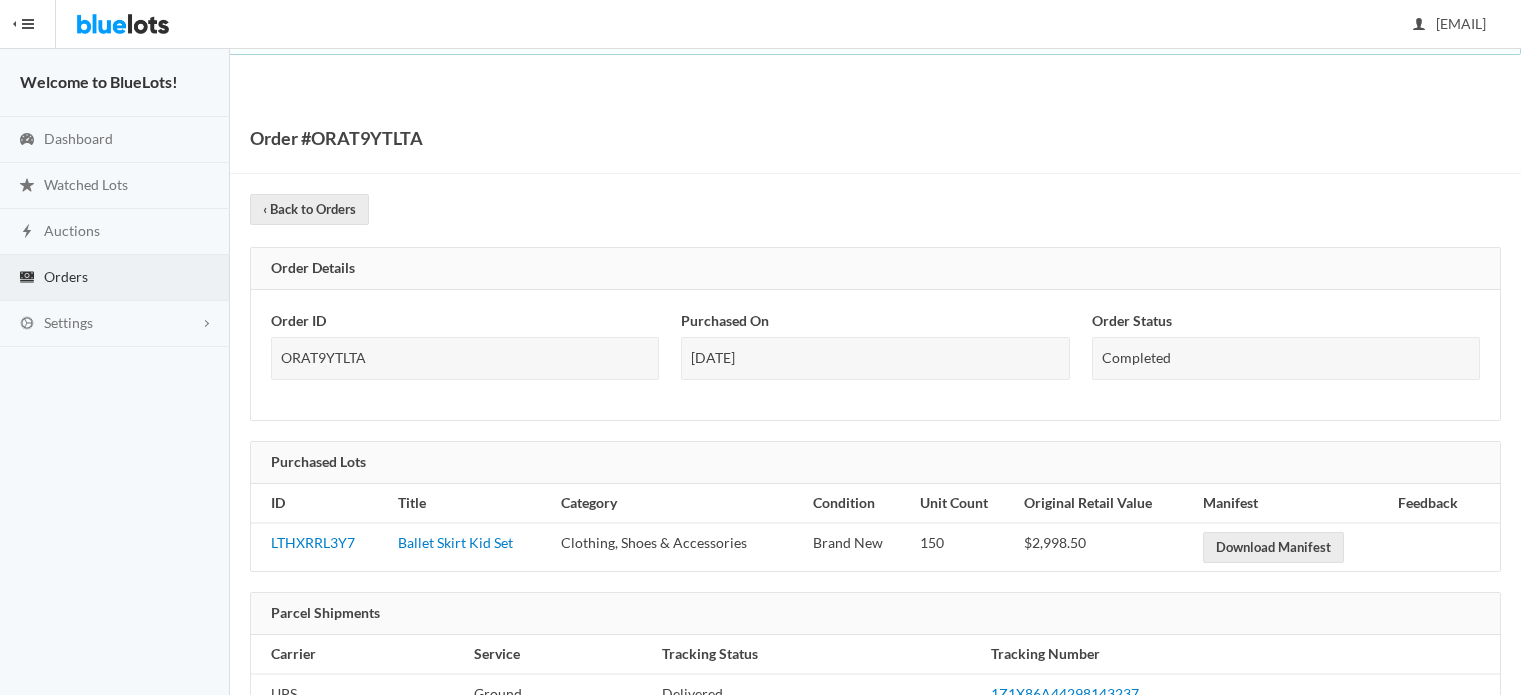 scroll, scrollTop: 0, scrollLeft: 0, axis: both 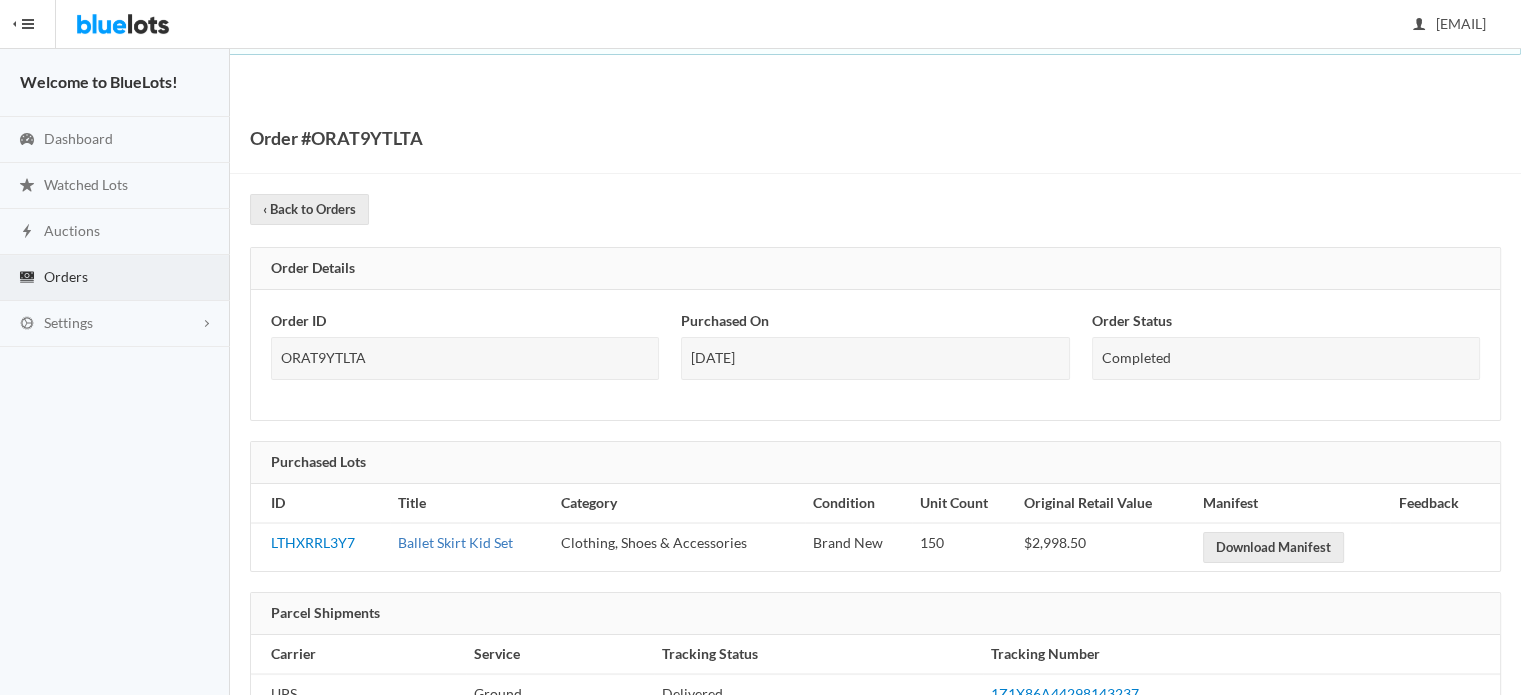 click on "Ballet Skirt Kid Set" at bounding box center [455, 542] 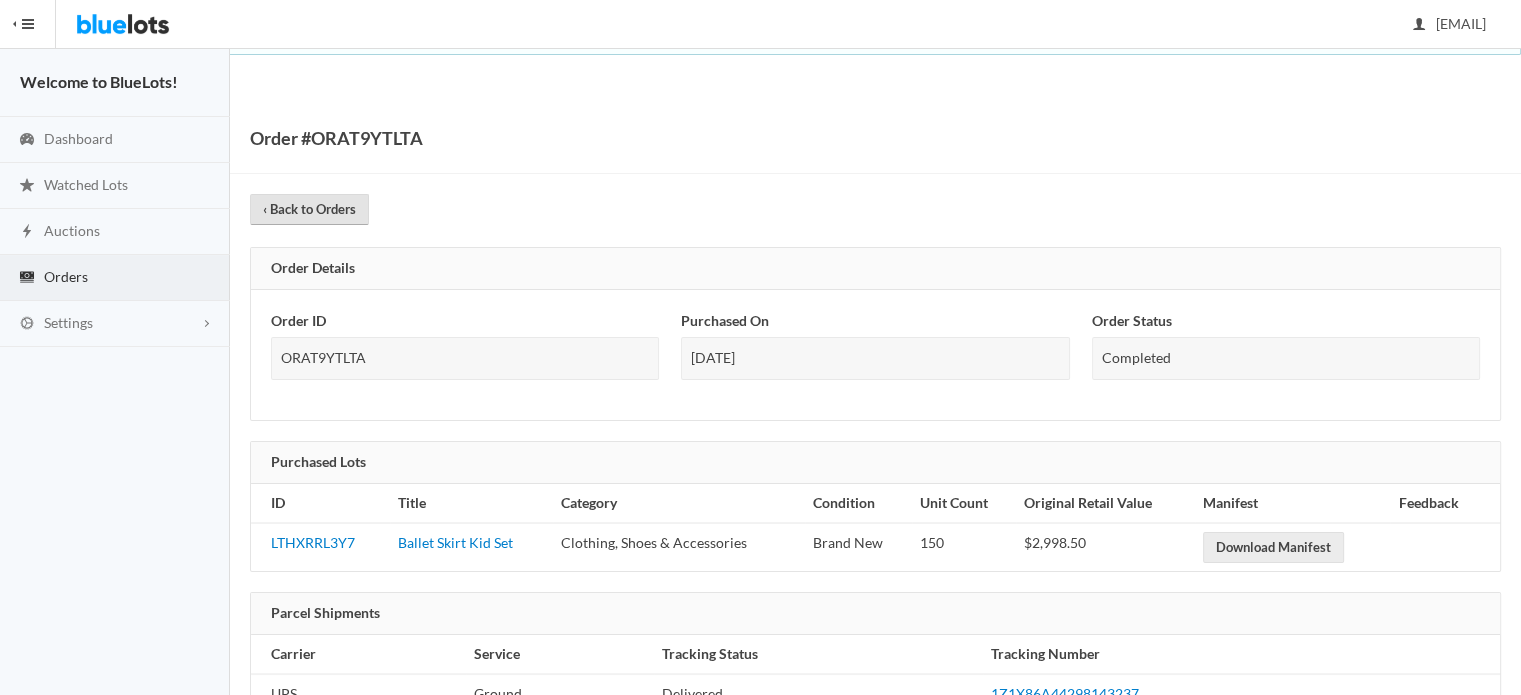click on "‹ Back to Orders" at bounding box center (309, 209) 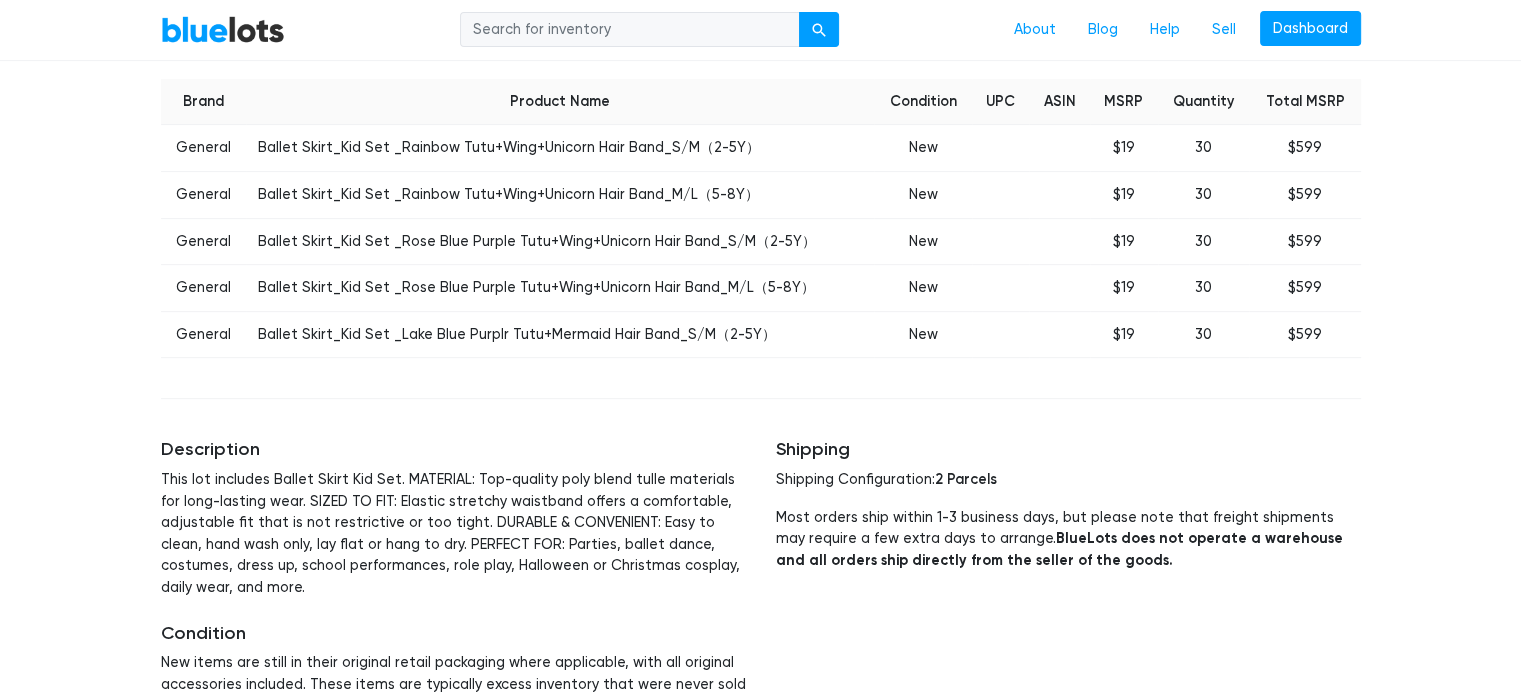scroll, scrollTop: 800, scrollLeft: 0, axis: vertical 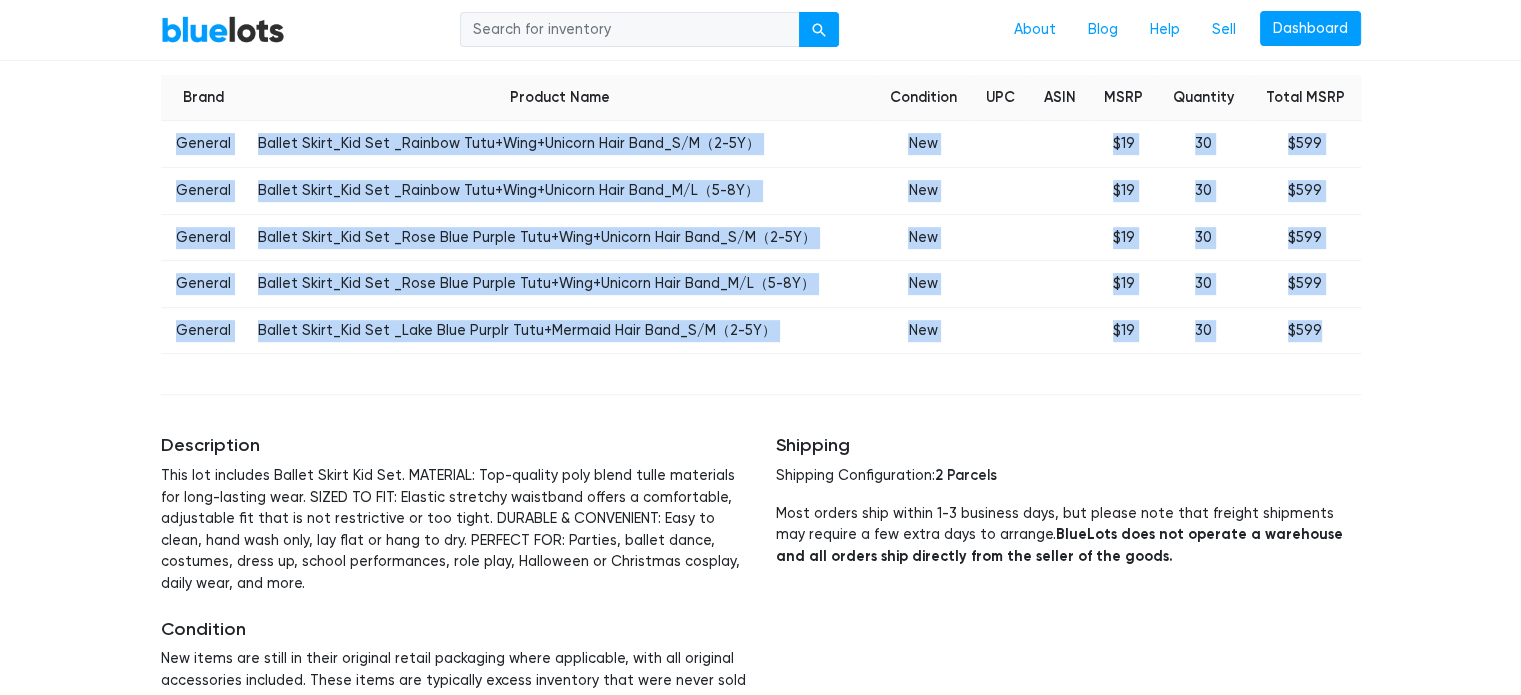 drag, startPoint x: 163, startPoint y: 134, endPoint x: 1320, endPoint y: 330, distance: 1173.4841 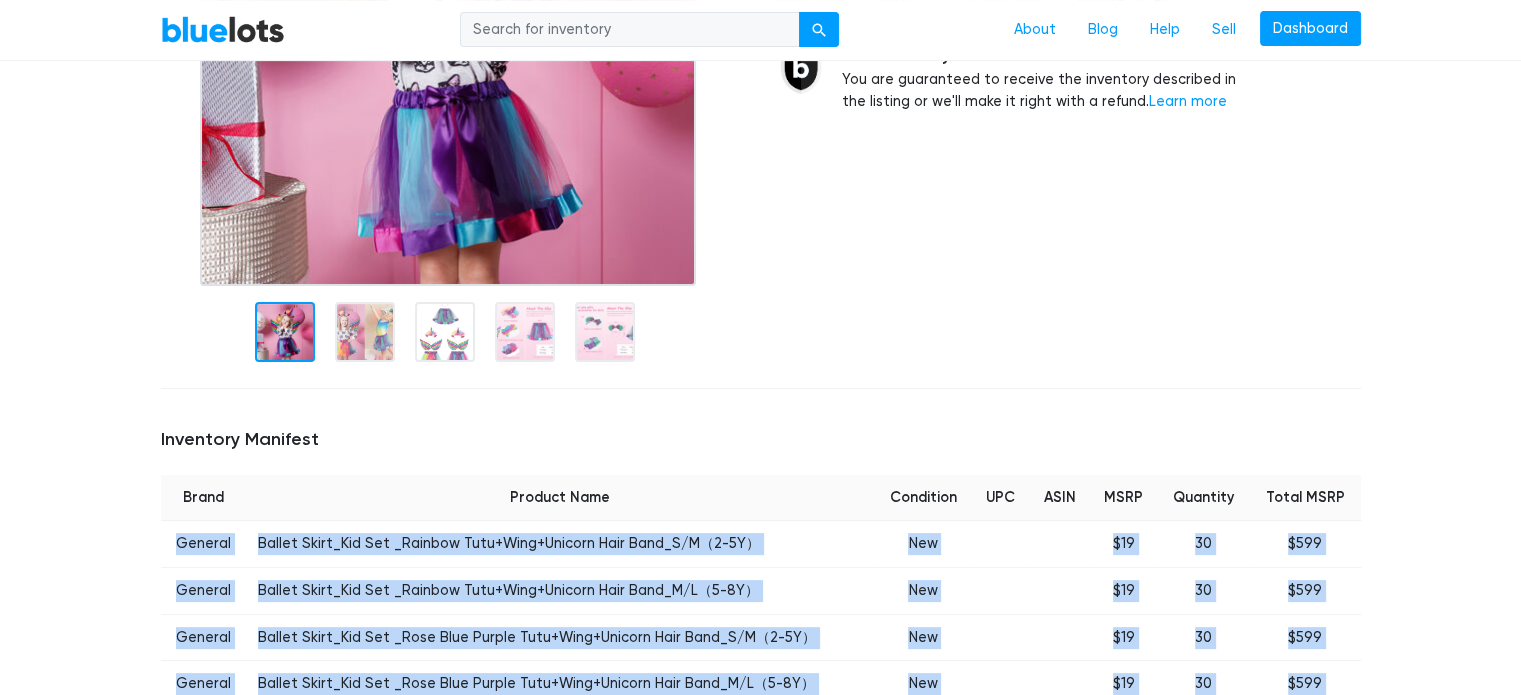 scroll, scrollTop: 0, scrollLeft: 0, axis: both 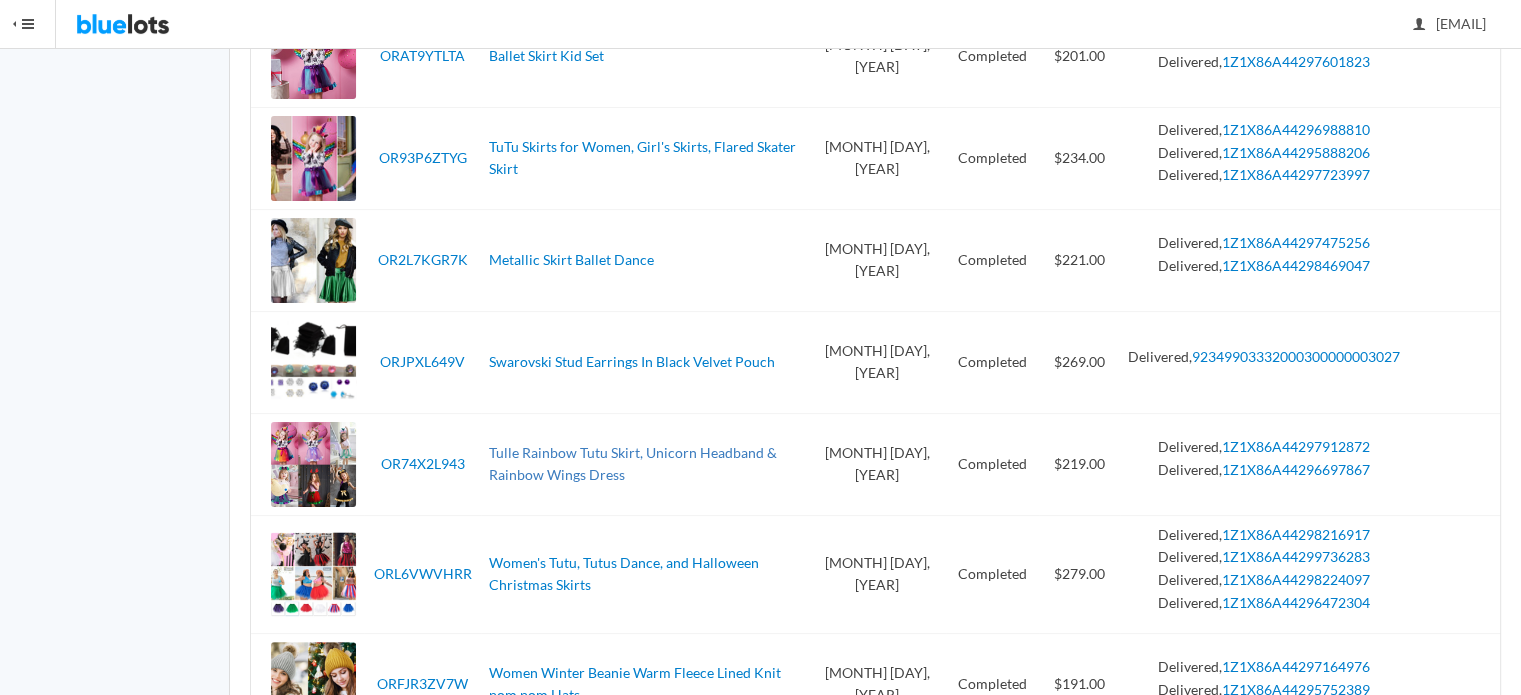 click on "Tulle Rainbow Tutu Skirt, Unicorn Headband & Rainbow Wings Dress" at bounding box center [633, 464] 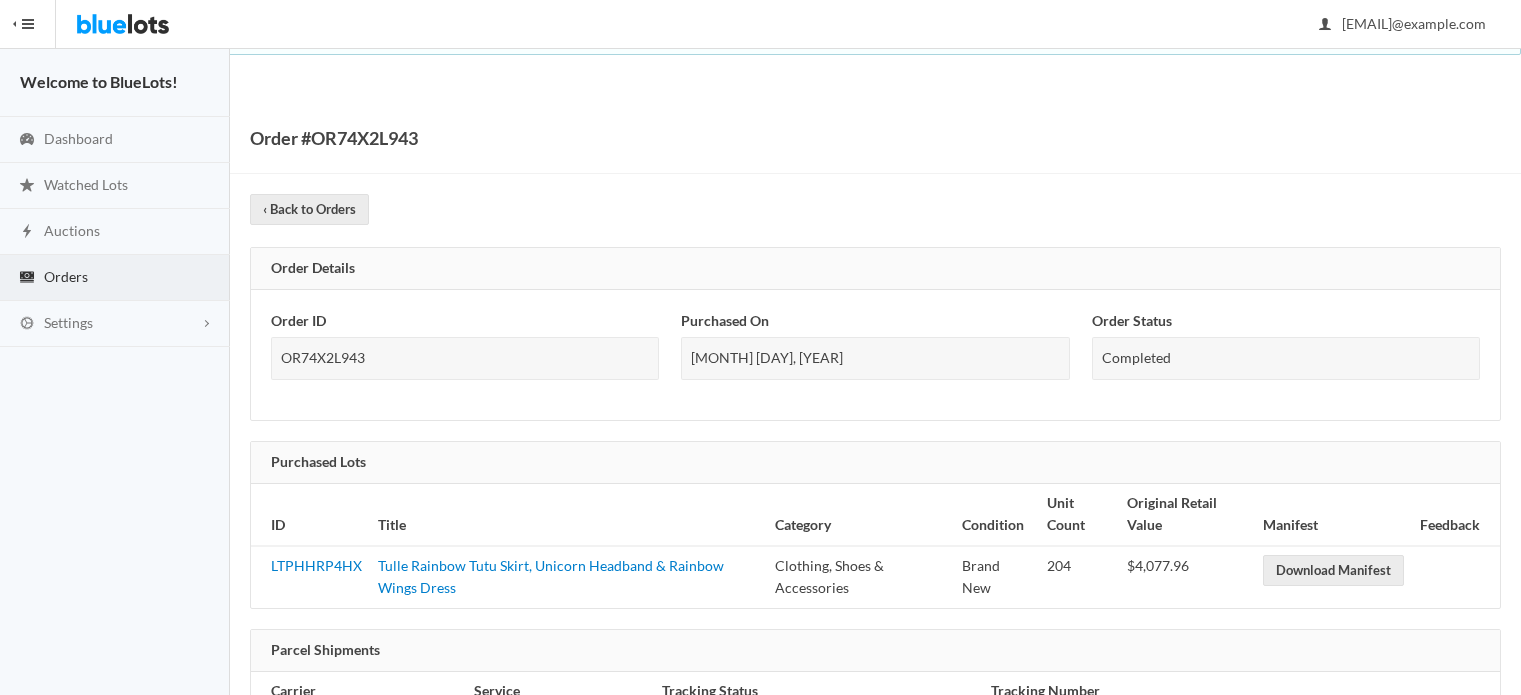 scroll, scrollTop: 0, scrollLeft: 0, axis: both 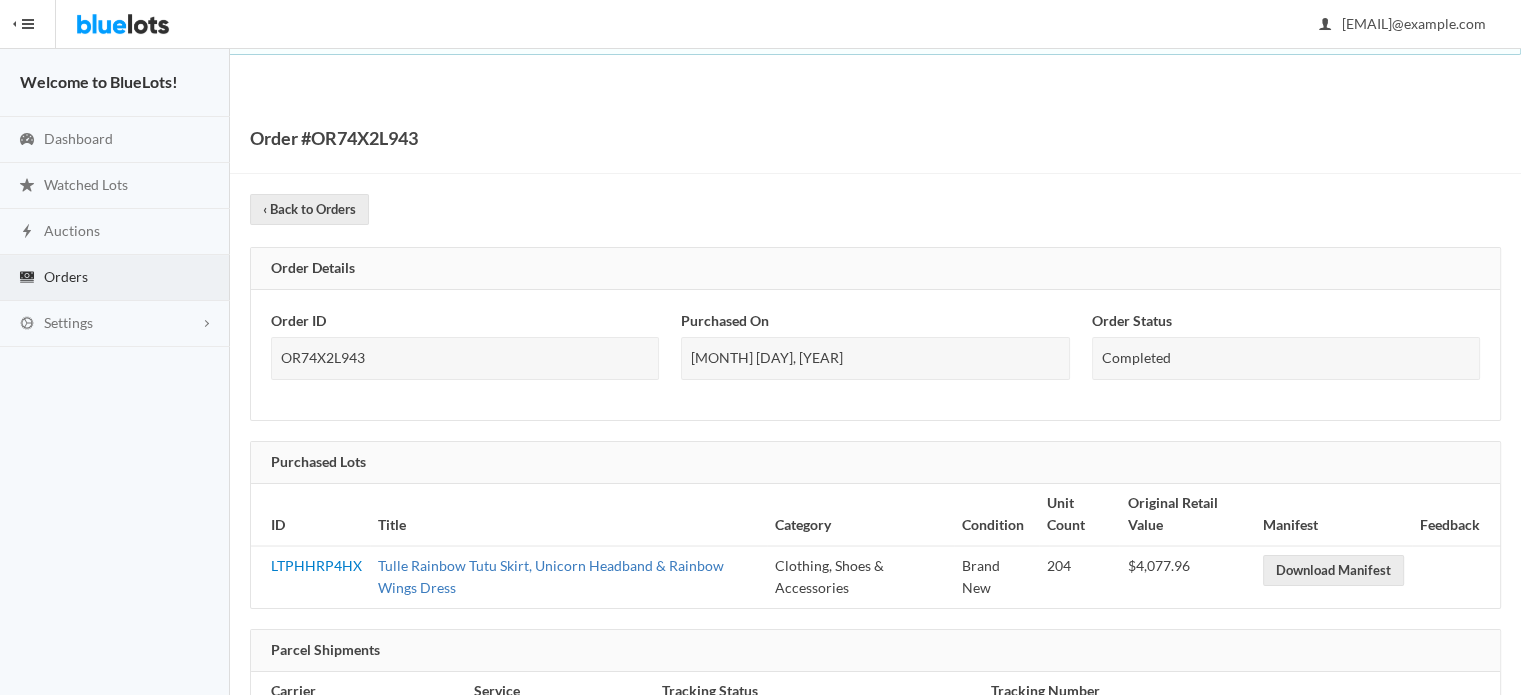 click on "Tulle Rainbow Tutu Skirt, Unicorn Headband & Rainbow Wings Dress" at bounding box center [551, 577] 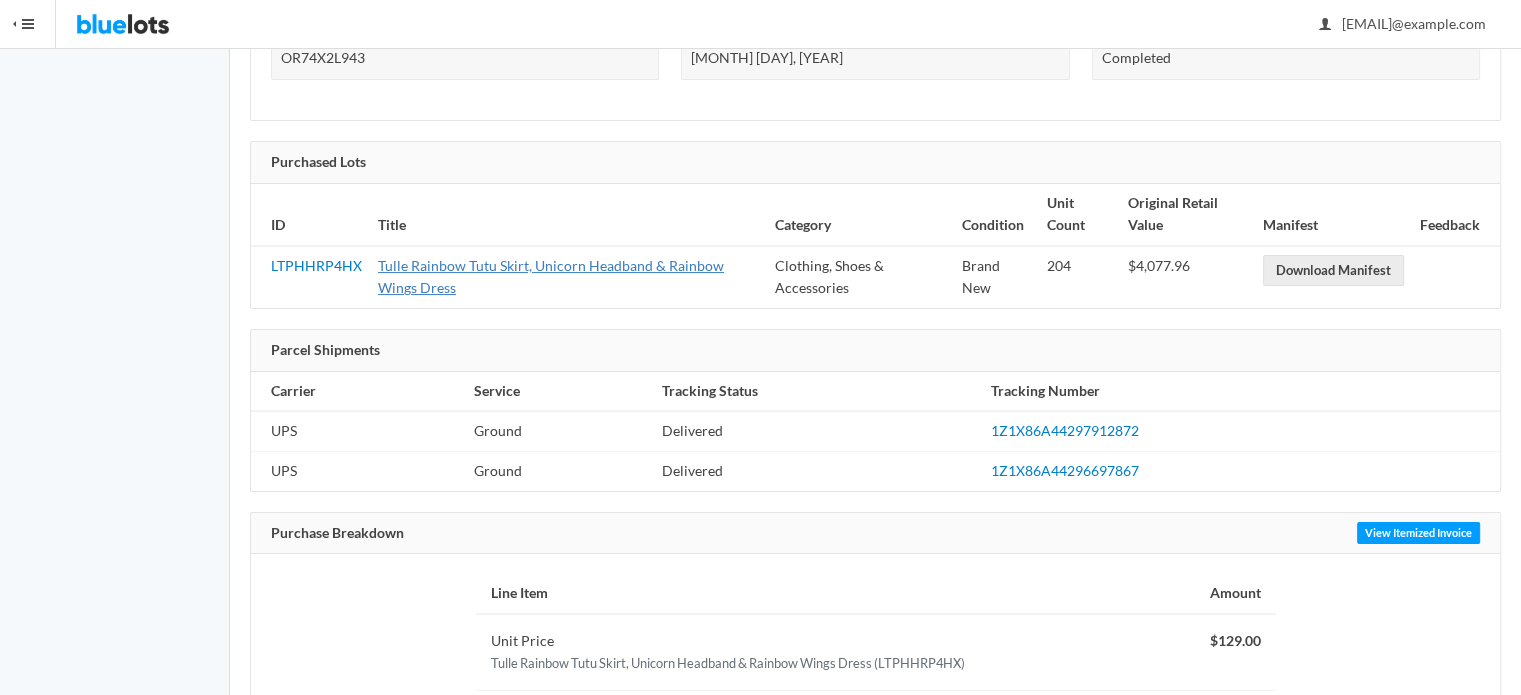 scroll, scrollTop: 200, scrollLeft: 0, axis: vertical 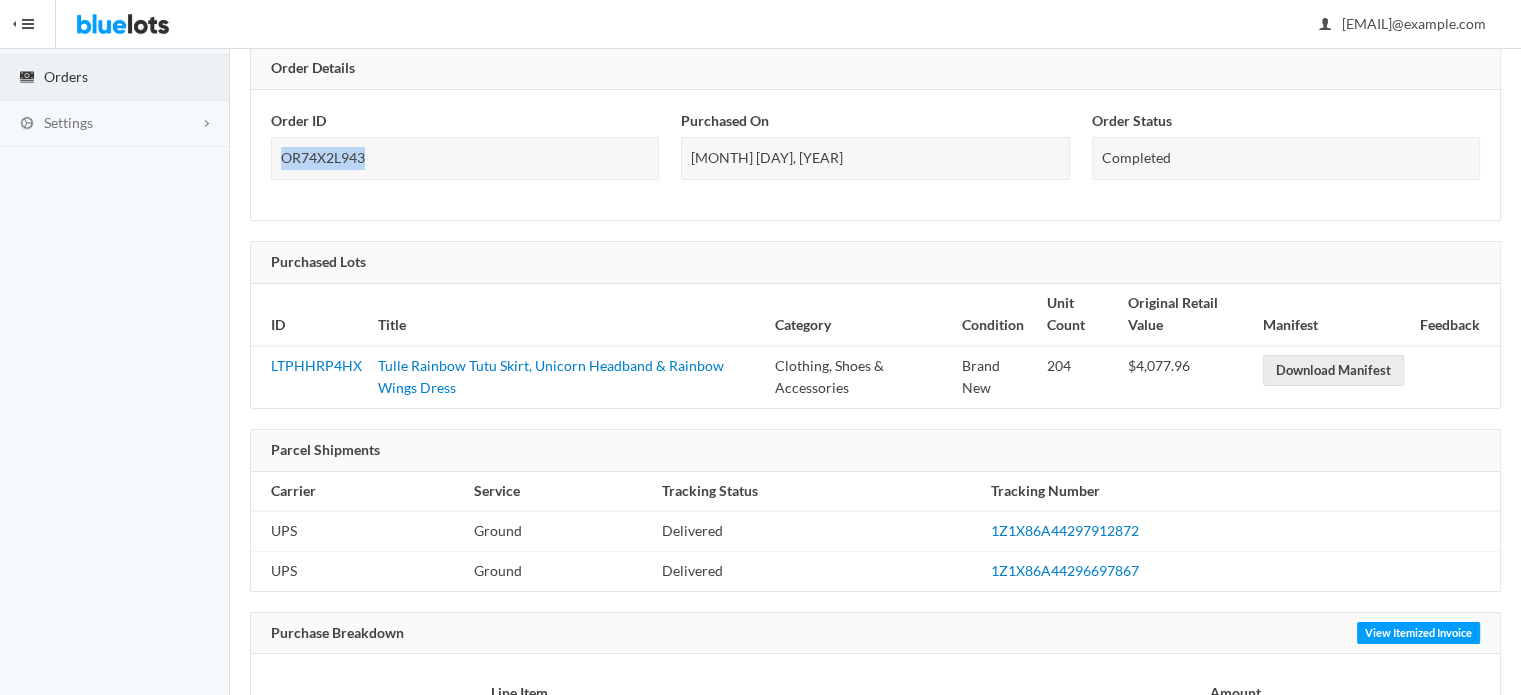 drag, startPoint x: 376, startPoint y: 156, endPoint x: 276, endPoint y: 161, distance: 100.12492 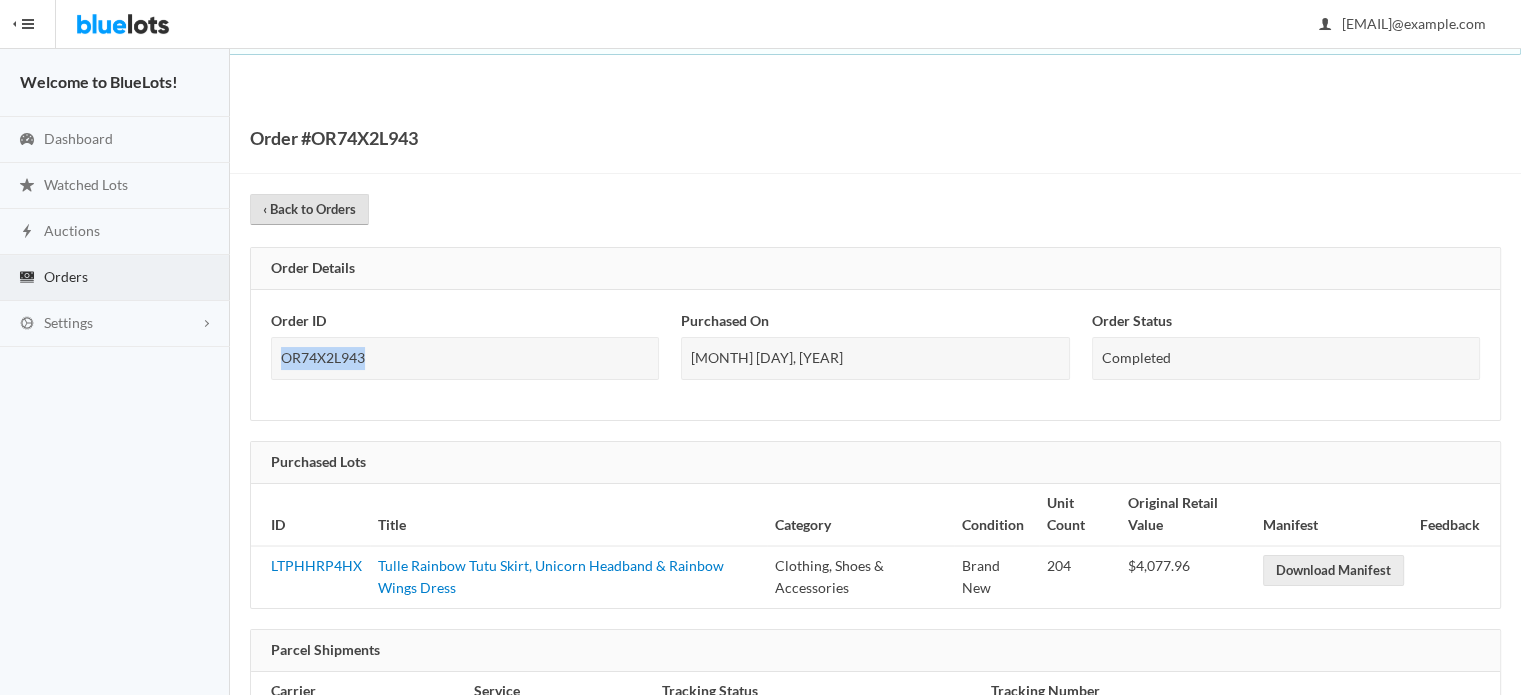 click on "‹ Back to Orders" at bounding box center (309, 209) 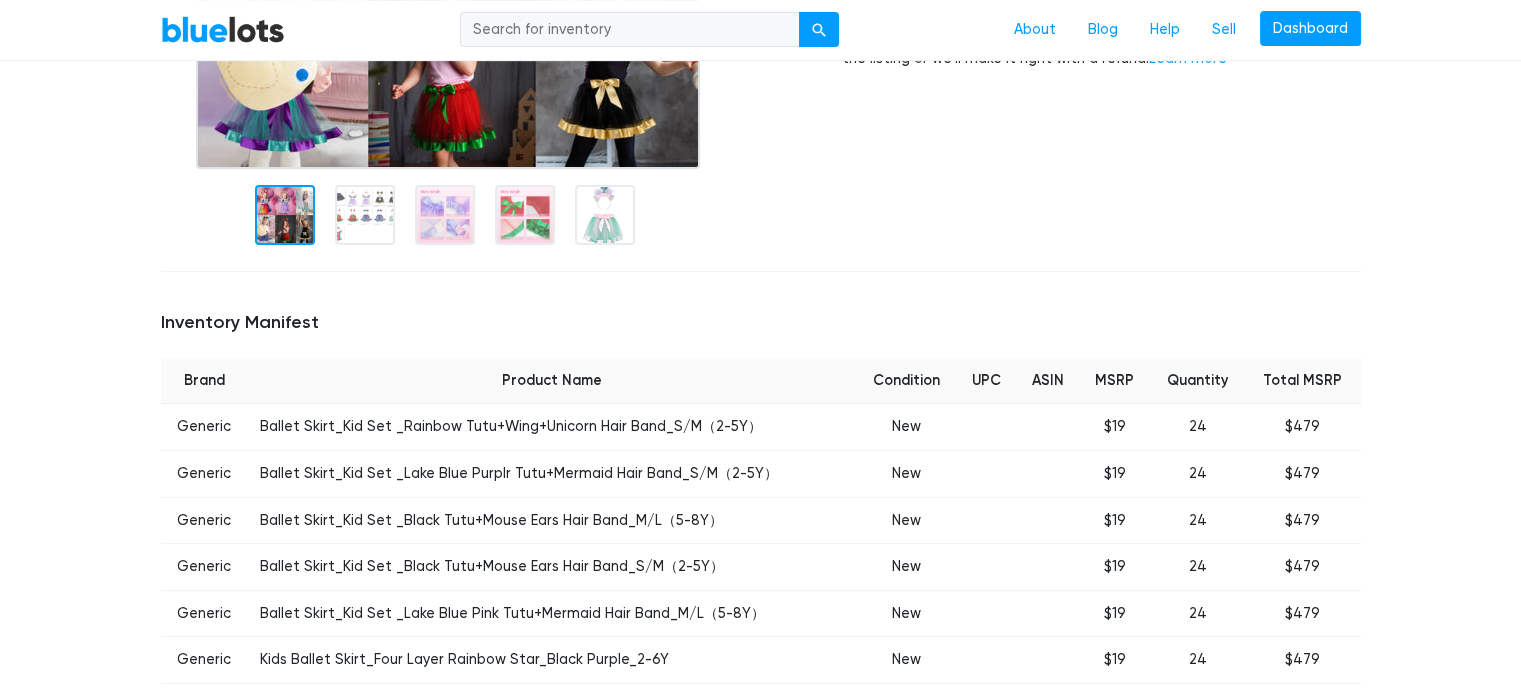 scroll, scrollTop: 500, scrollLeft: 0, axis: vertical 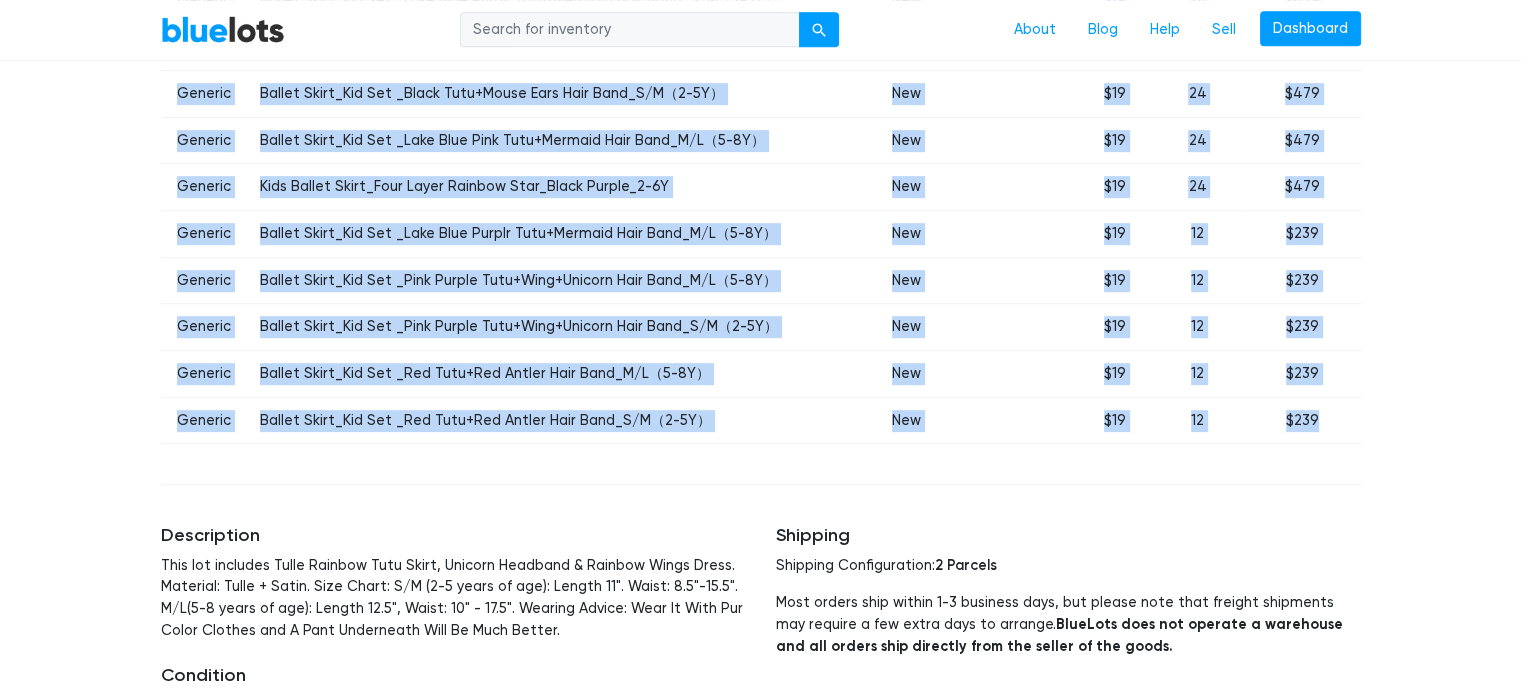 drag, startPoint x: 165, startPoint y: 387, endPoint x: 1328, endPoint y: 419, distance: 1163.4402 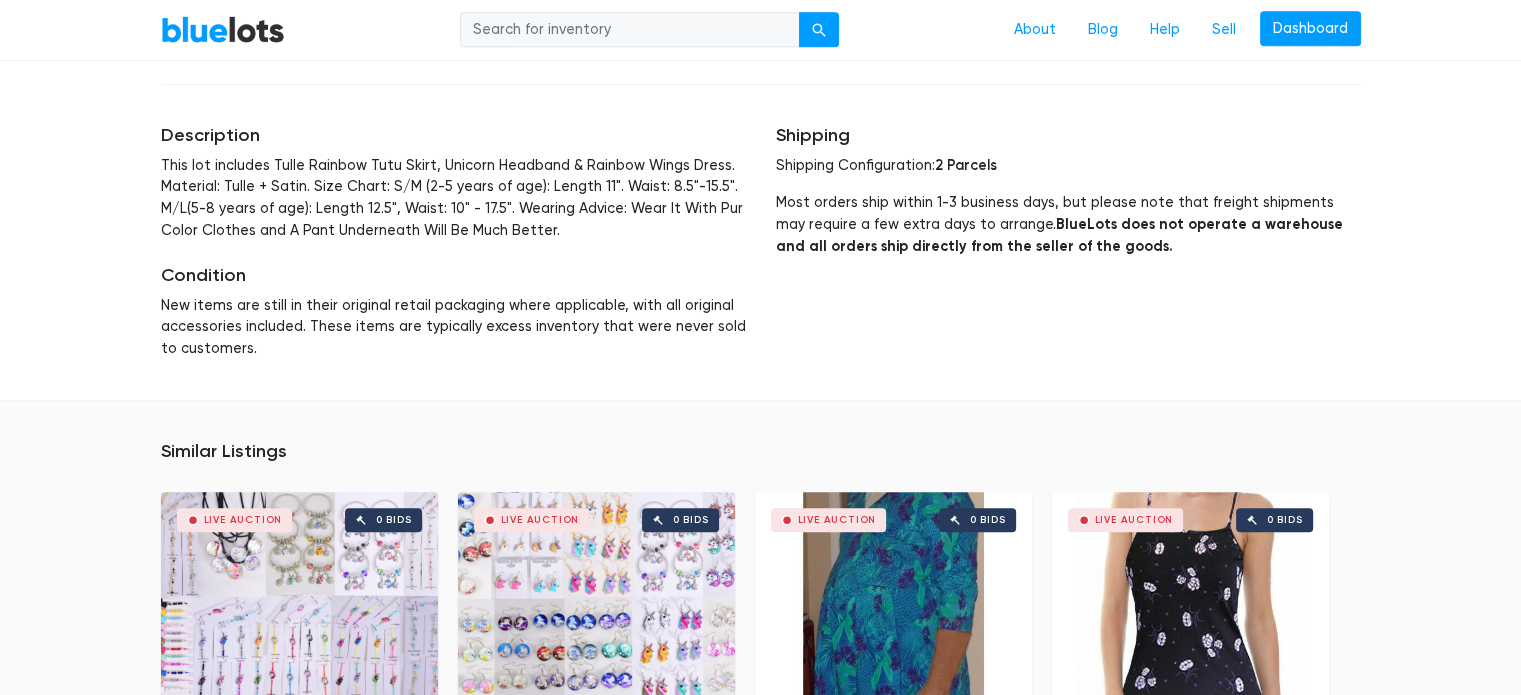 scroll, scrollTop: 1842, scrollLeft: 0, axis: vertical 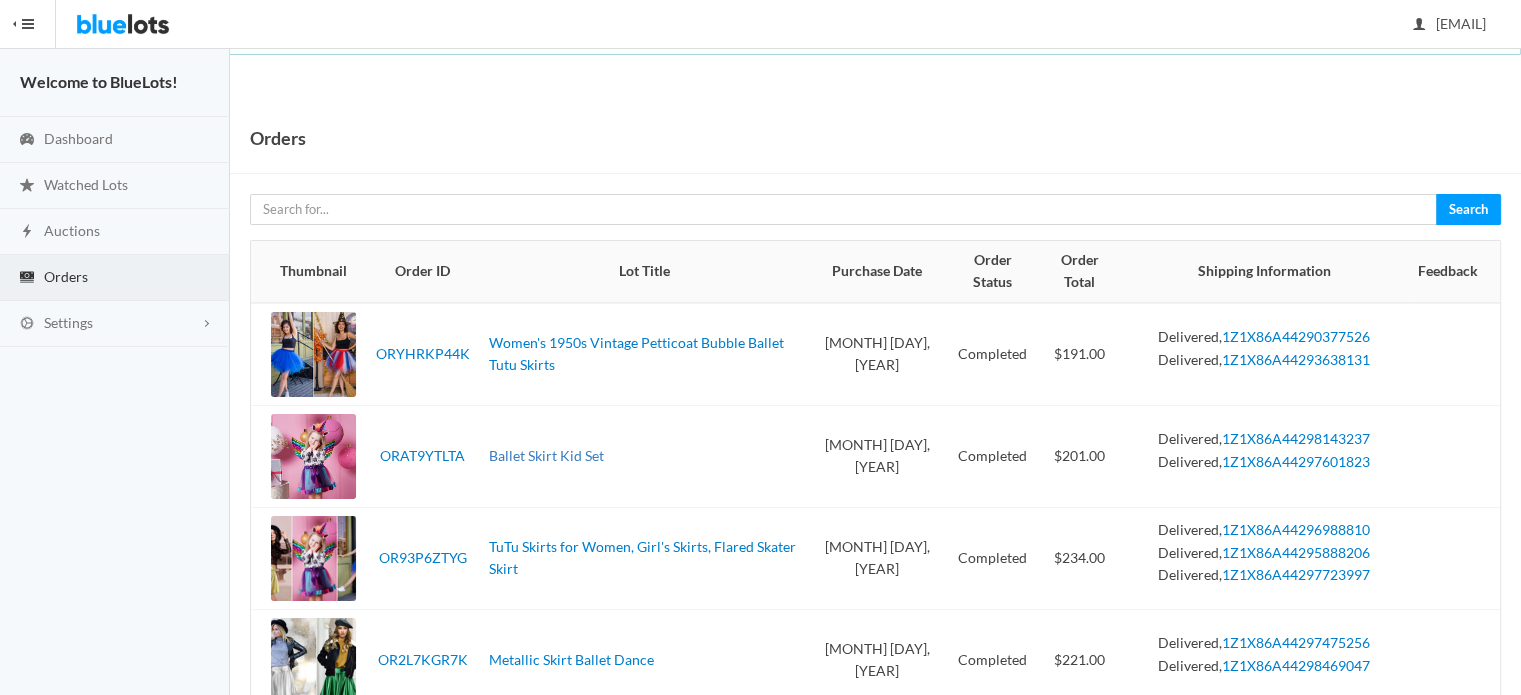 click on "Ballet Skirt Kid Set" at bounding box center [546, 455] 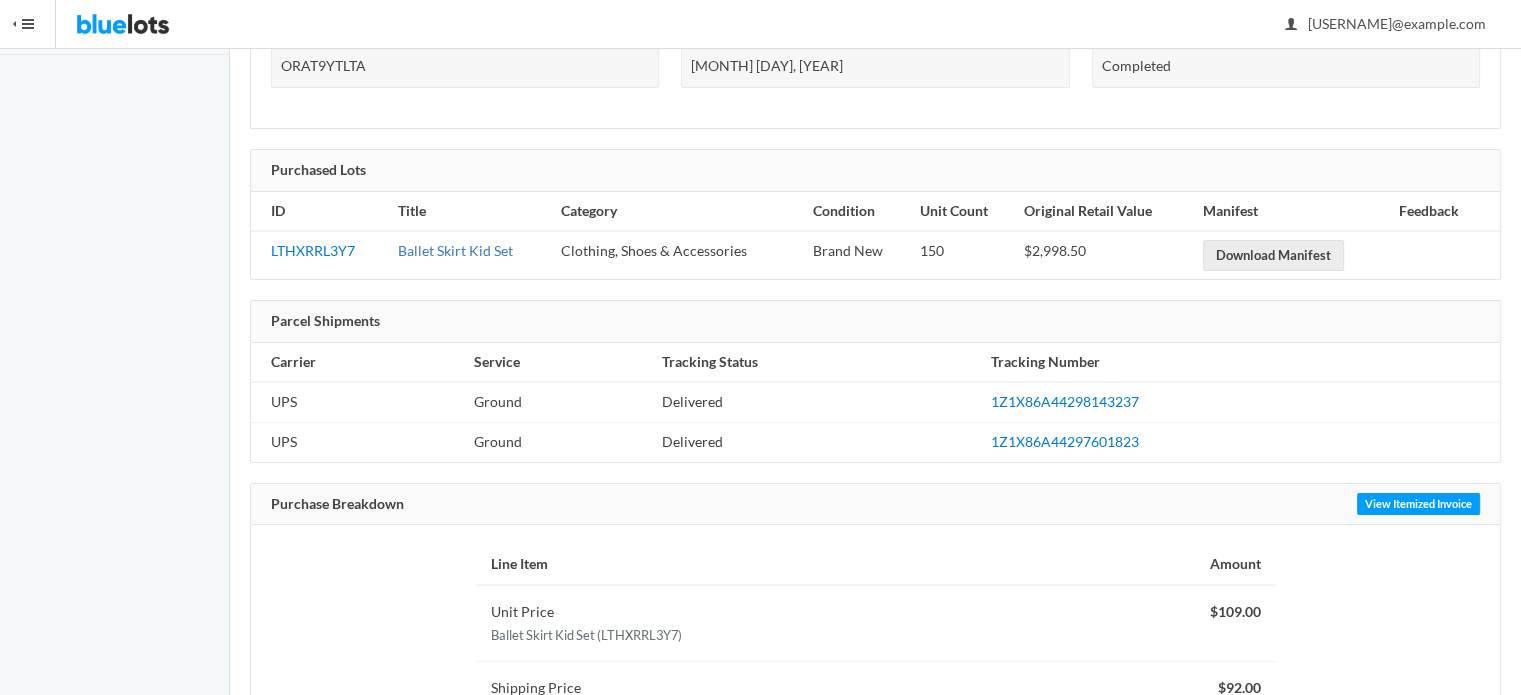 scroll, scrollTop: 300, scrollLeft: 0, axis: vertical 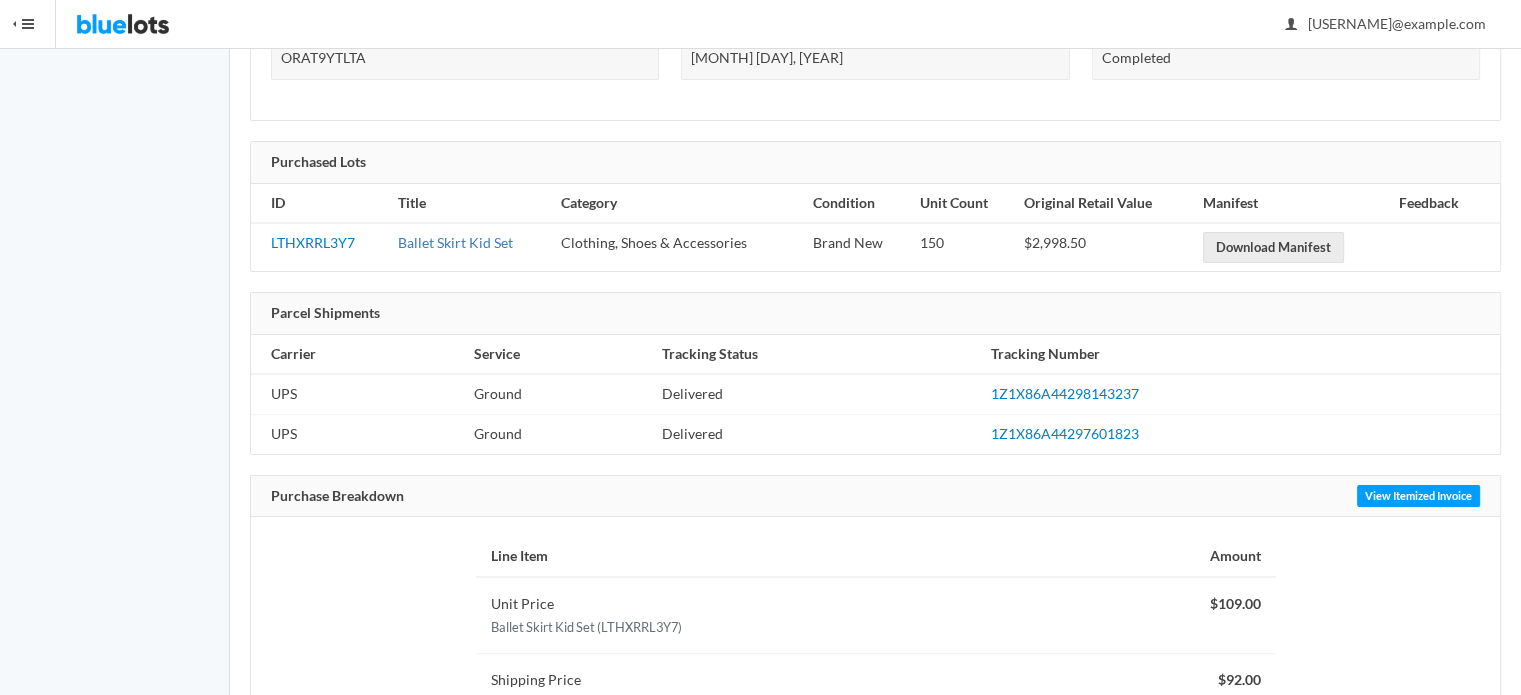 click on "Ballet Skirt Kid Set" at bounding box center (455, 242) 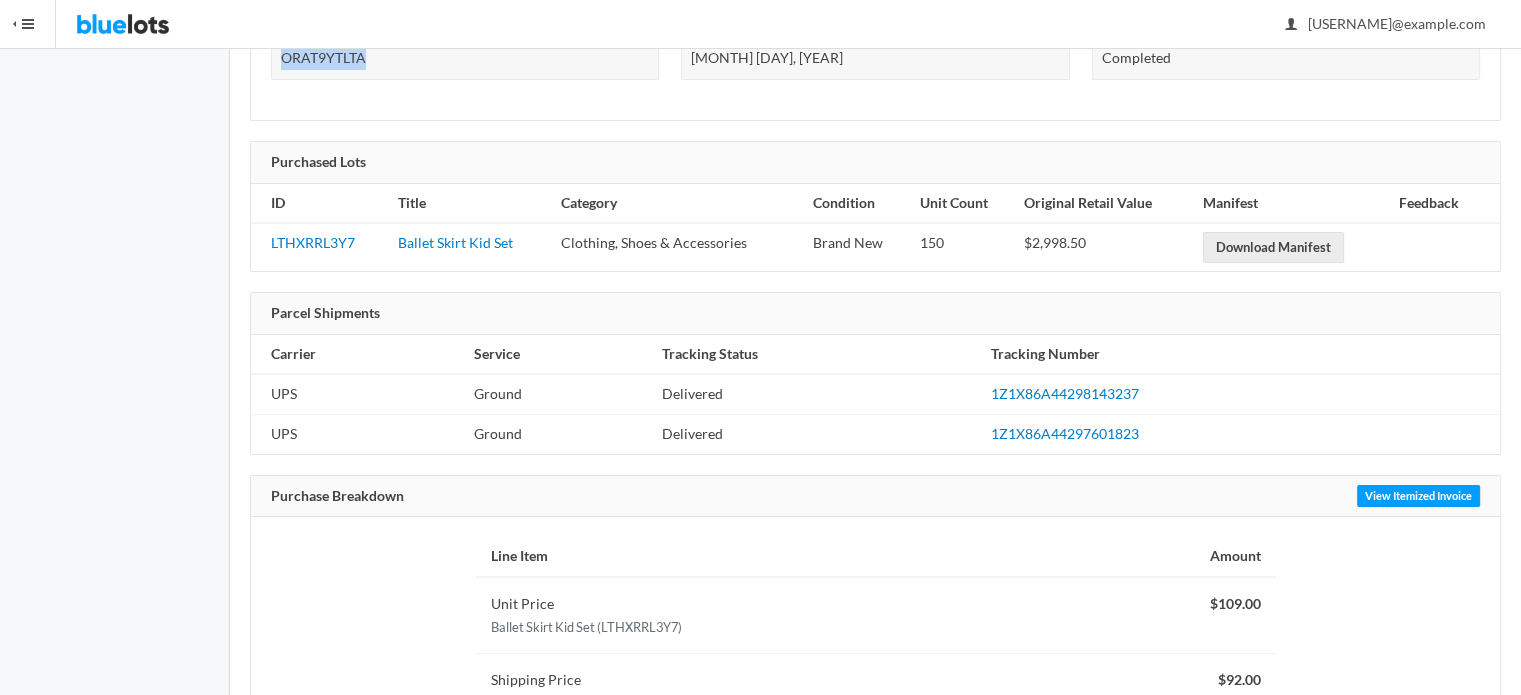 drag, startPoint x: 389, startPoint y: 64, endPoint x: 264, endPoint y: 72, distance: 125.25574 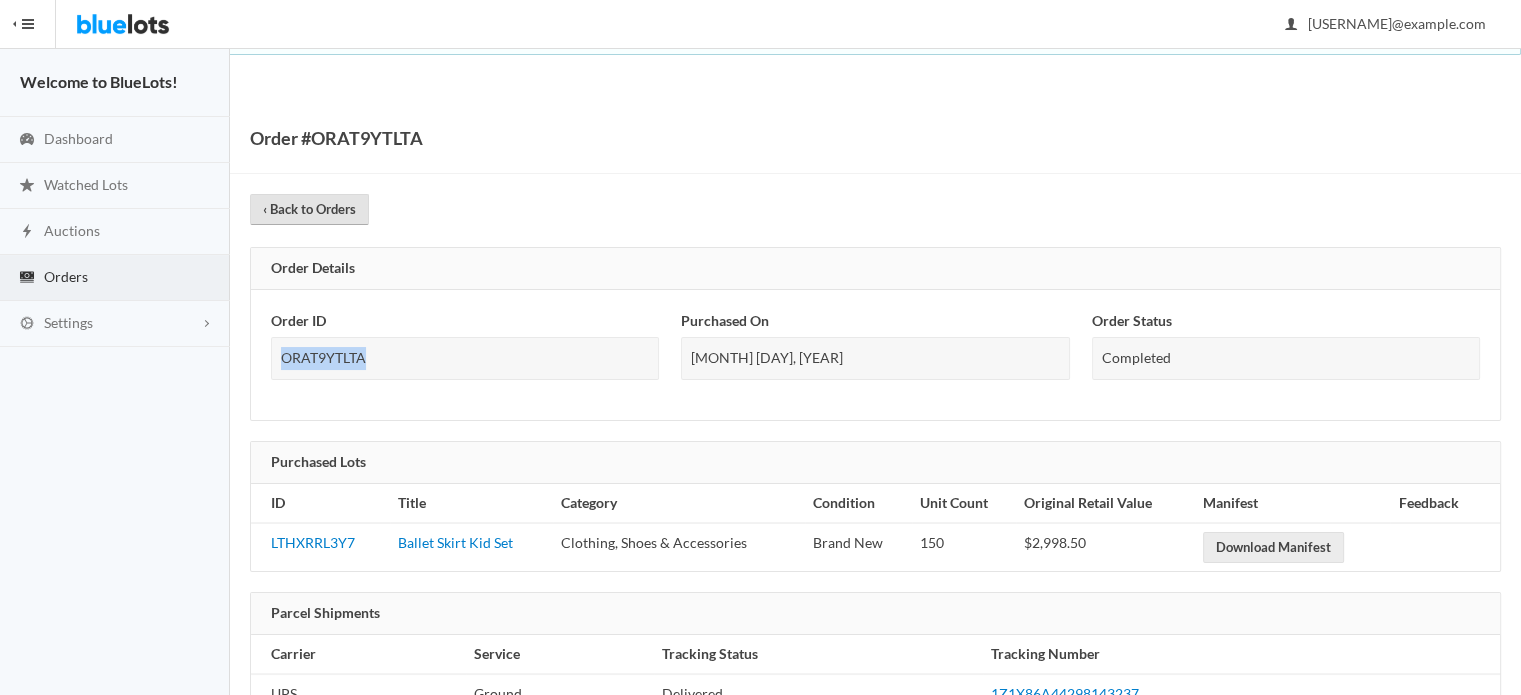 click on "‹ Back to Orders" at bounding box center (309, 209) 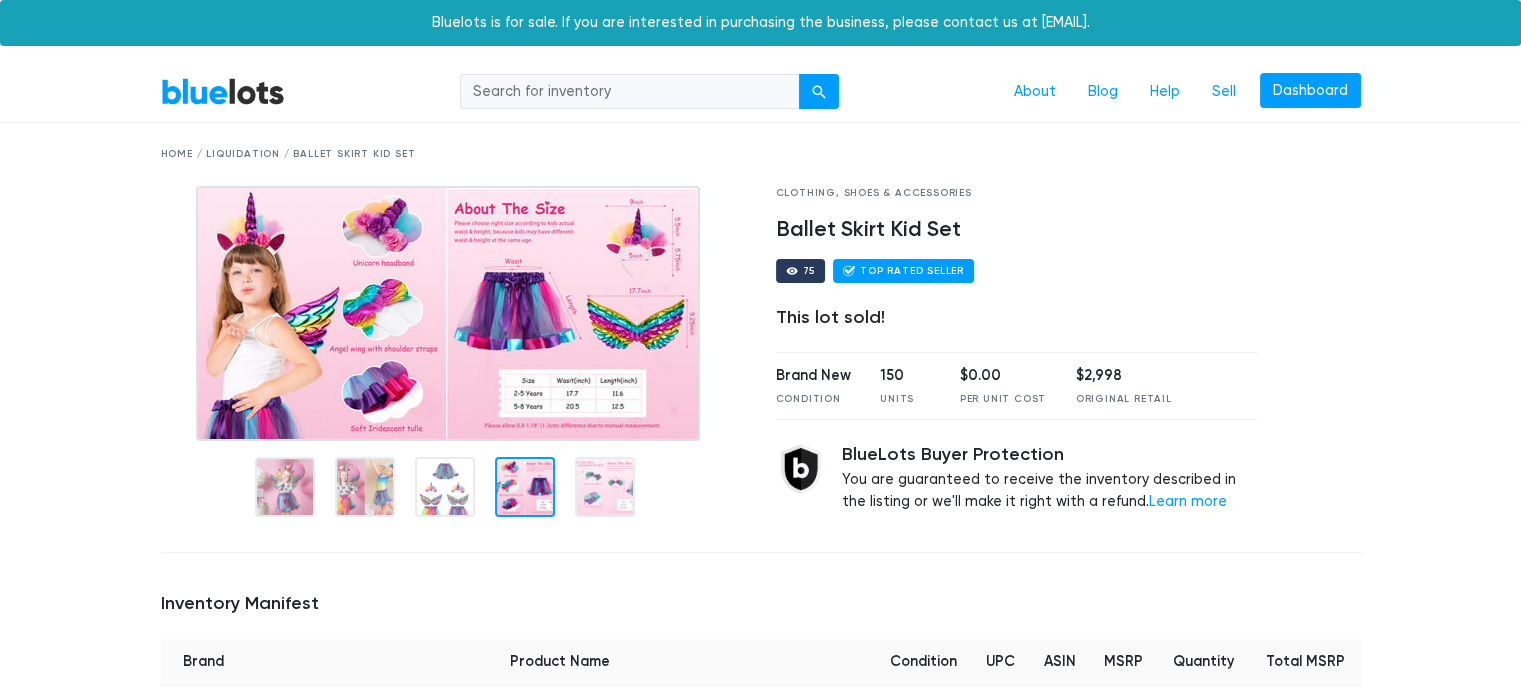 scroll, scrollTop: 500, scrollLeft: 0, axis: vertical 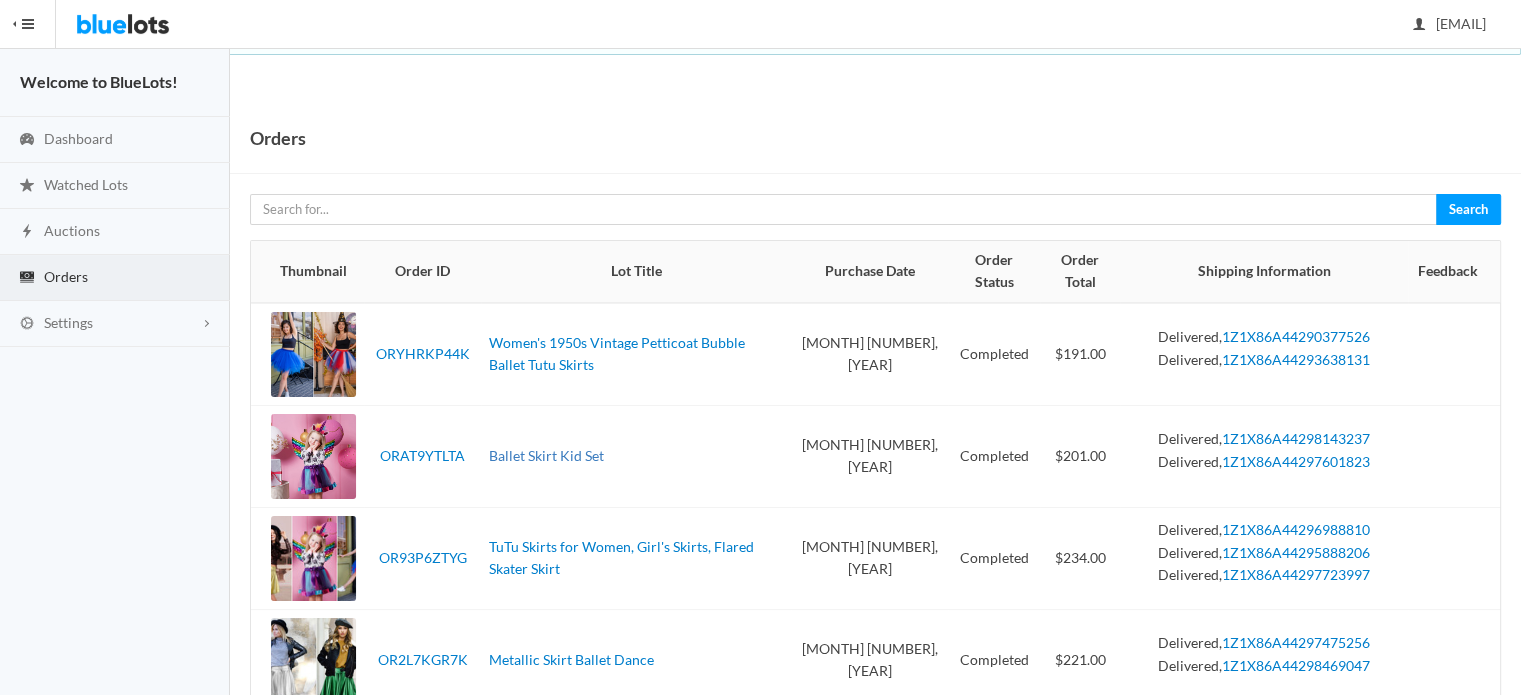 click on "Ballet Skirt Kid Set" at bounding box center (546, 455) 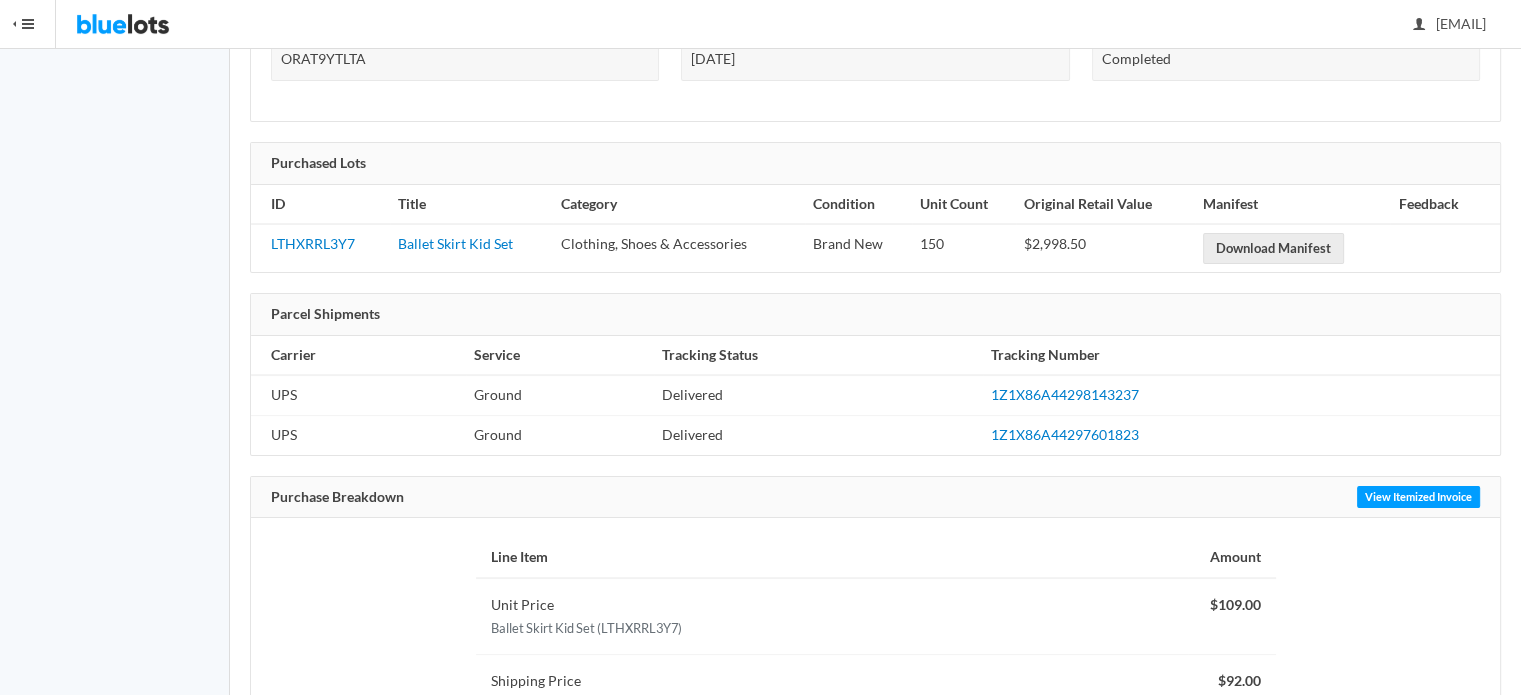 scroll, scrollTop: 300, scrollLeft: 0, axis: vertical 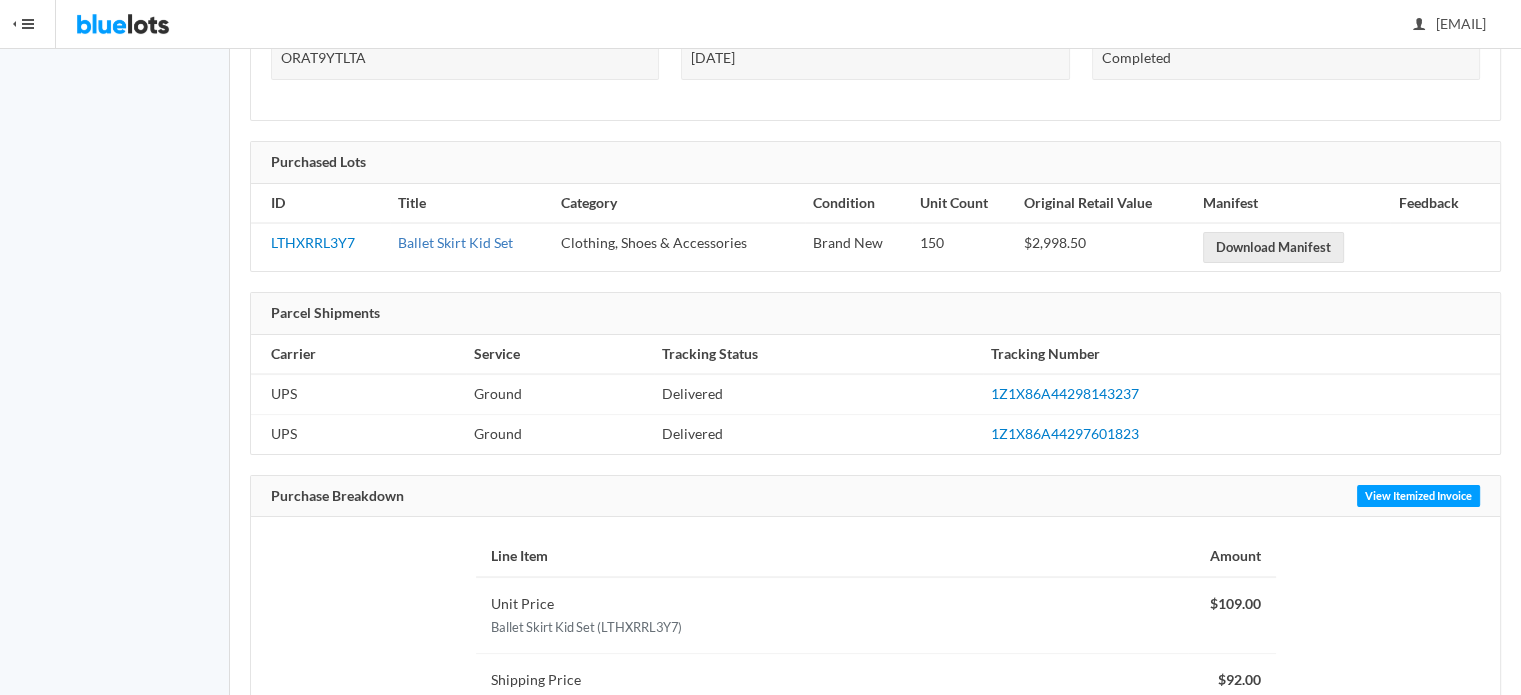 click on "Ballet Skirt Kid Set" at bounding box center (455, 242) 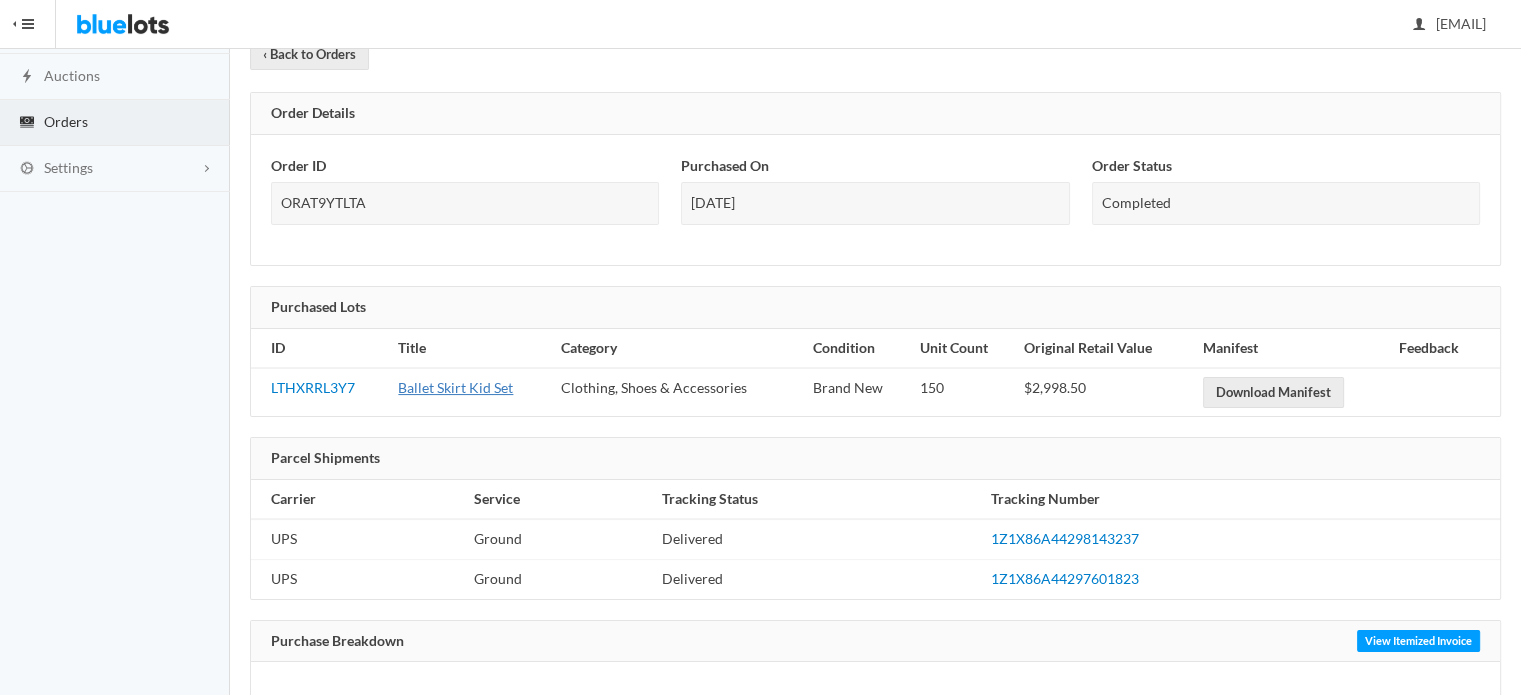 scroll, scrollTop: 0, scrollLeft: 0, axis: both 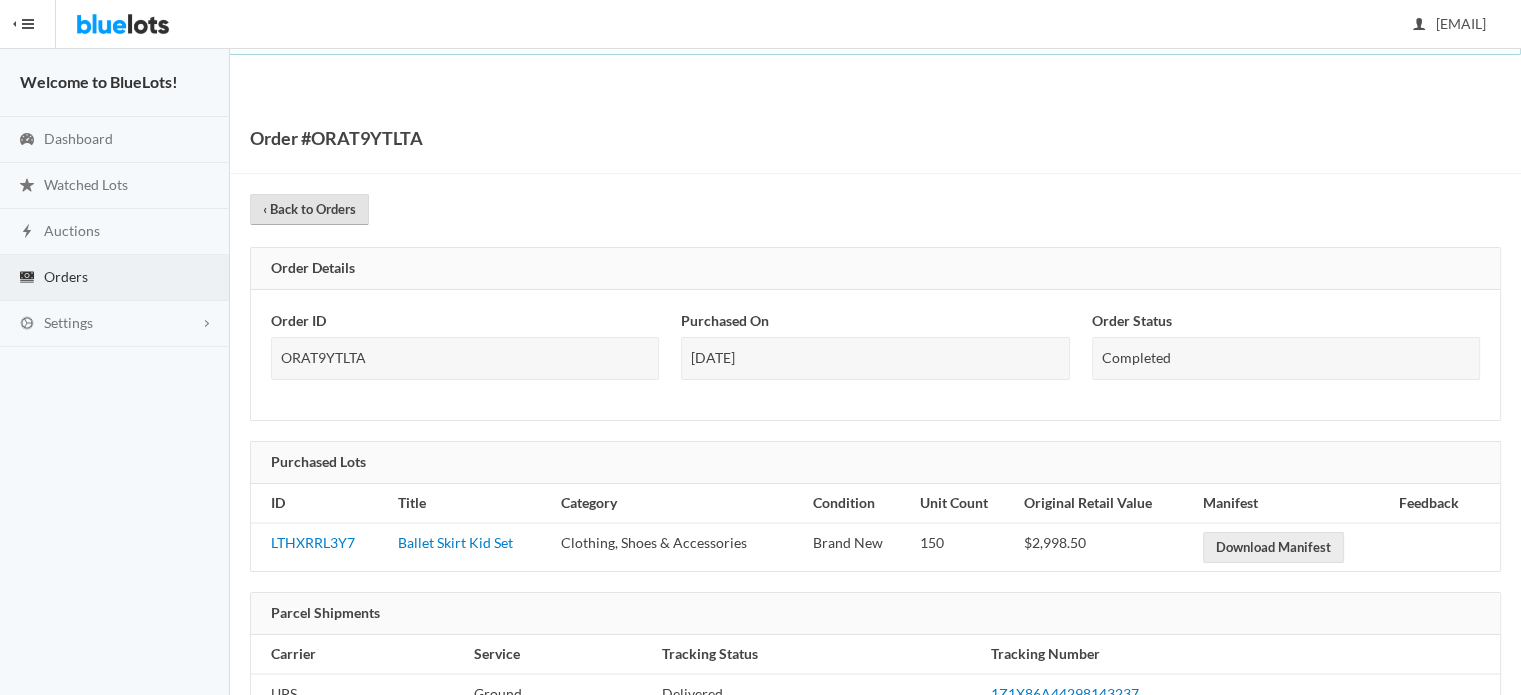 click on "‹ Back to Orders" at bounding box center (309, 209) 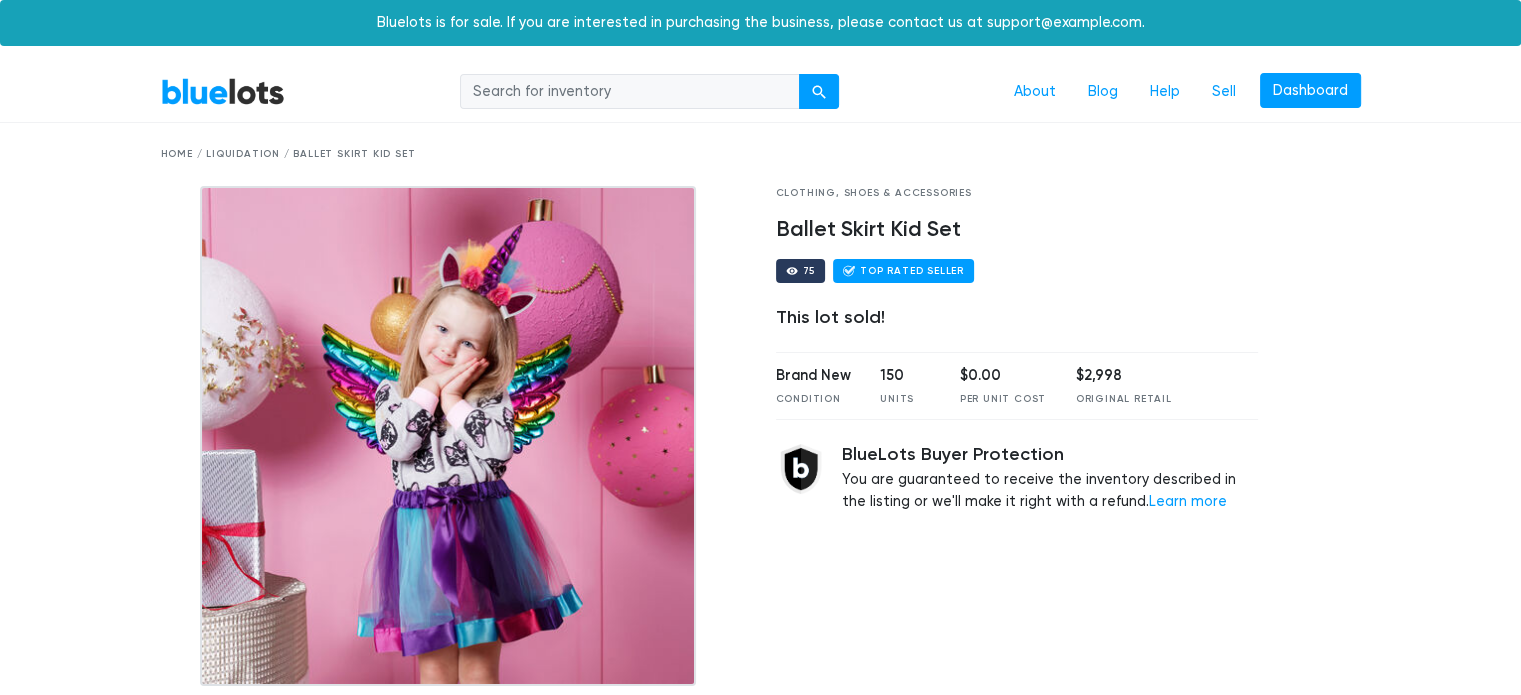 scroll, scrollTop: 600, scrollLeft: 0, axis: vertical 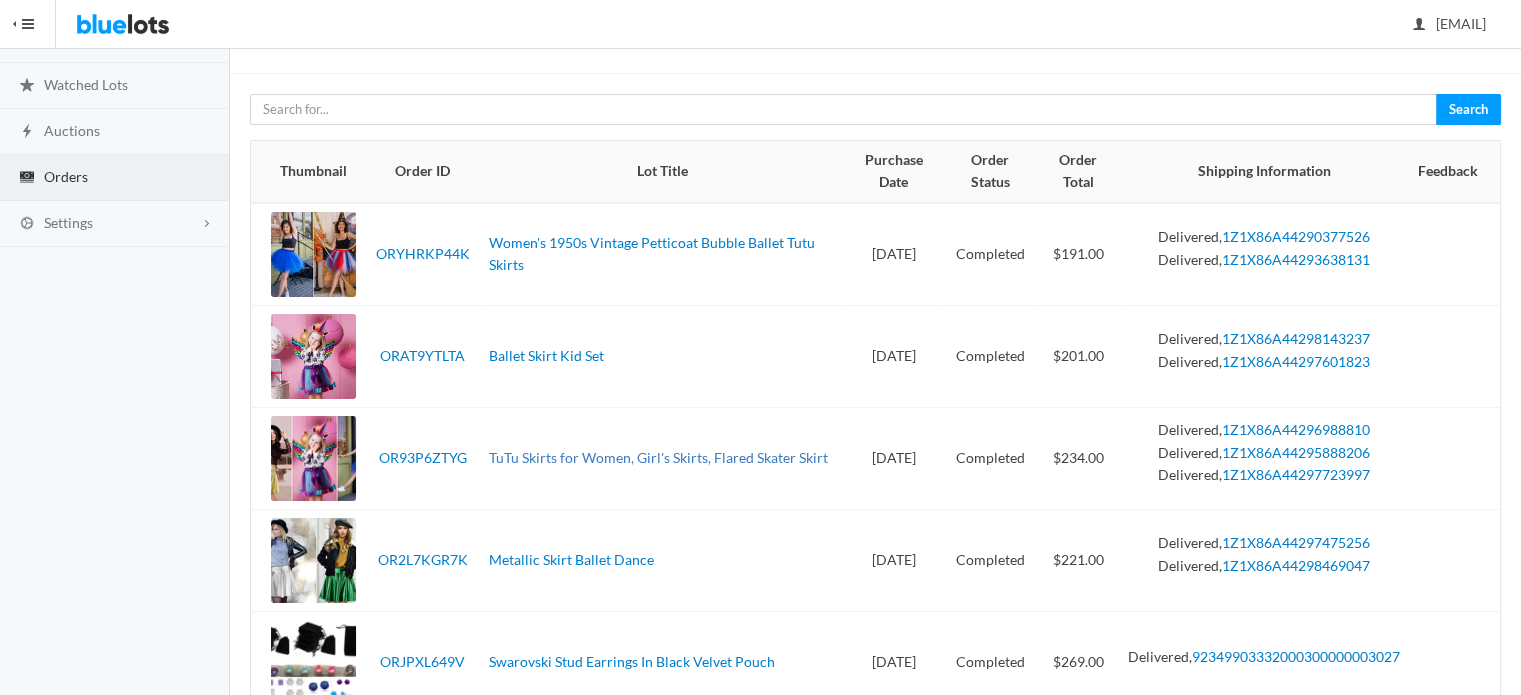click on "TuTu Skirts for Women, Girl's Skirts, Flared Skater Skirt" at bounding box center (658, 457) 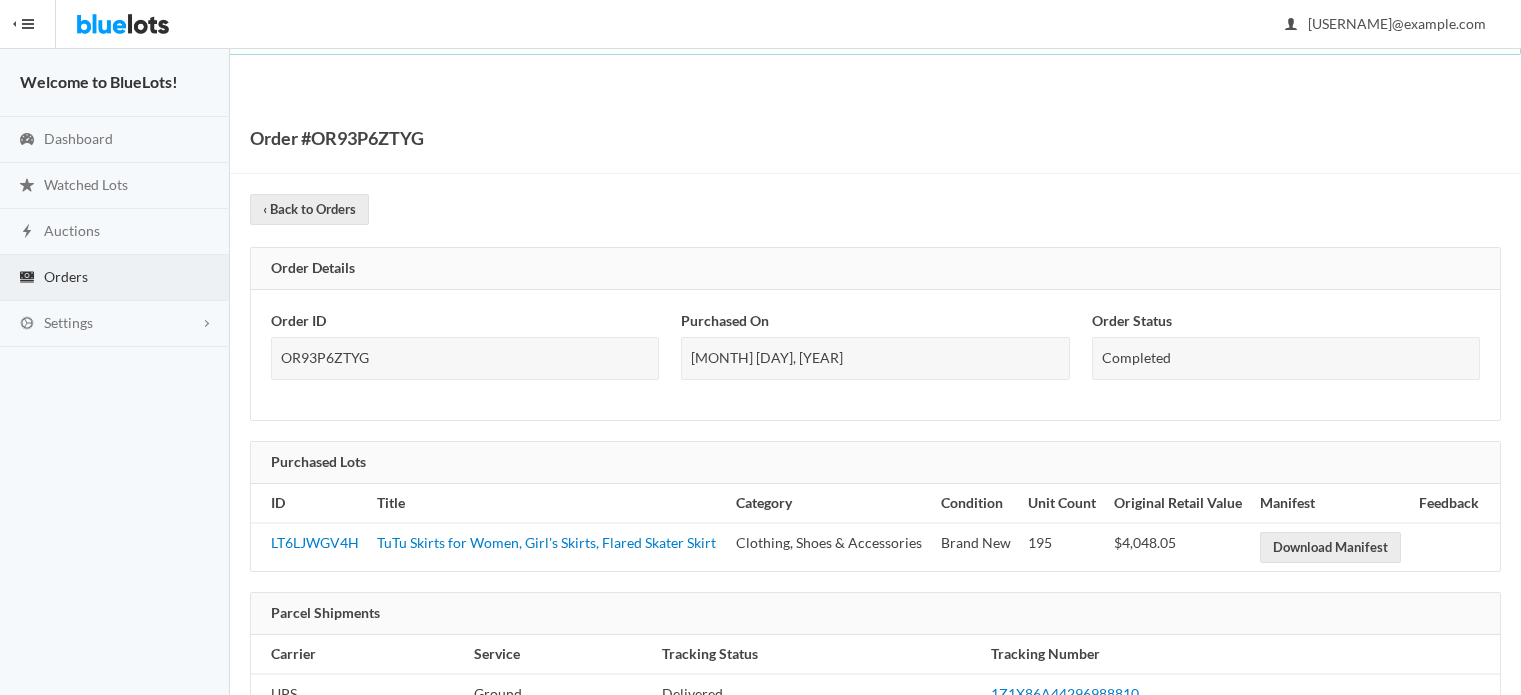 scroll, scrollTop: 0, scrollLeft: 0, axis: both 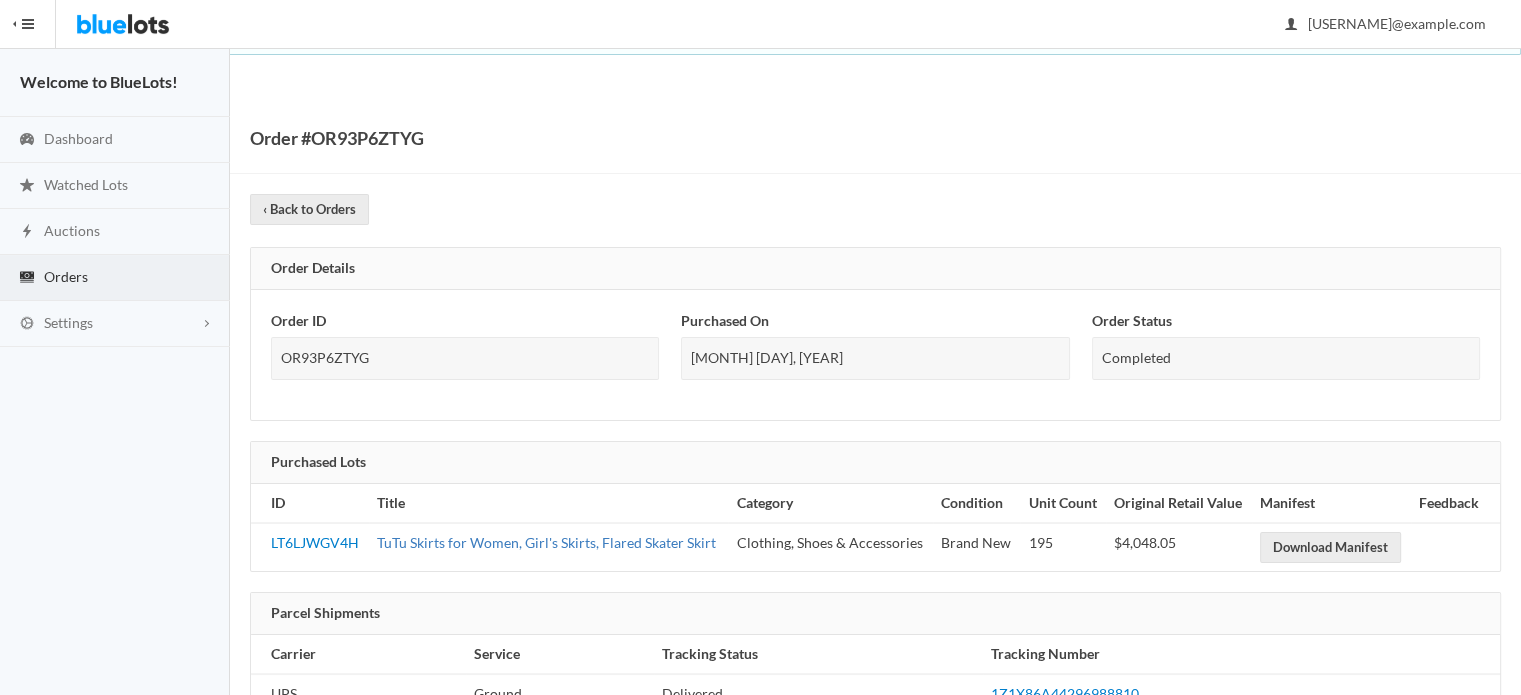 click on "TuTu Skirts for Women, Girl's Skirts, Flared Skater Skirt" at bounding box center [546, 542] 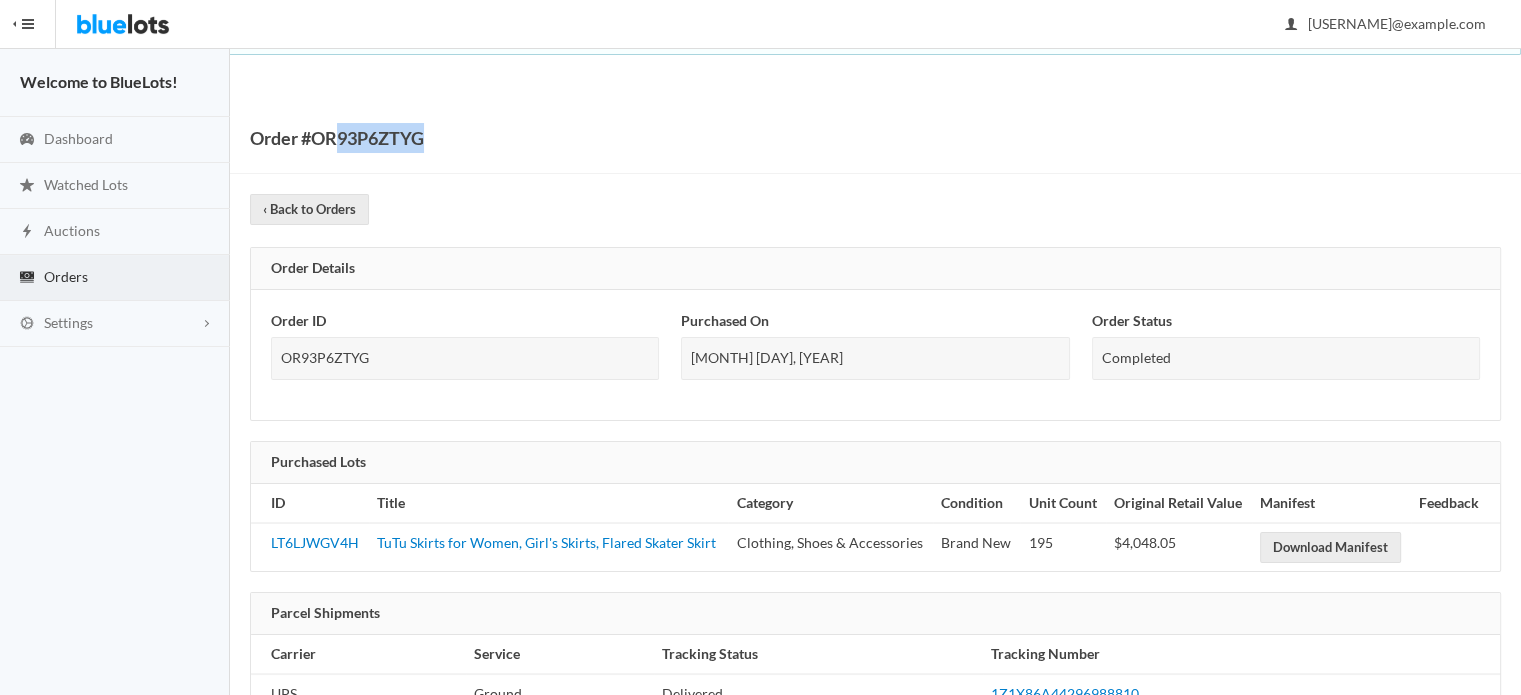 drag, startPoint x: 431, startPoint y: 139, endPoint x: 344, endPoint y: 143, distance: 87.0919 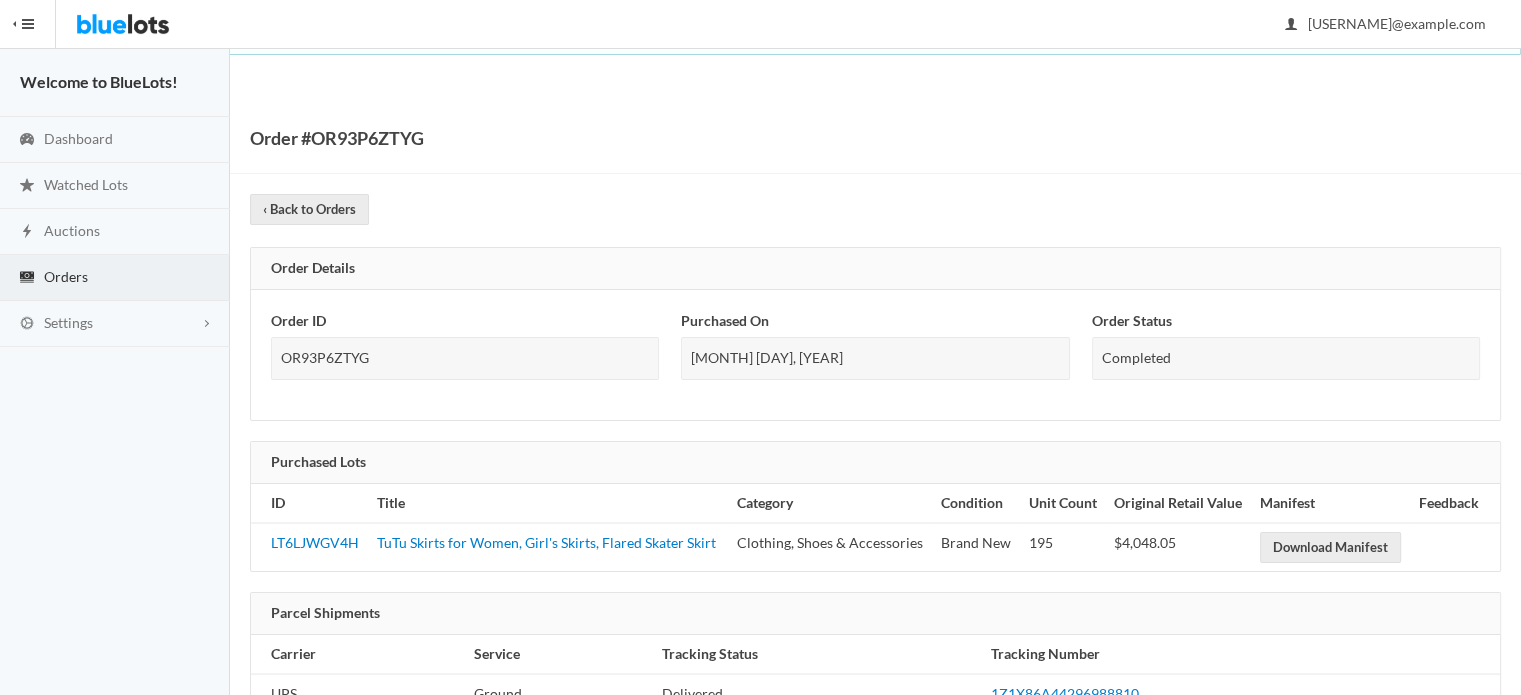 click on "OR93P6ZTYG" at bounding box center (465, 358) 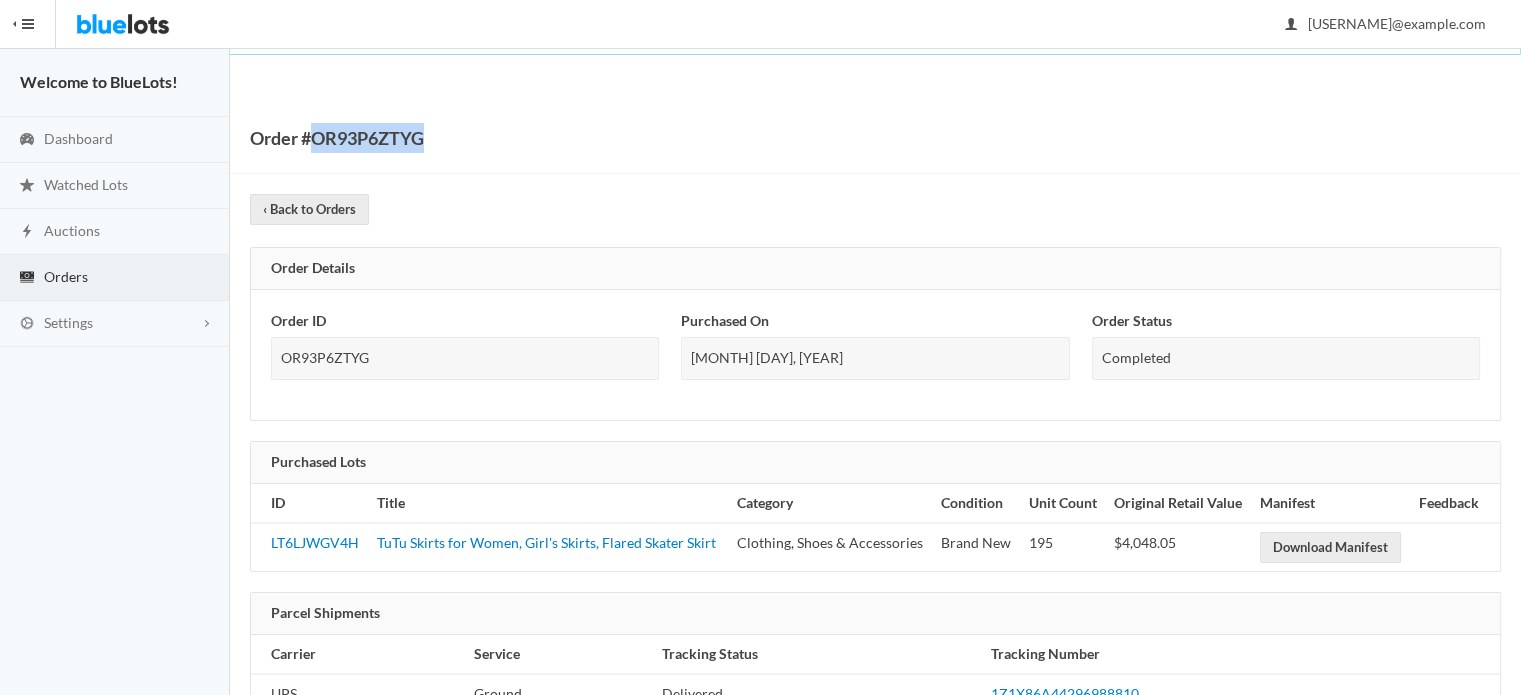 drag, startPoint x: 416, startPoint y: 140, endPoint x: 313, endPoint y: 153, distance: 103.81715 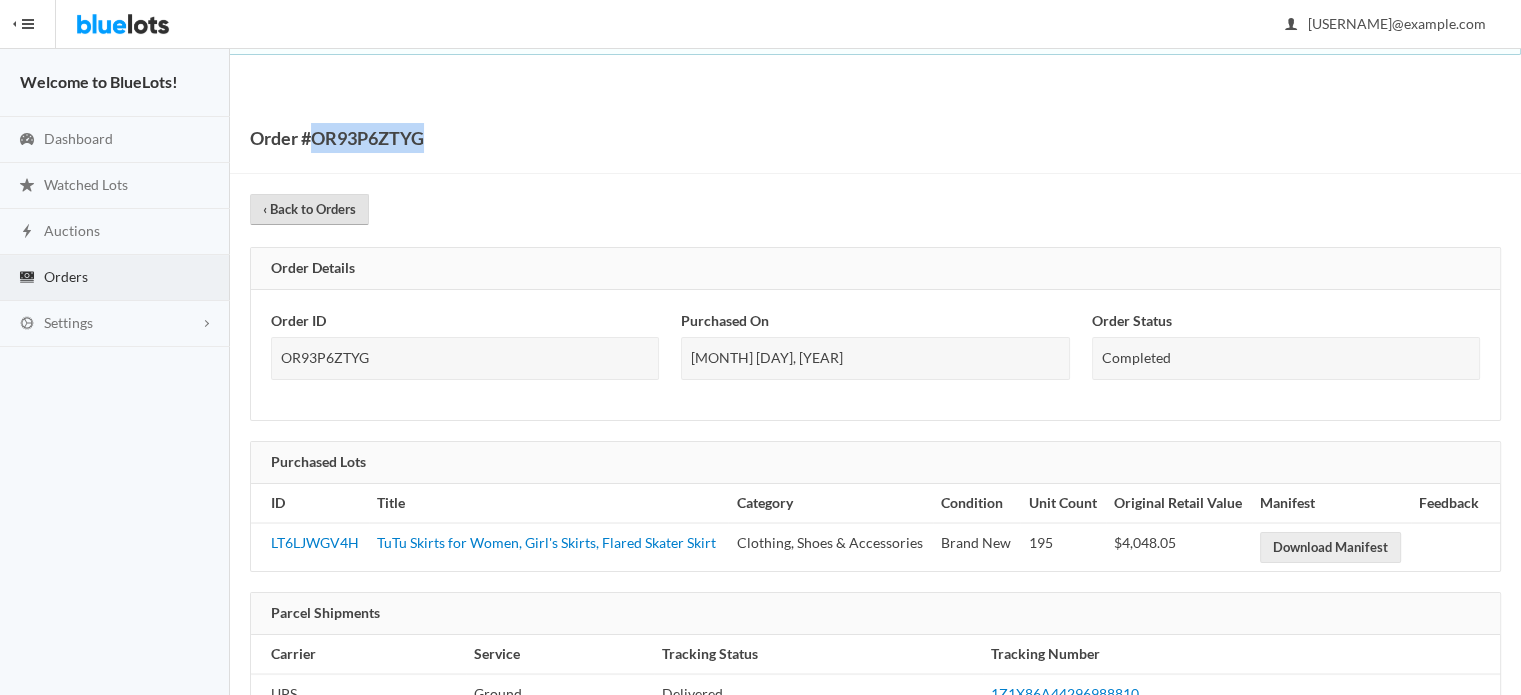 click on "‹ Back to Orders" at bounding box center [309, 209] 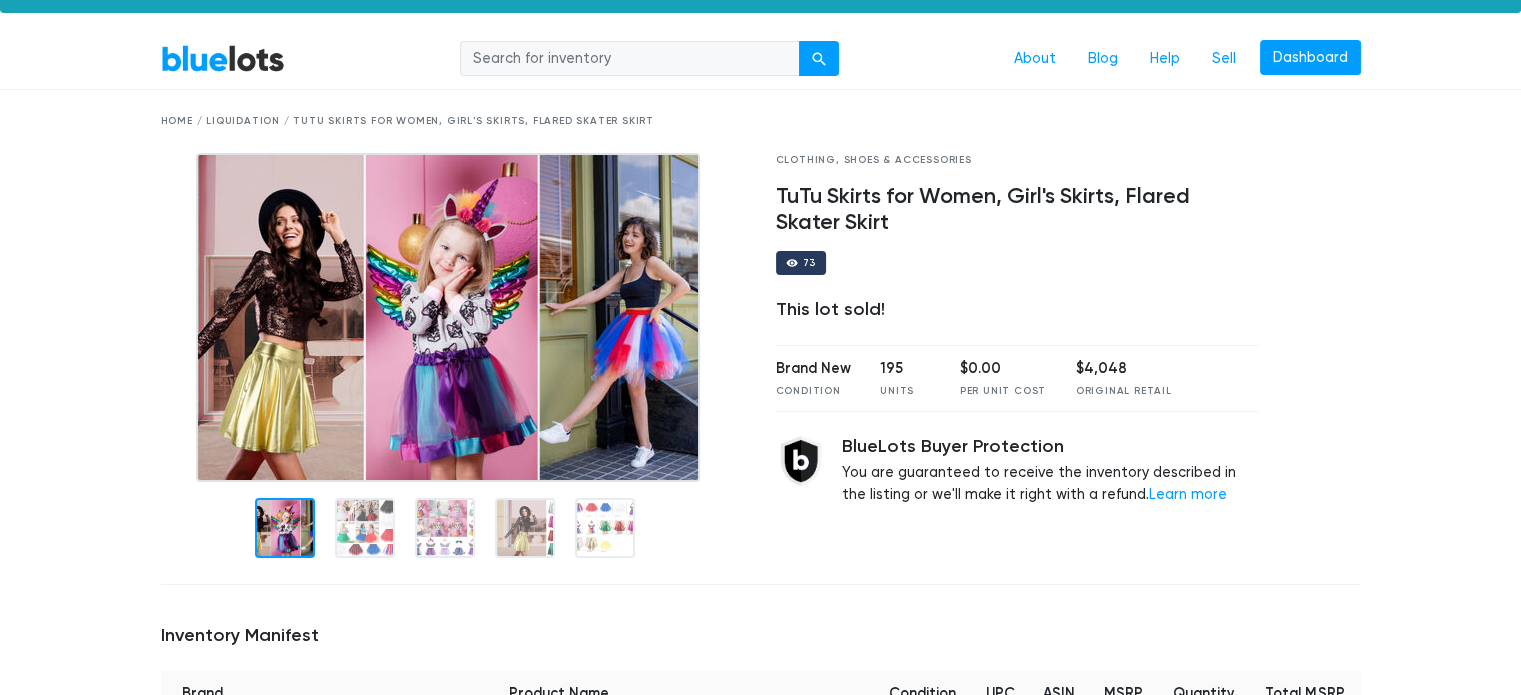 scroll, scrollTop: 0, scrollLeft: 0, axis: both 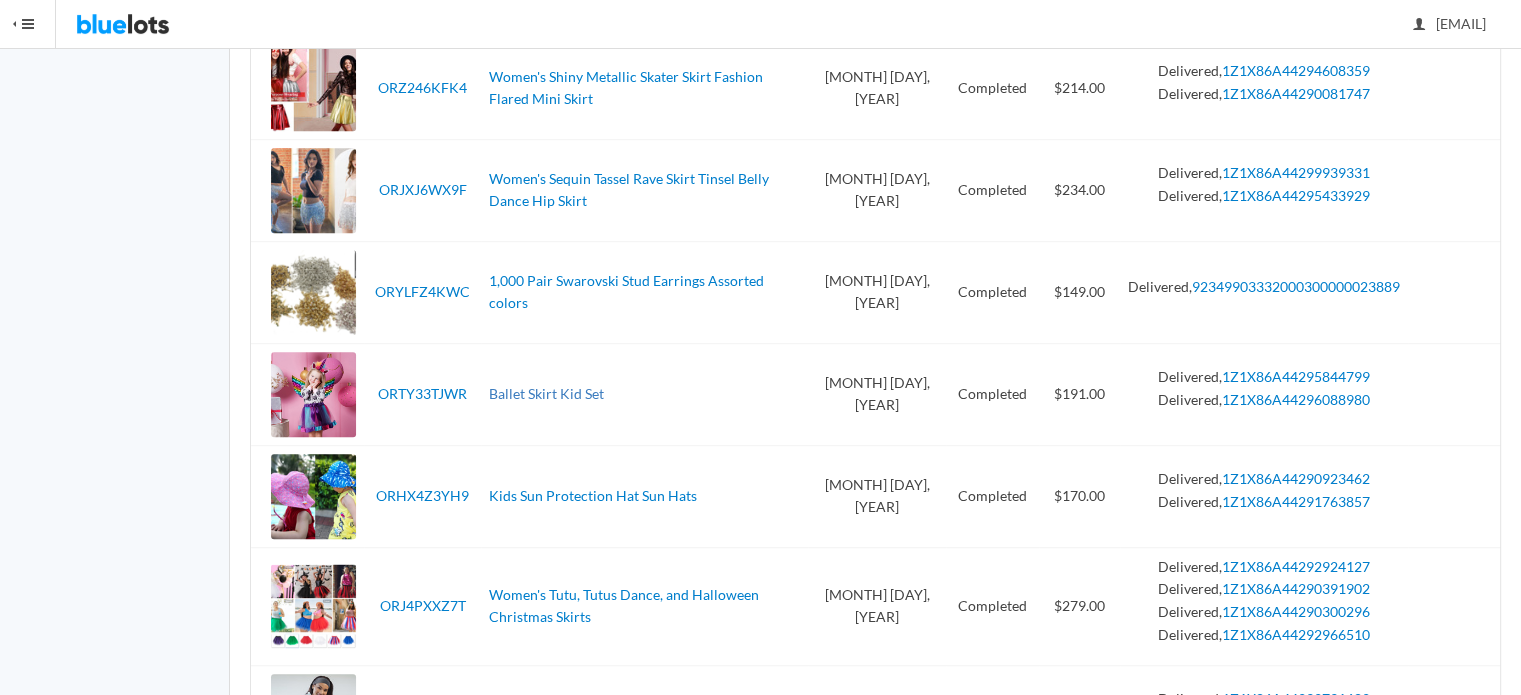click on "Ballet Skirt Kid Set" at bounding box center [546, 393] 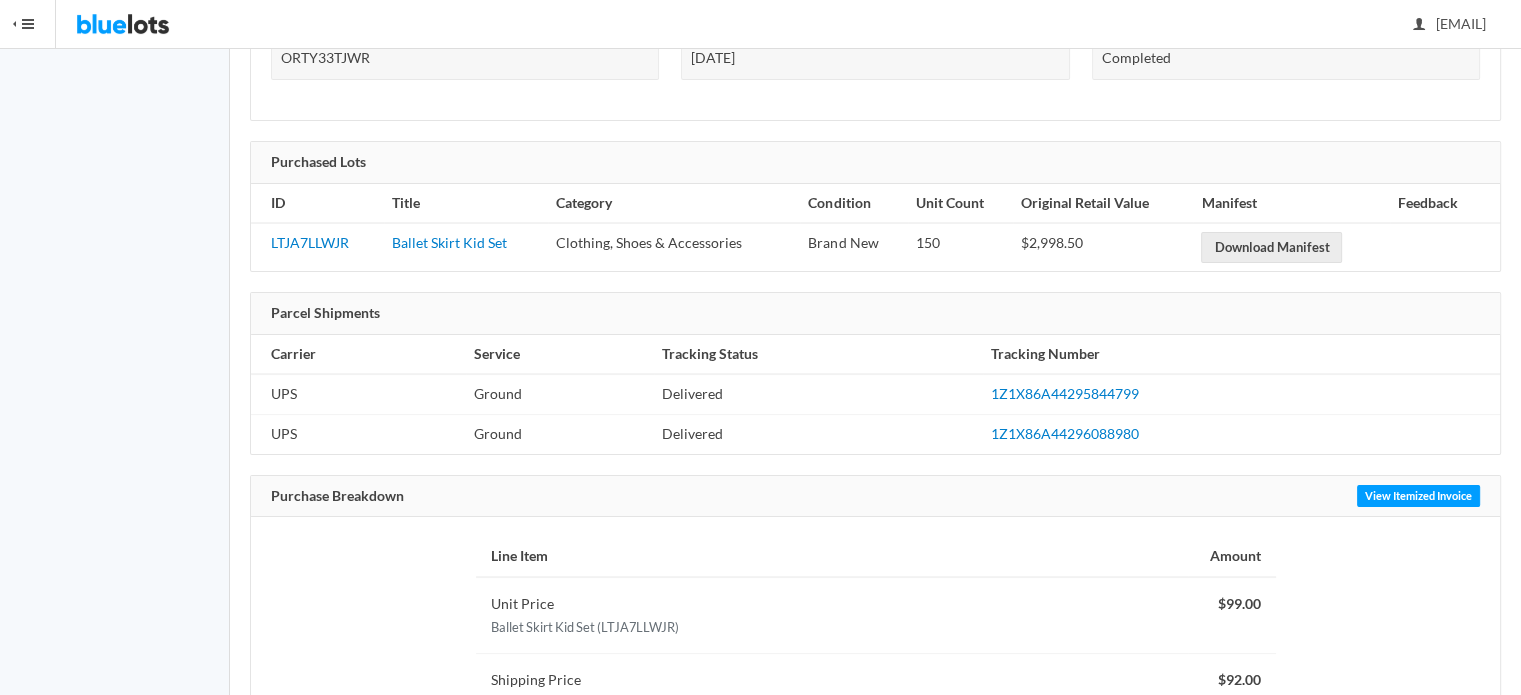 scroll, scrollTop: 400, scrollLeft: 0, axis: vertical 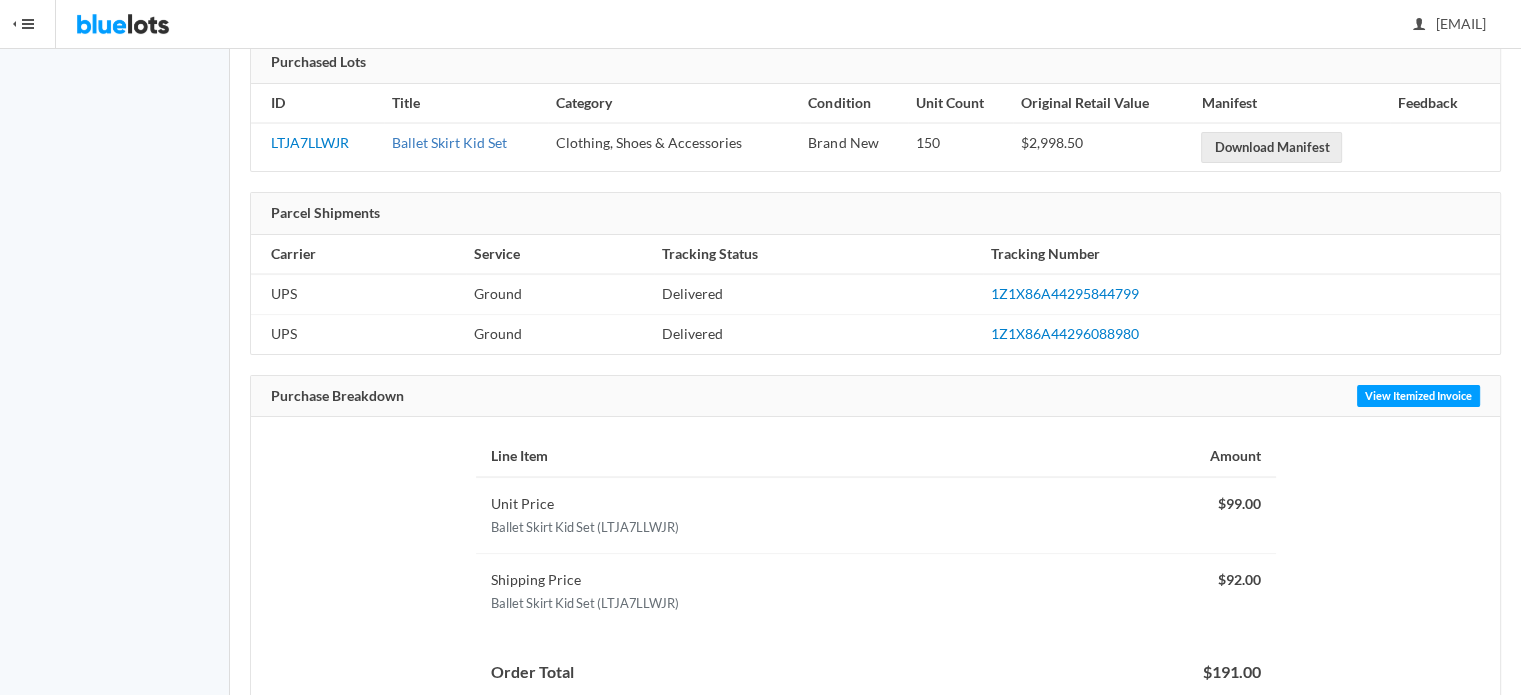 click on "Ballet Skirt Kid Set" at bounding box center [449, 142] 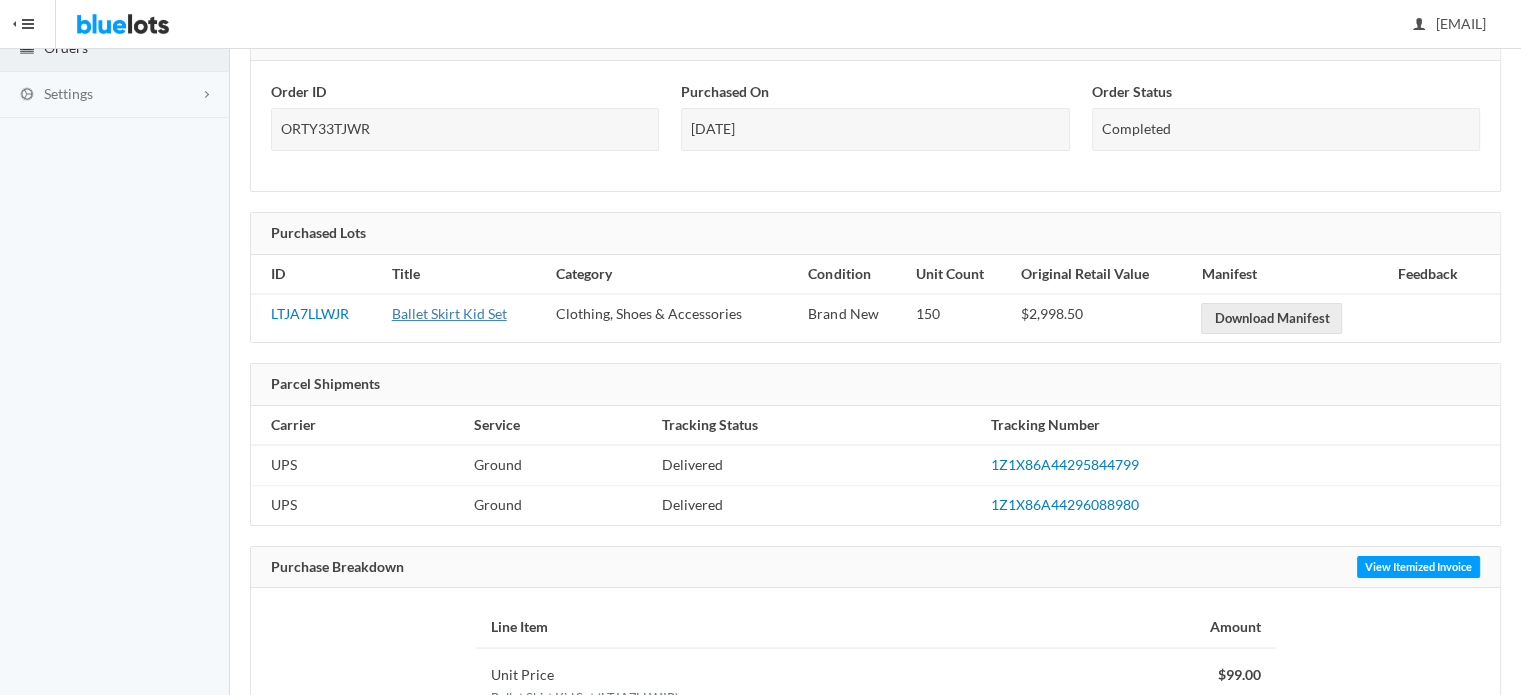 scroll, scrollTop: 200, scrollLeft: 0, axis: vertical 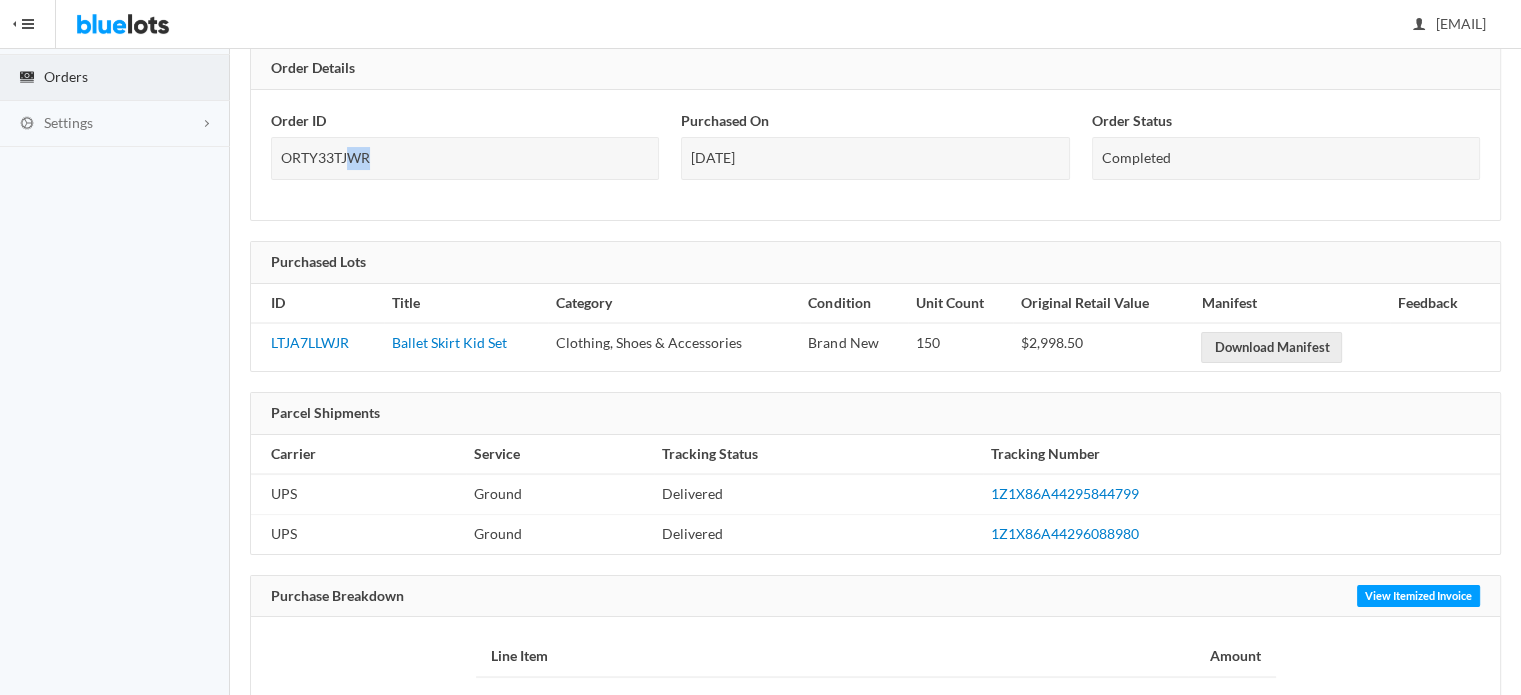 drag, startPoint x: 382, startPoint y: 154, endPoint x: 348, endPoint y: 159, distance: 34.36568 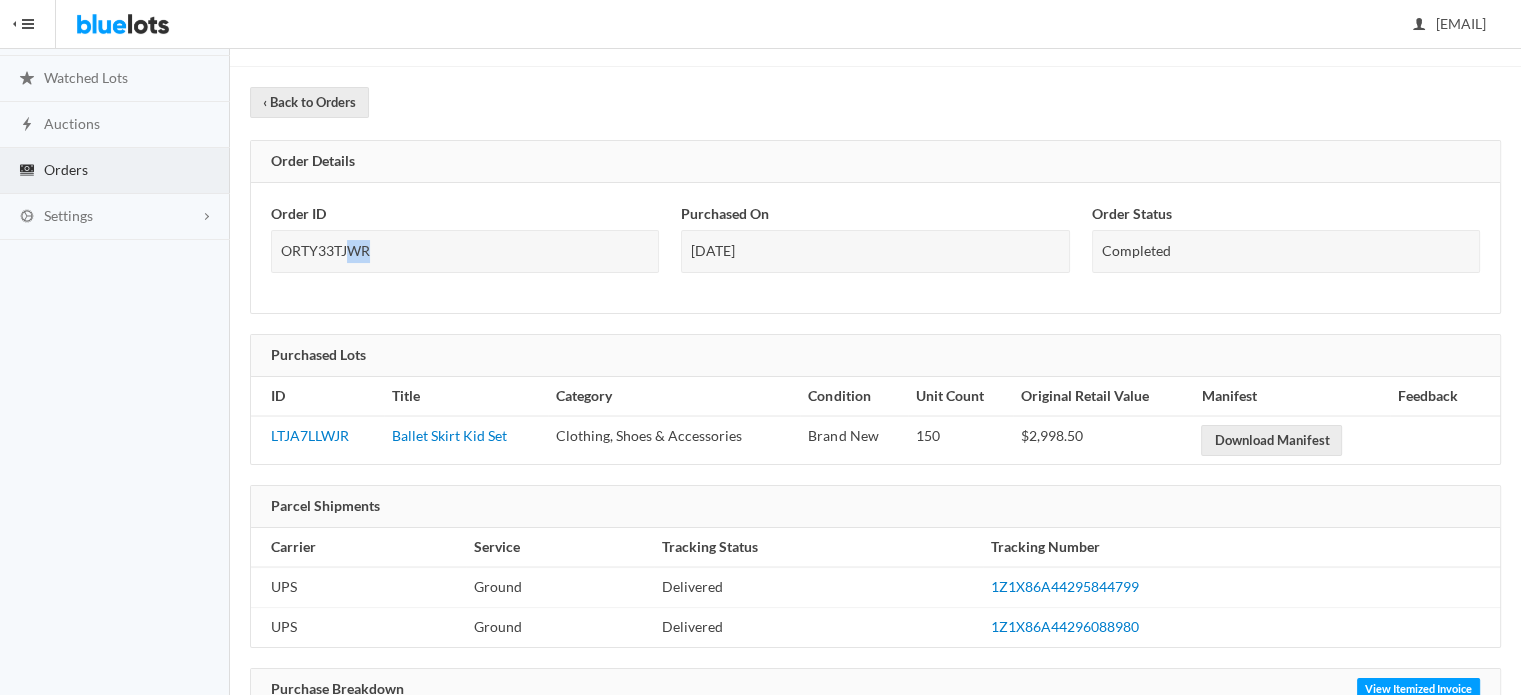 scroll, scrollTop: 0, scrollLeft: 0, axis: both 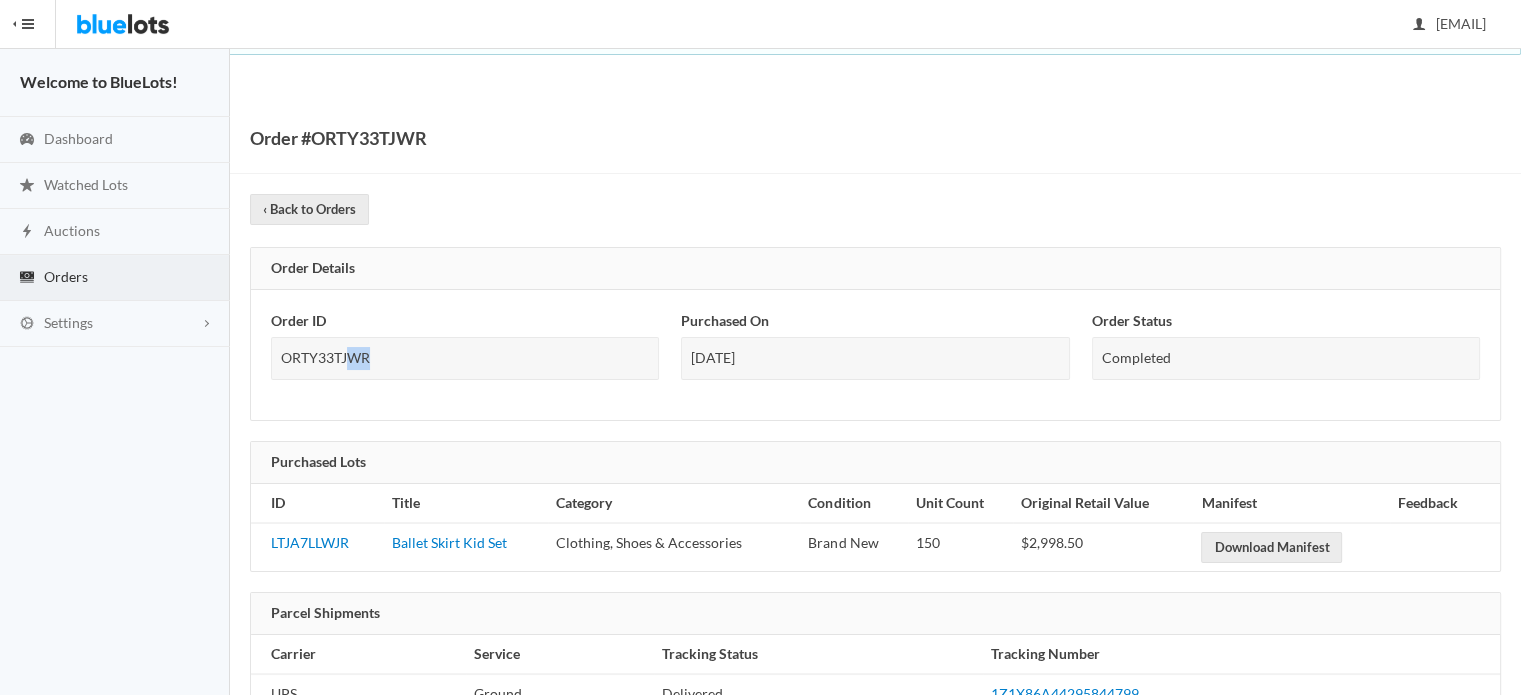 click on "ORTY33TJWR" at bounding box center (465, 358) 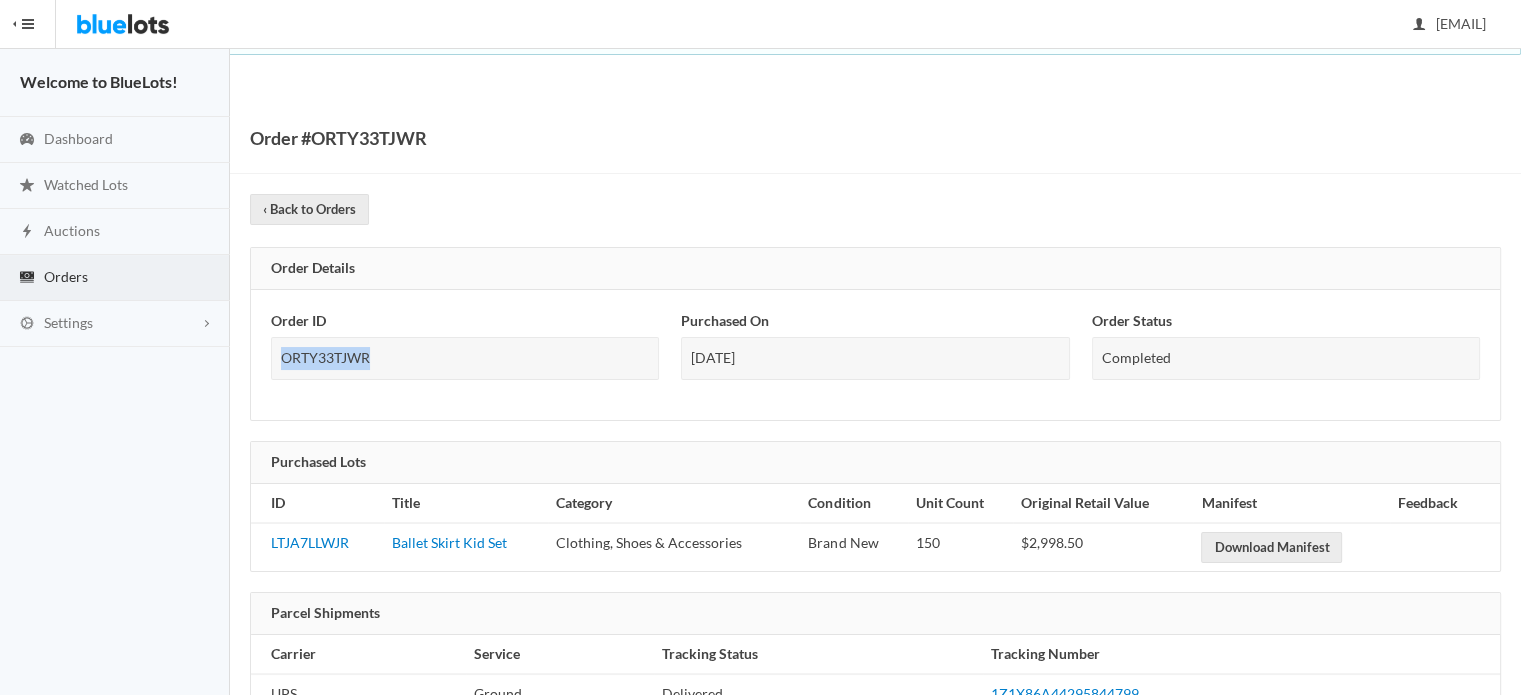 drag, startPoint x: 381, startPoint y: 355, endPoint x: 281, endPoint y: 372, distance: 101.43471 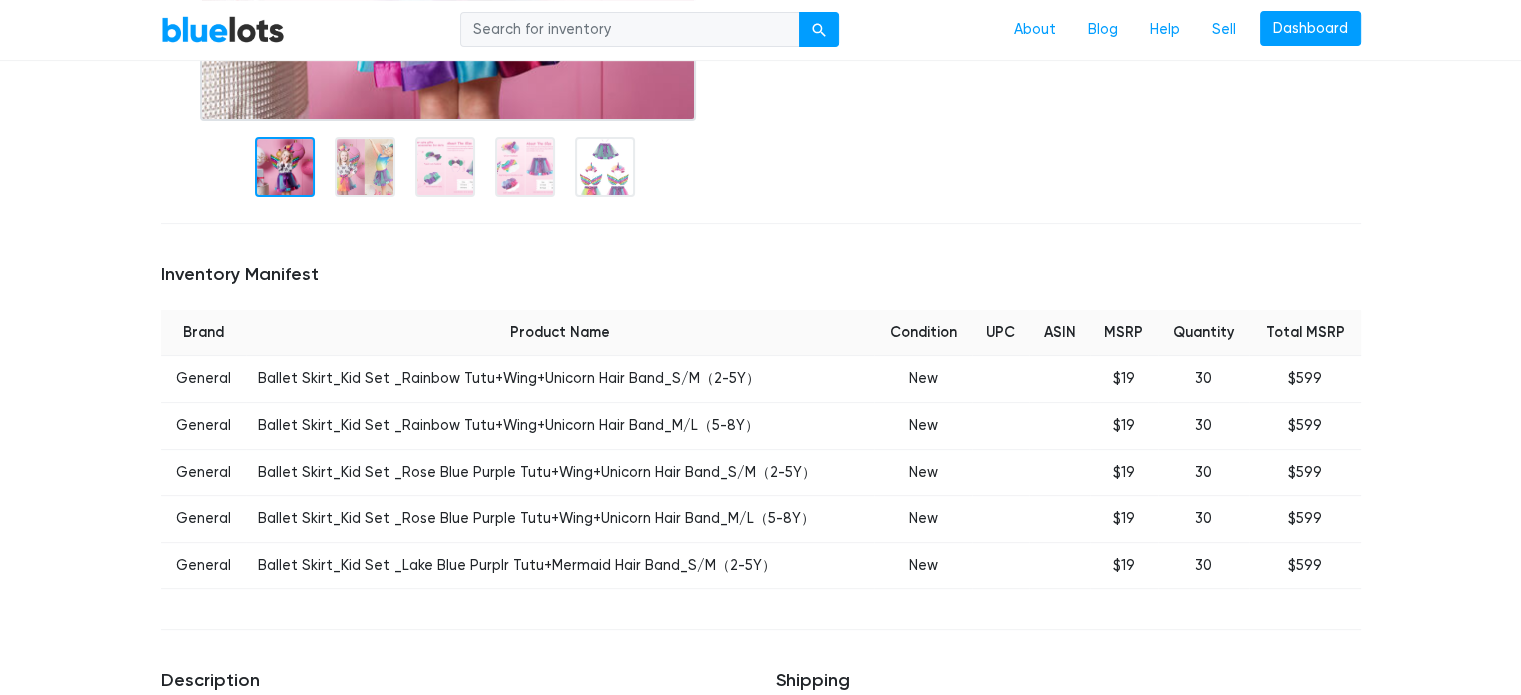 scroll, scrollTop: 600, scrollLeft: 0, axis: vertical 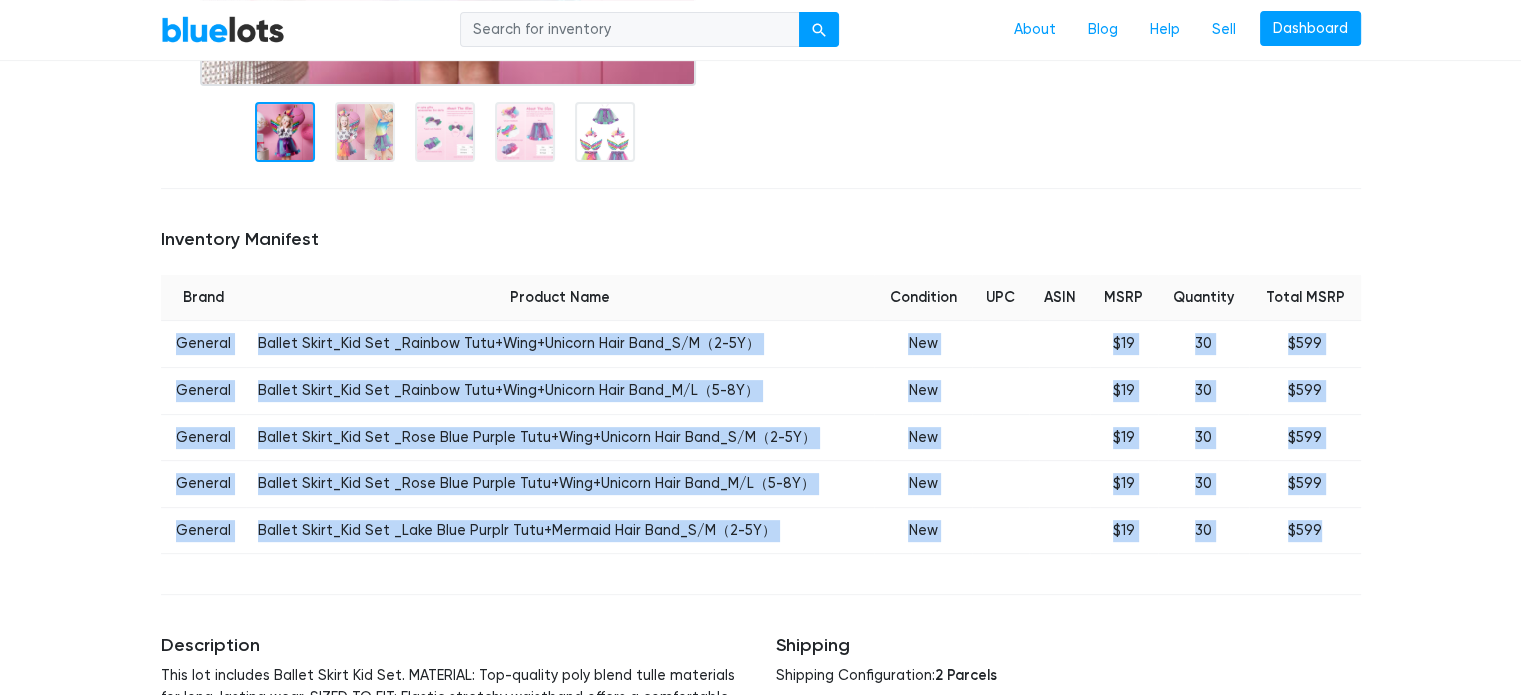 drag, startPoint x: 163, startPoint y: 347, endPoint x: 1351, endPoint y: 534, distance: 1202.6276 